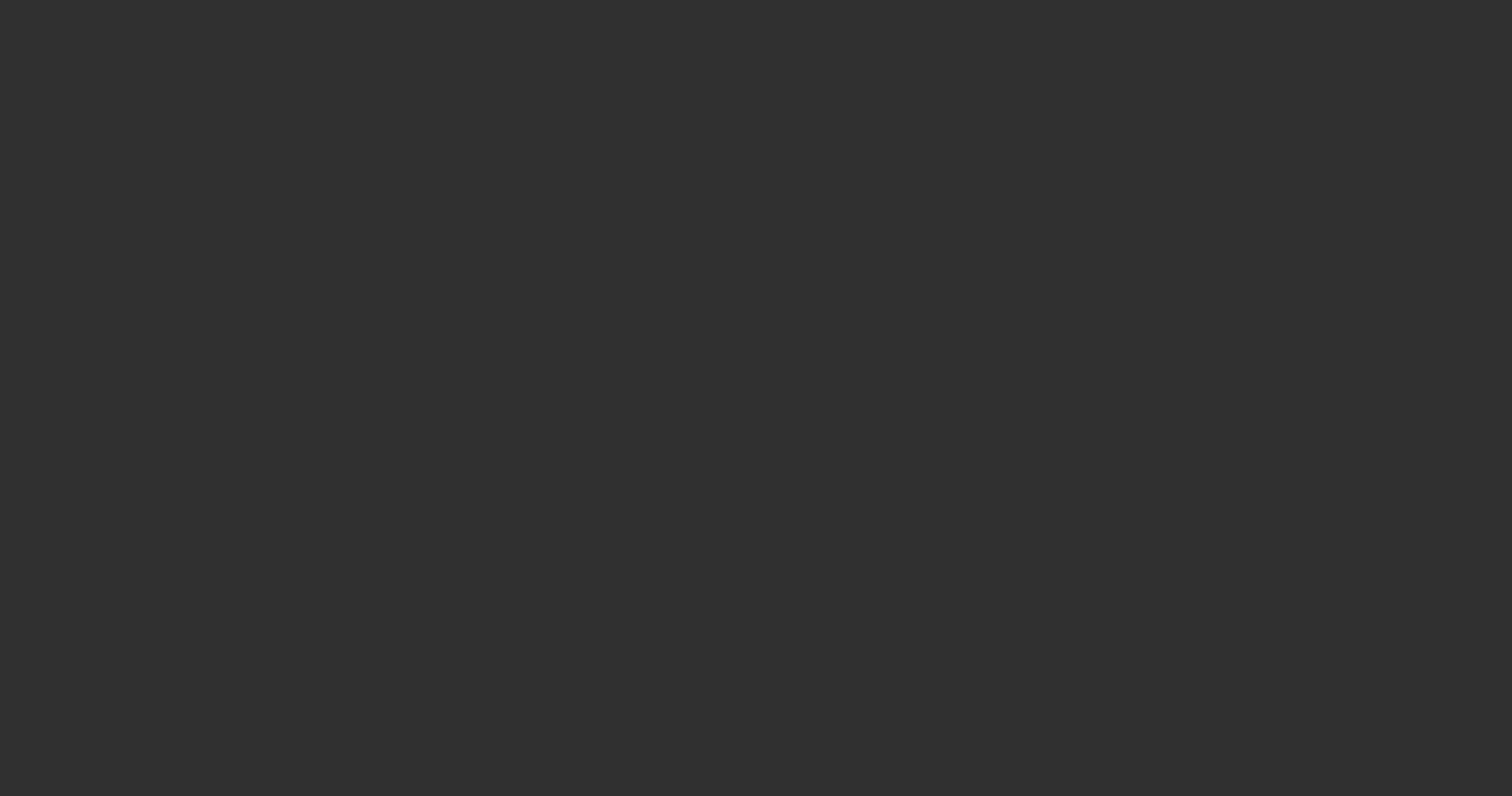 scroll, scrollTop: 0, scrollLeft: 0, axis: both 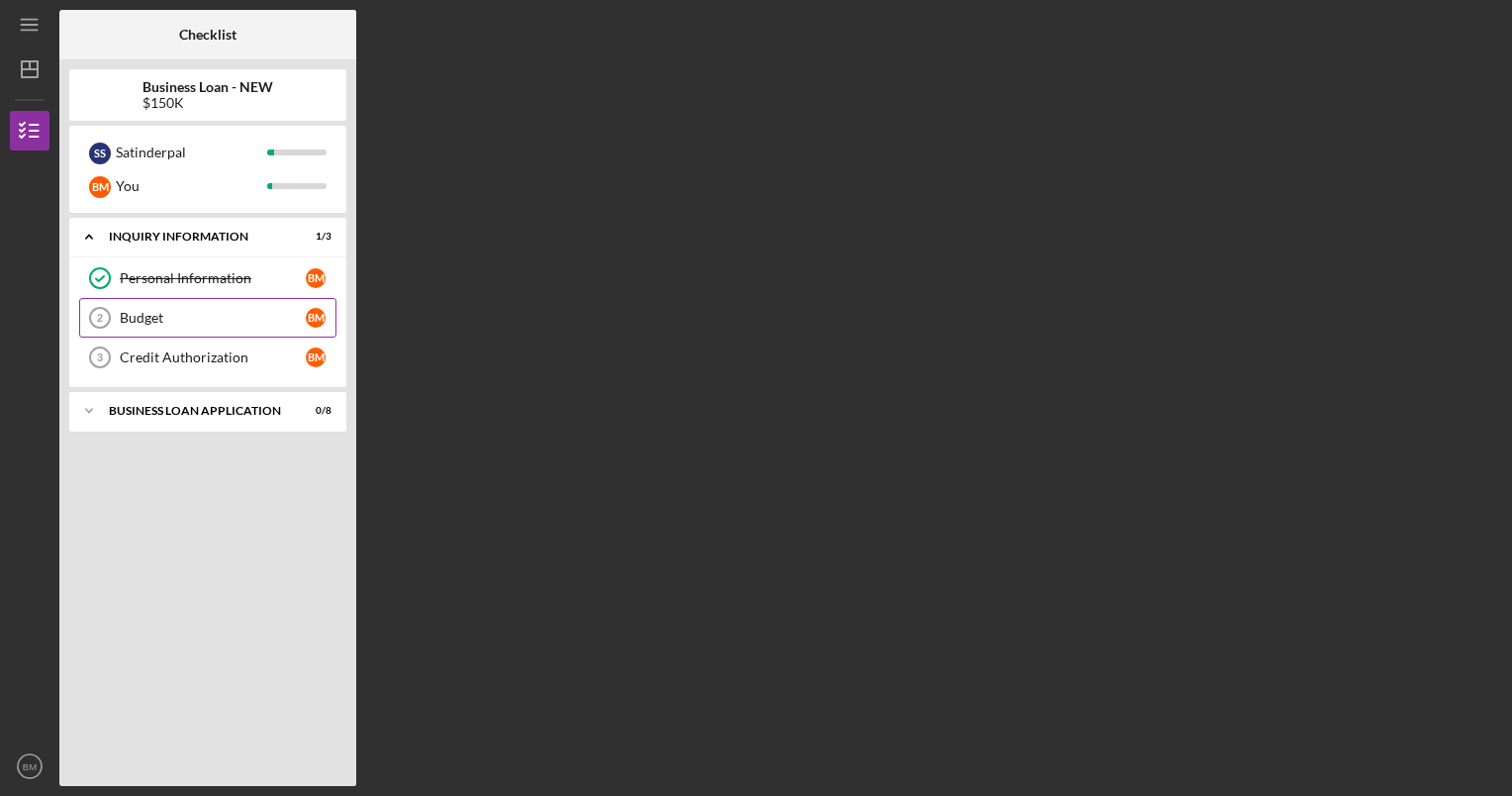 click on "Budget" at bounding box center [213, 318] 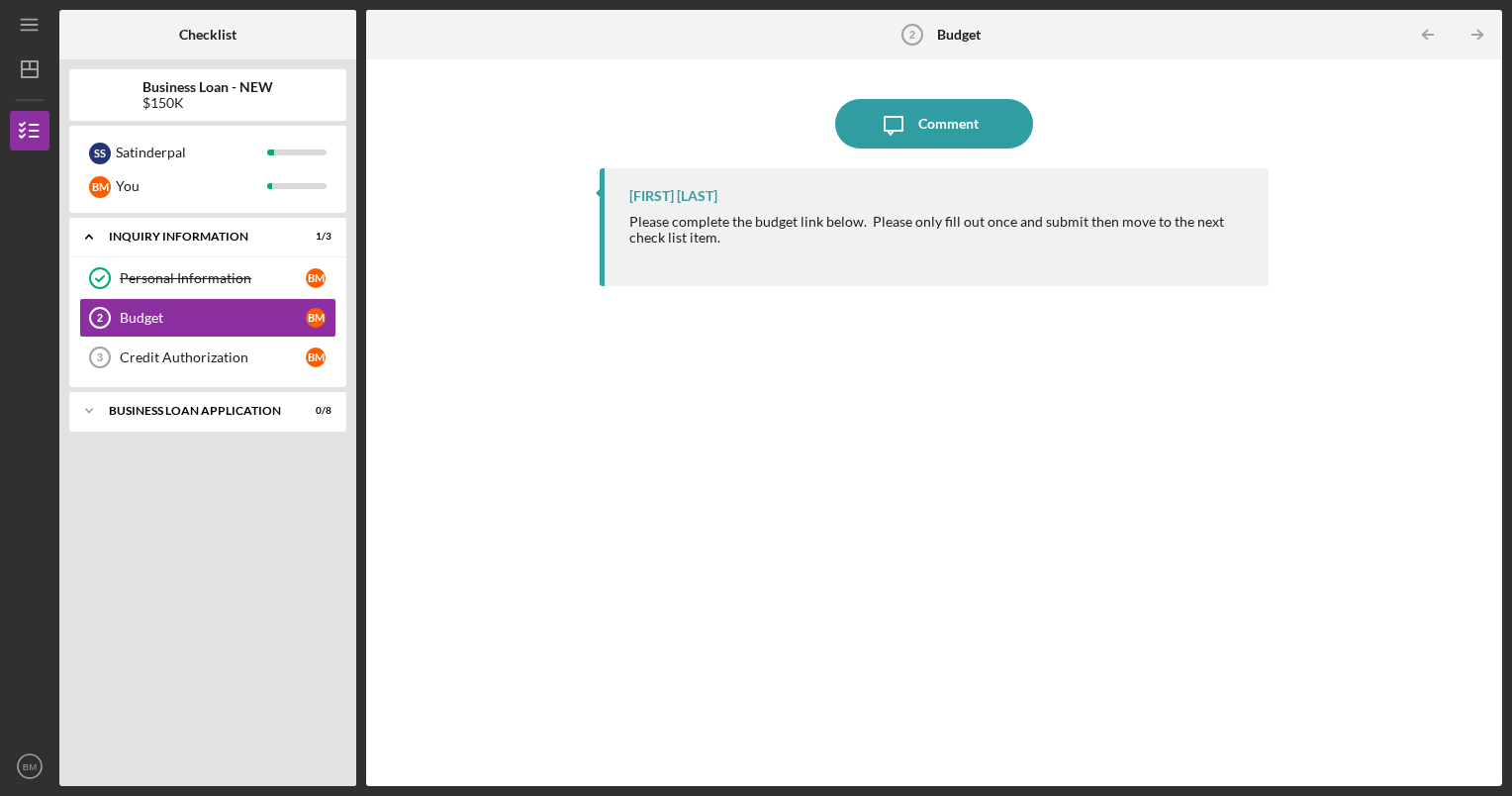click at bounding box center (939, 253) 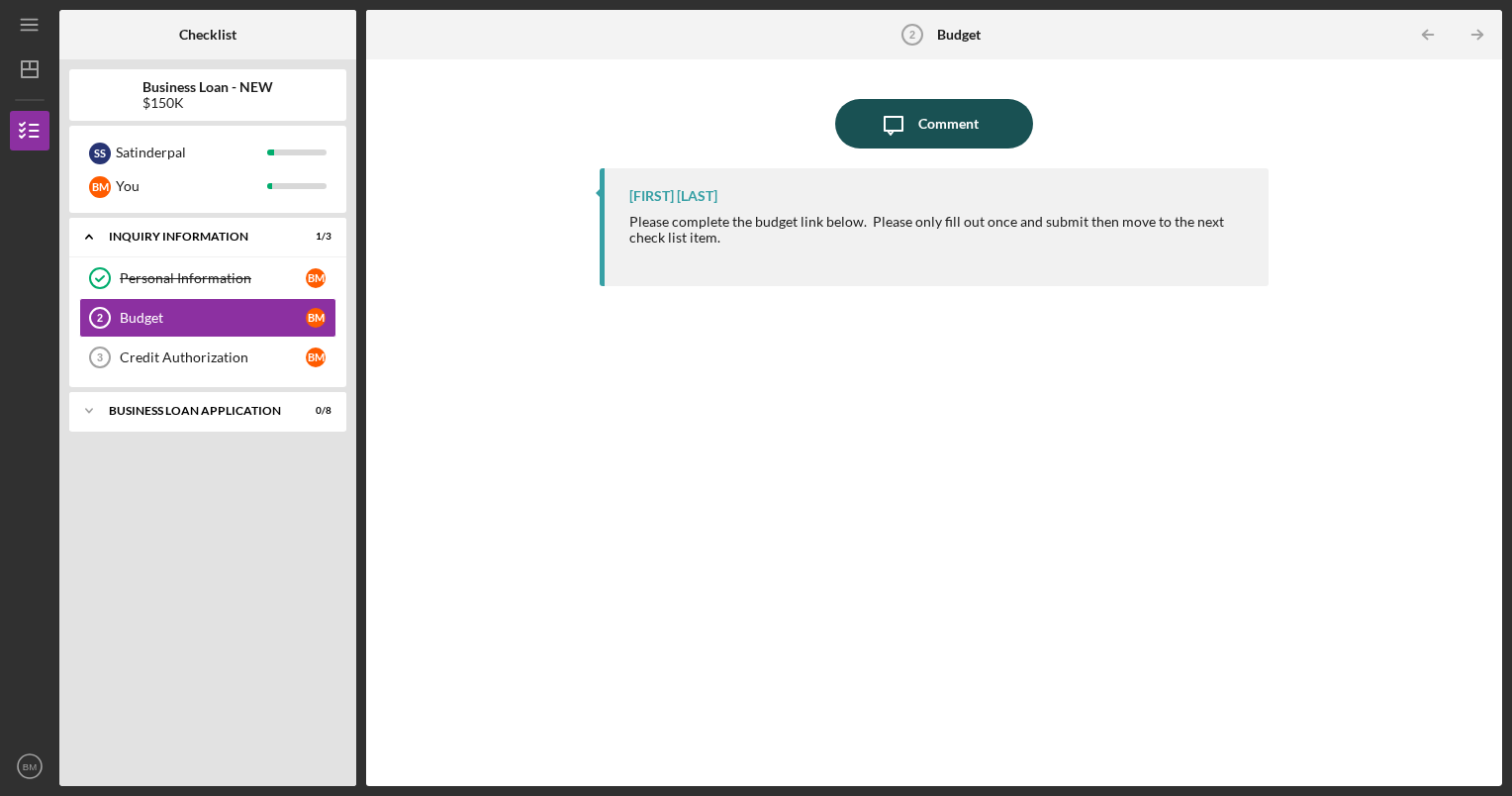 click on "Comment" at bounding box center (948, 124) 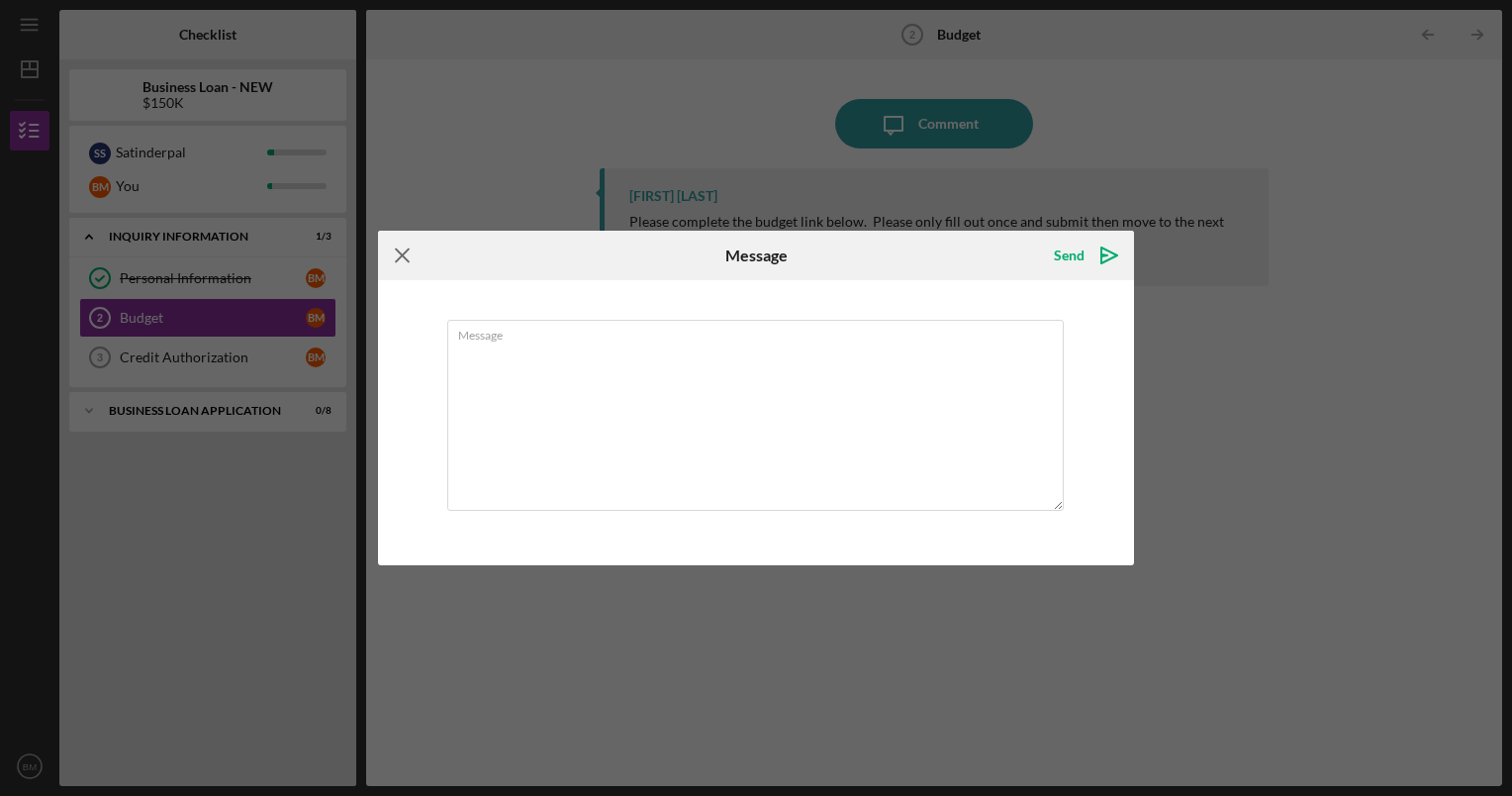 click 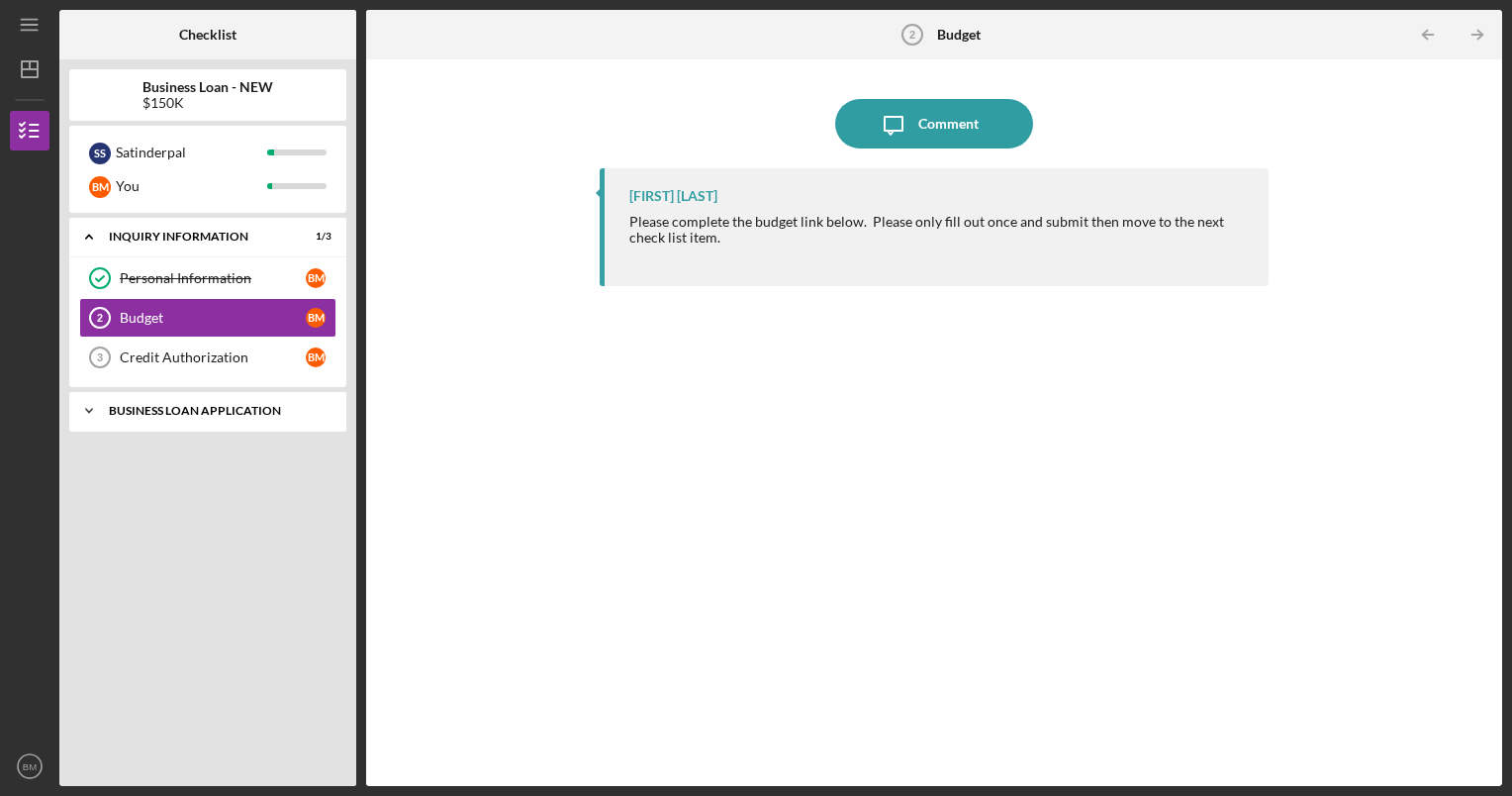 click on "Icon/Expander BUSINESS LOAN APPLICATION  0 / 8" at bounding box center (208, 411) 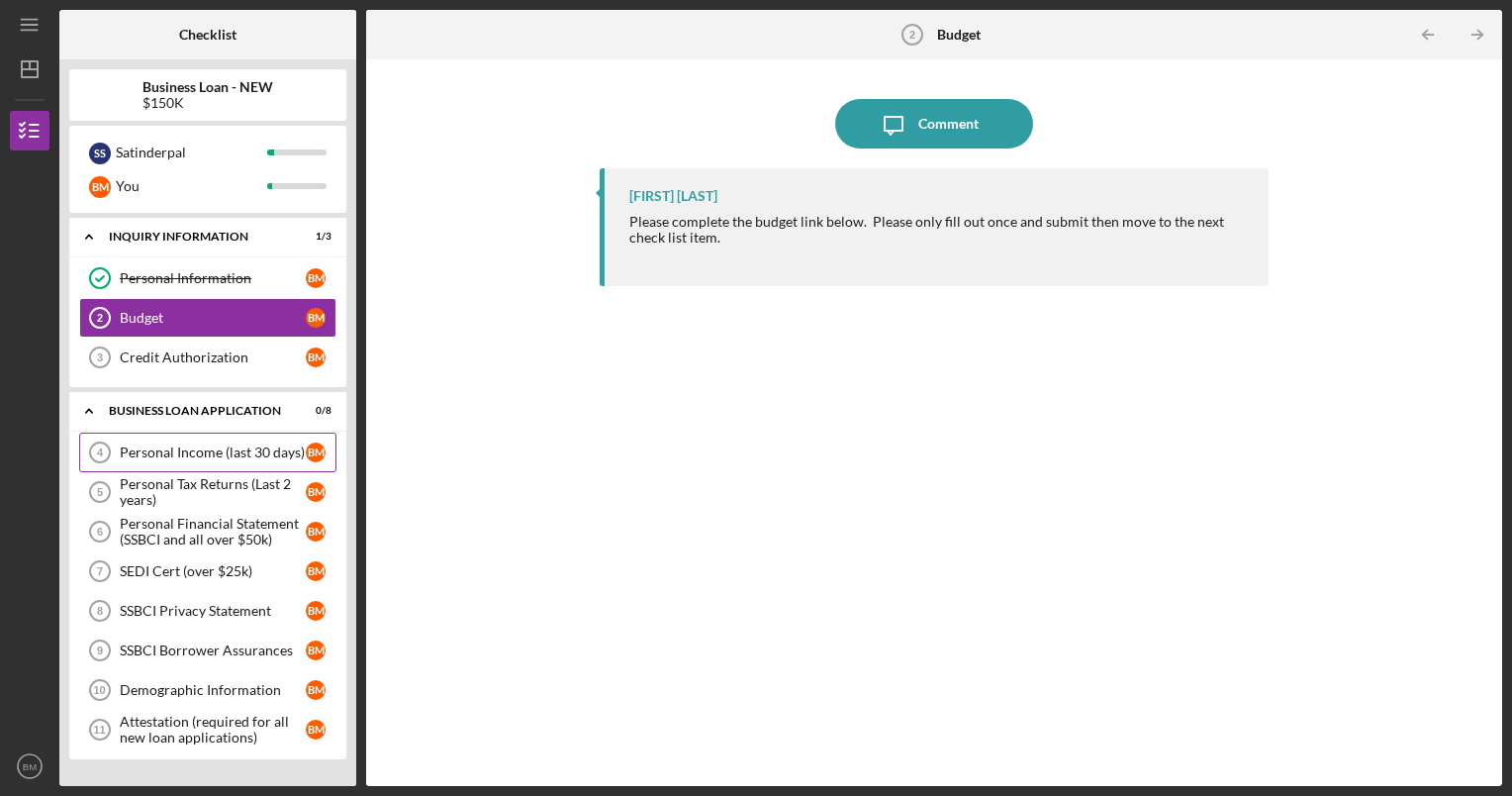 click on "Personal Income (last 30 days)" at bounding box center (213, 452) 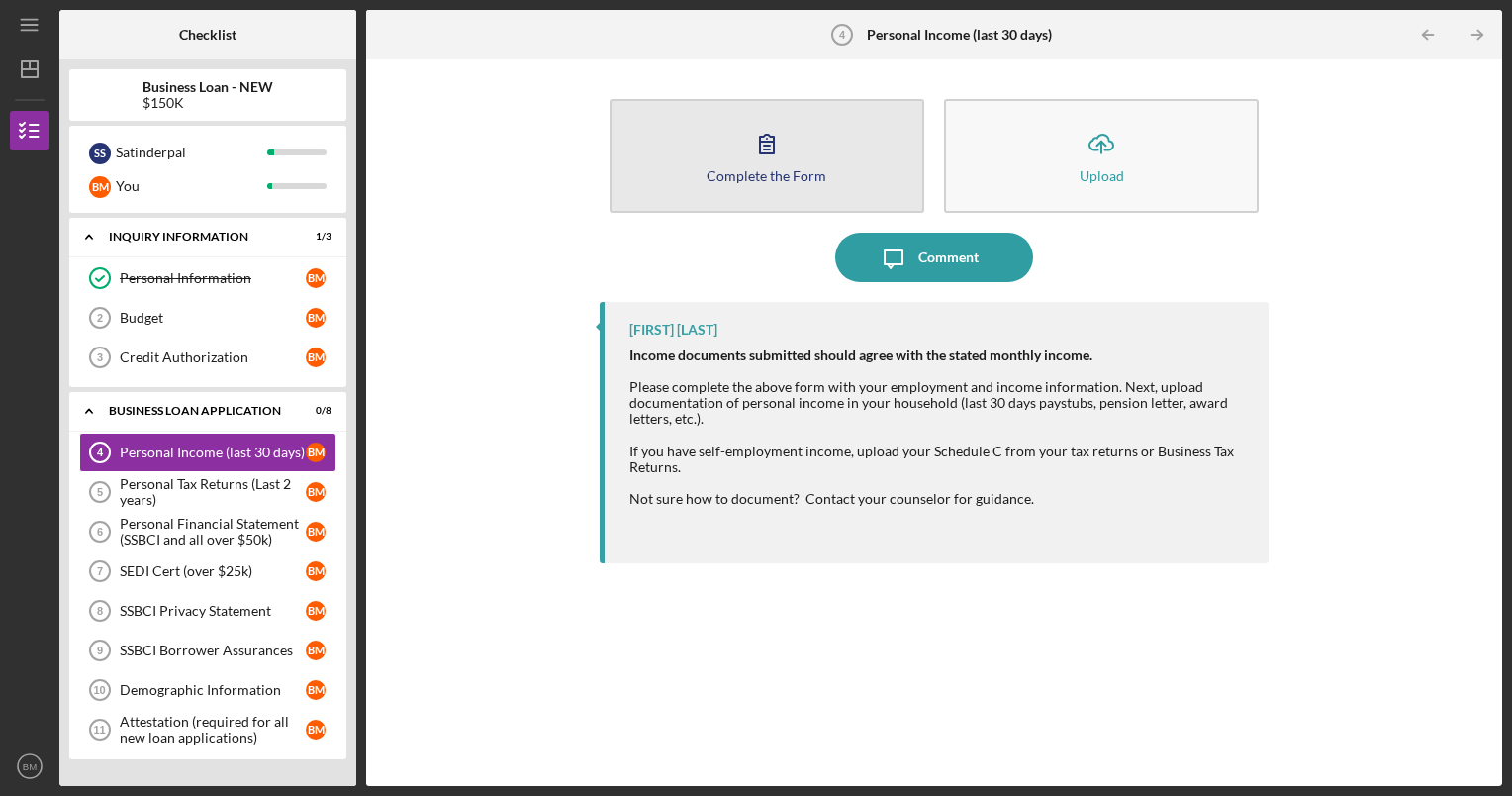 click on "Complete the Form Form" at bounding box center (767, 155) 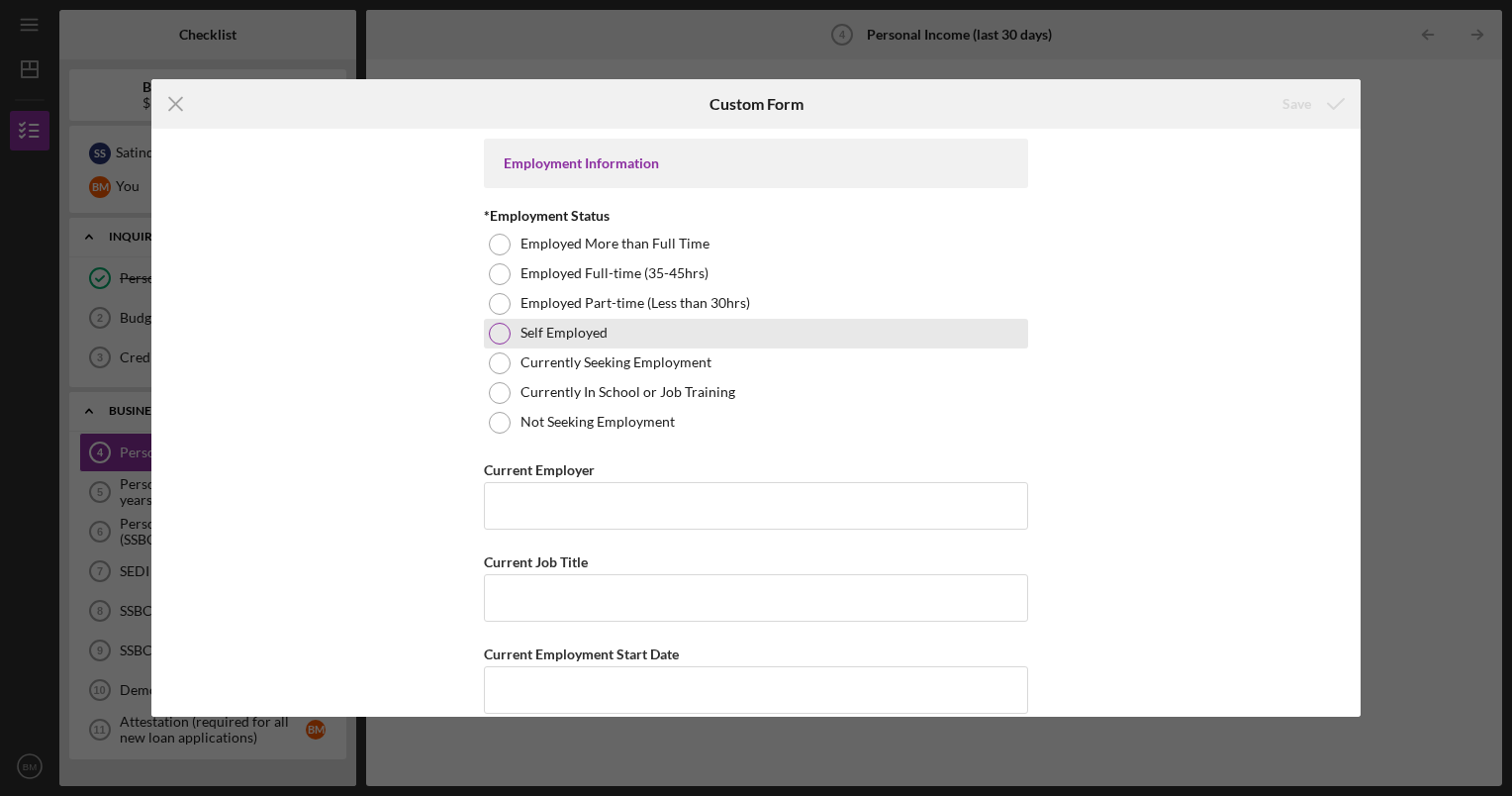 click on "Self Employed" at bounding box center (564, 333) 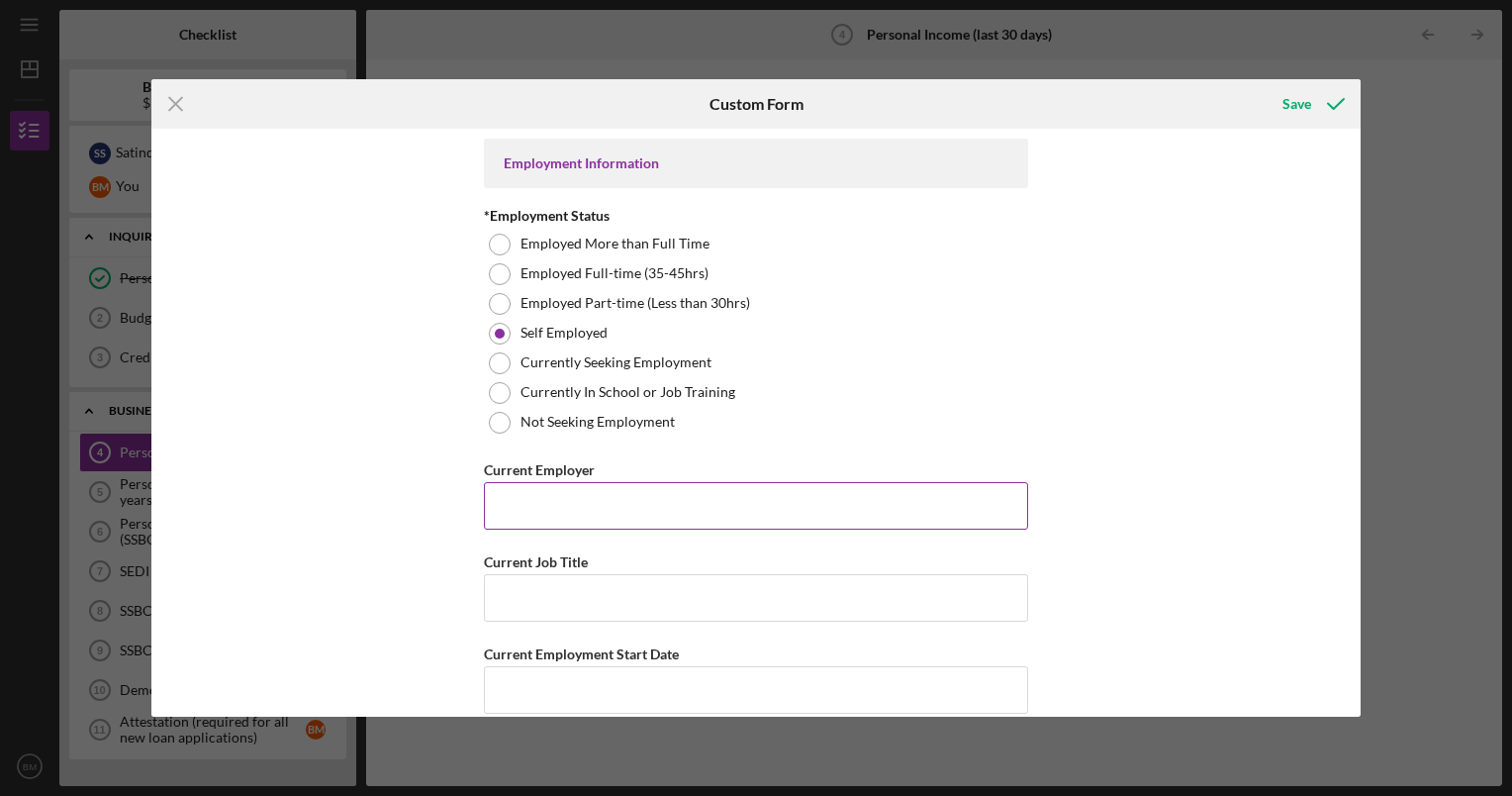 click on "Current Employer" at bounding box center (756, 506) 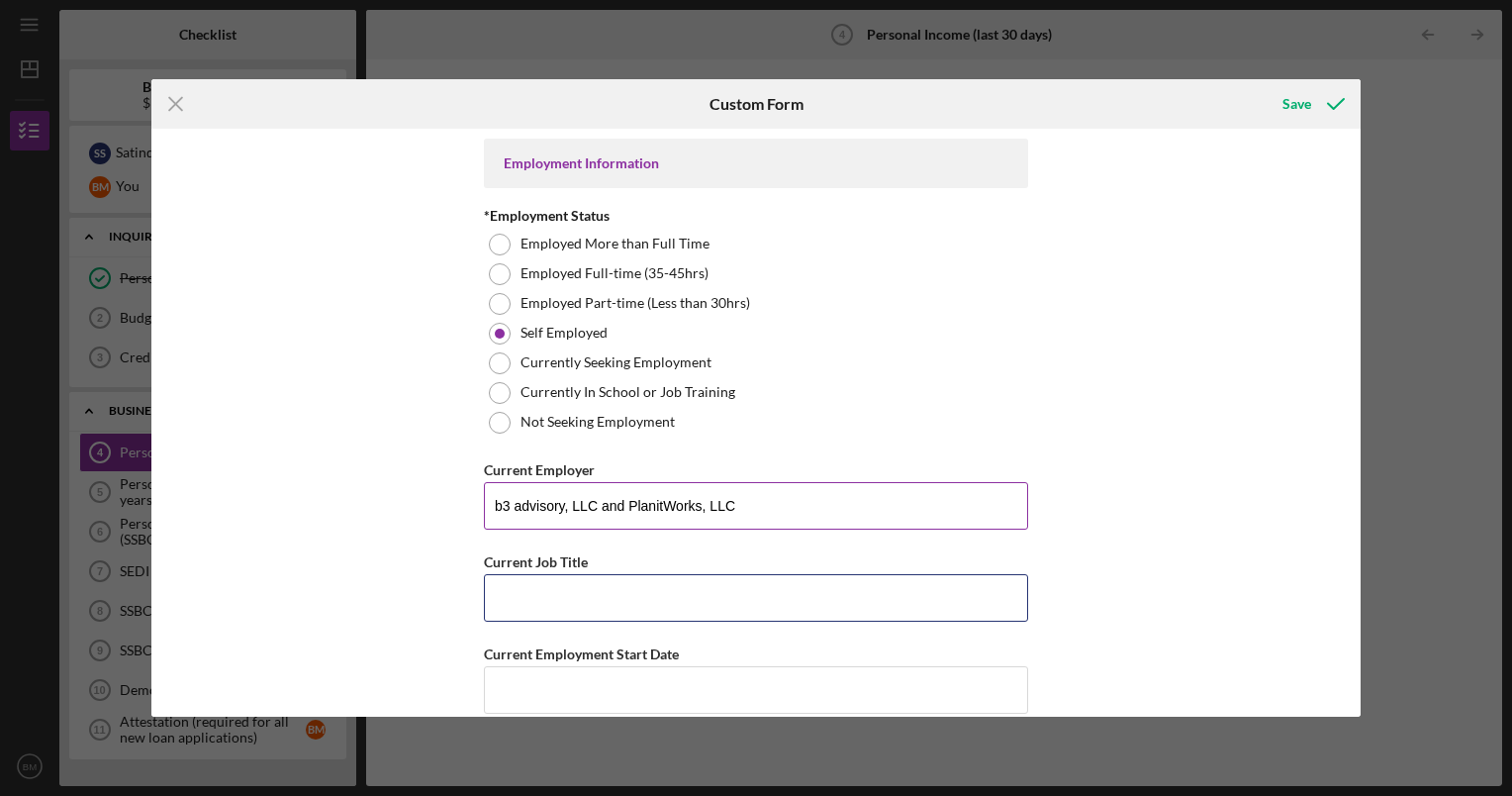 type on "Managing Principal, President" 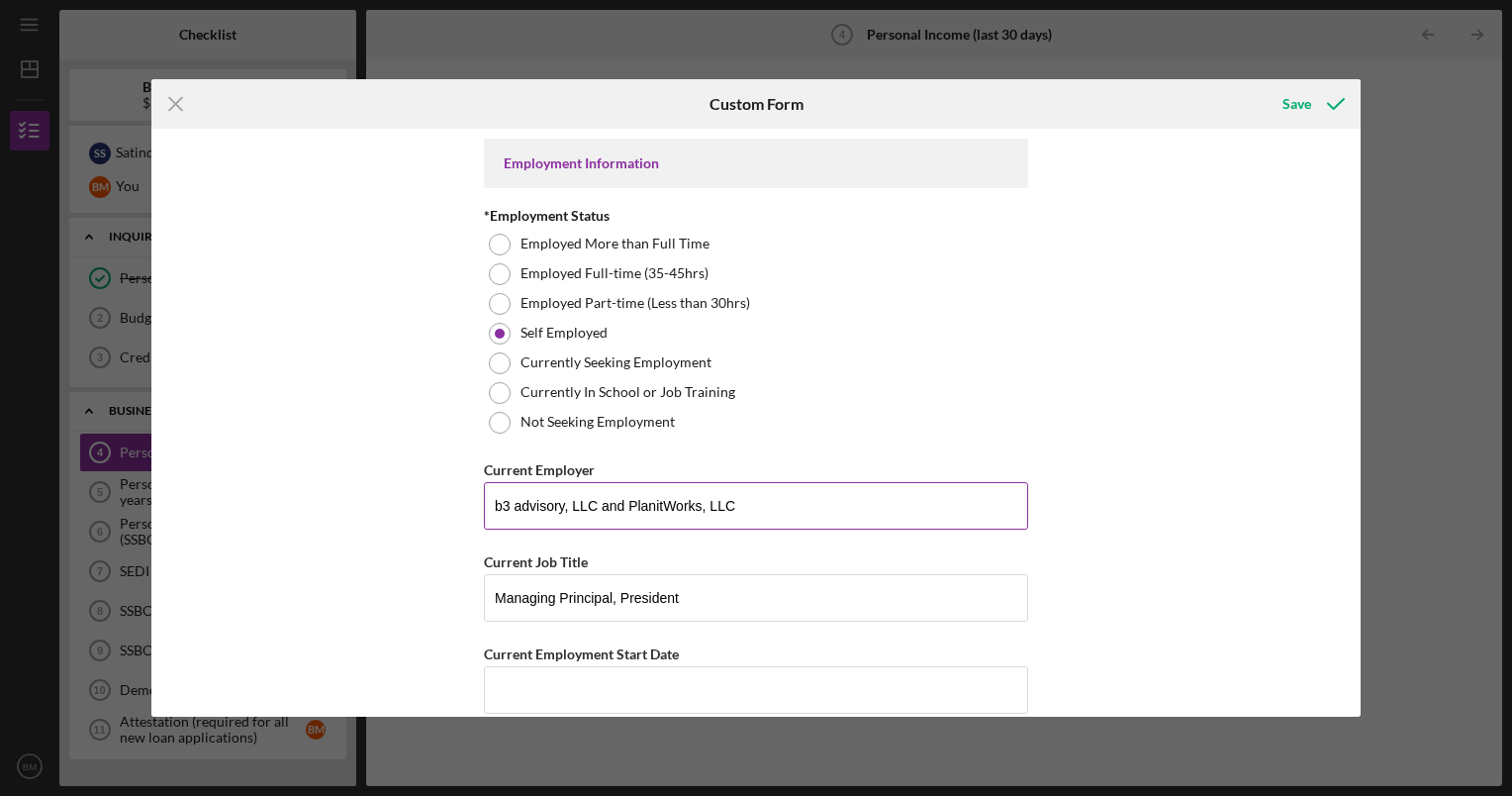 type on "3" 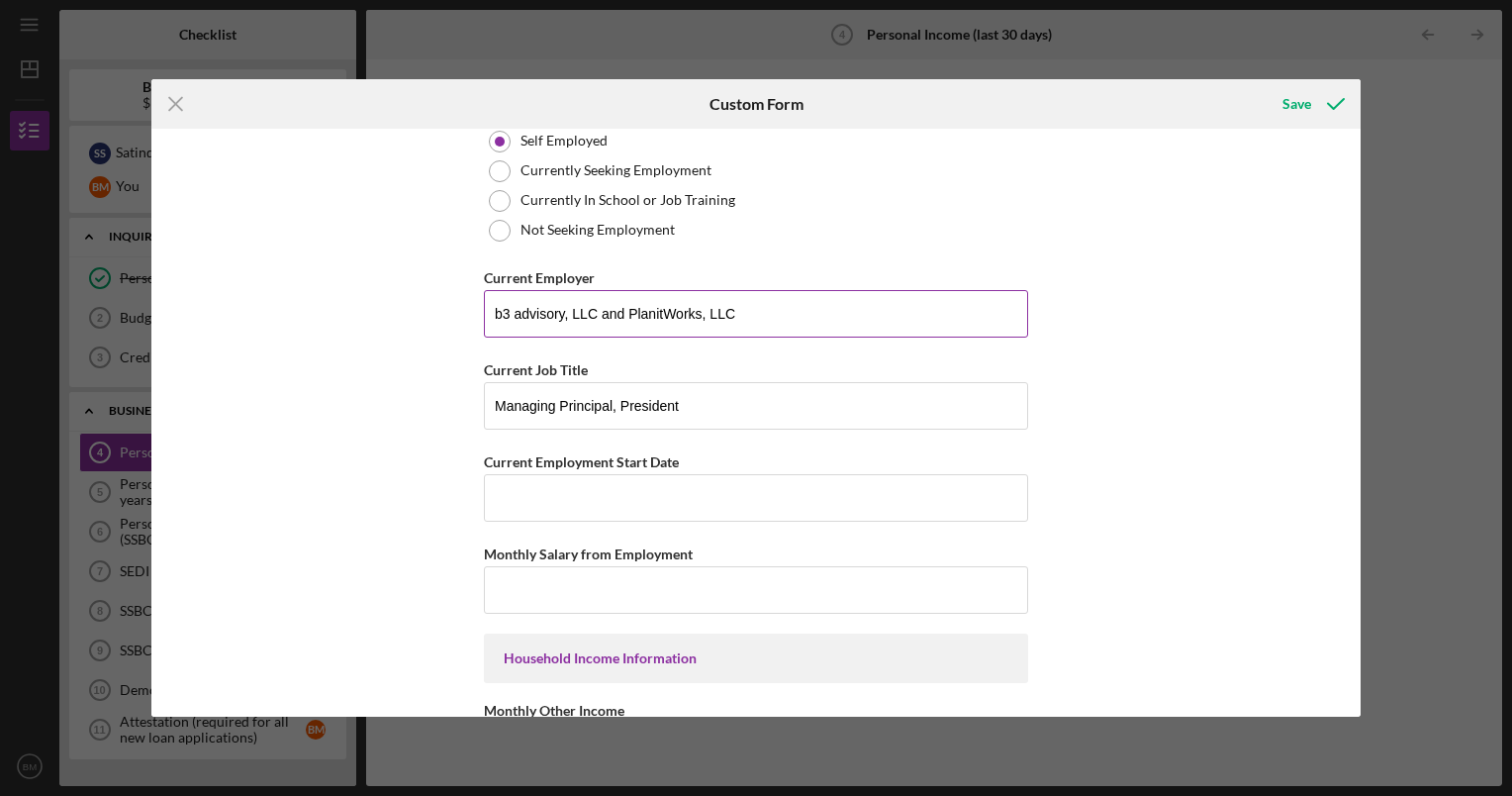 scroll, scrollTop: 194, scrollLeft: 0, axis: vertical 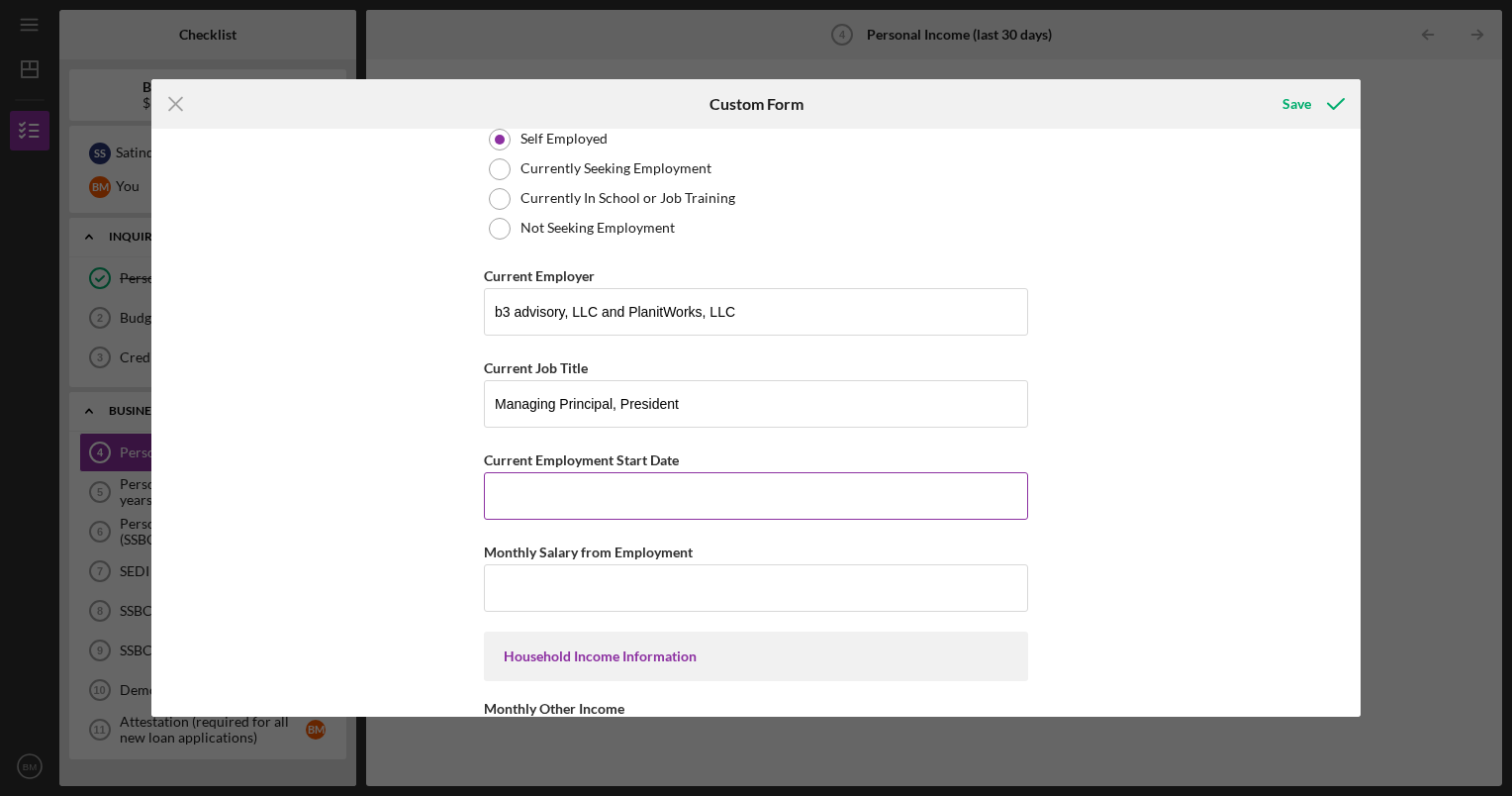 click on "Current Employment Start Date" at bounding box center (756, 496) 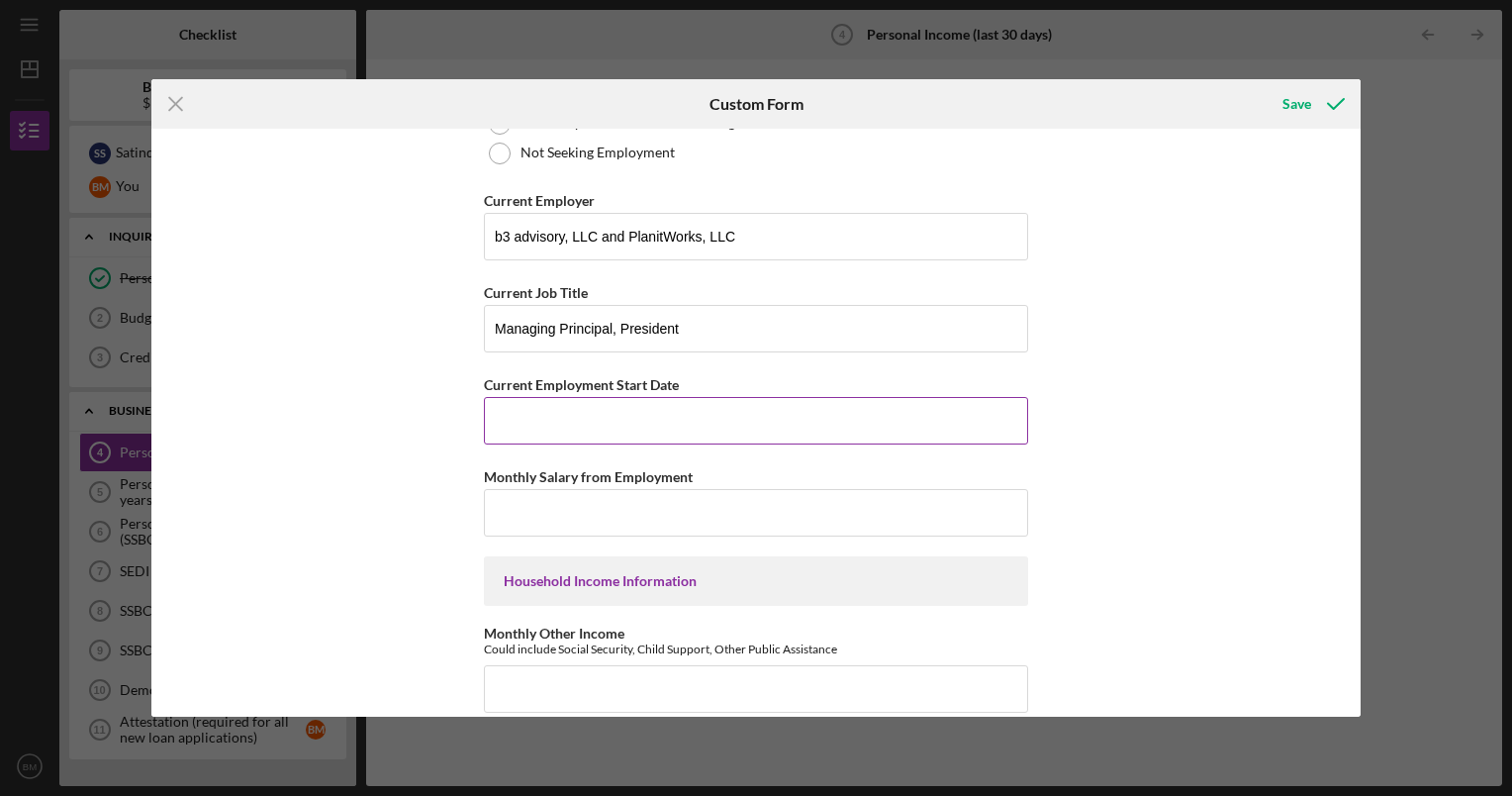 scroll, scrollTop: 271, scrollLeft: 0, axis: vertical 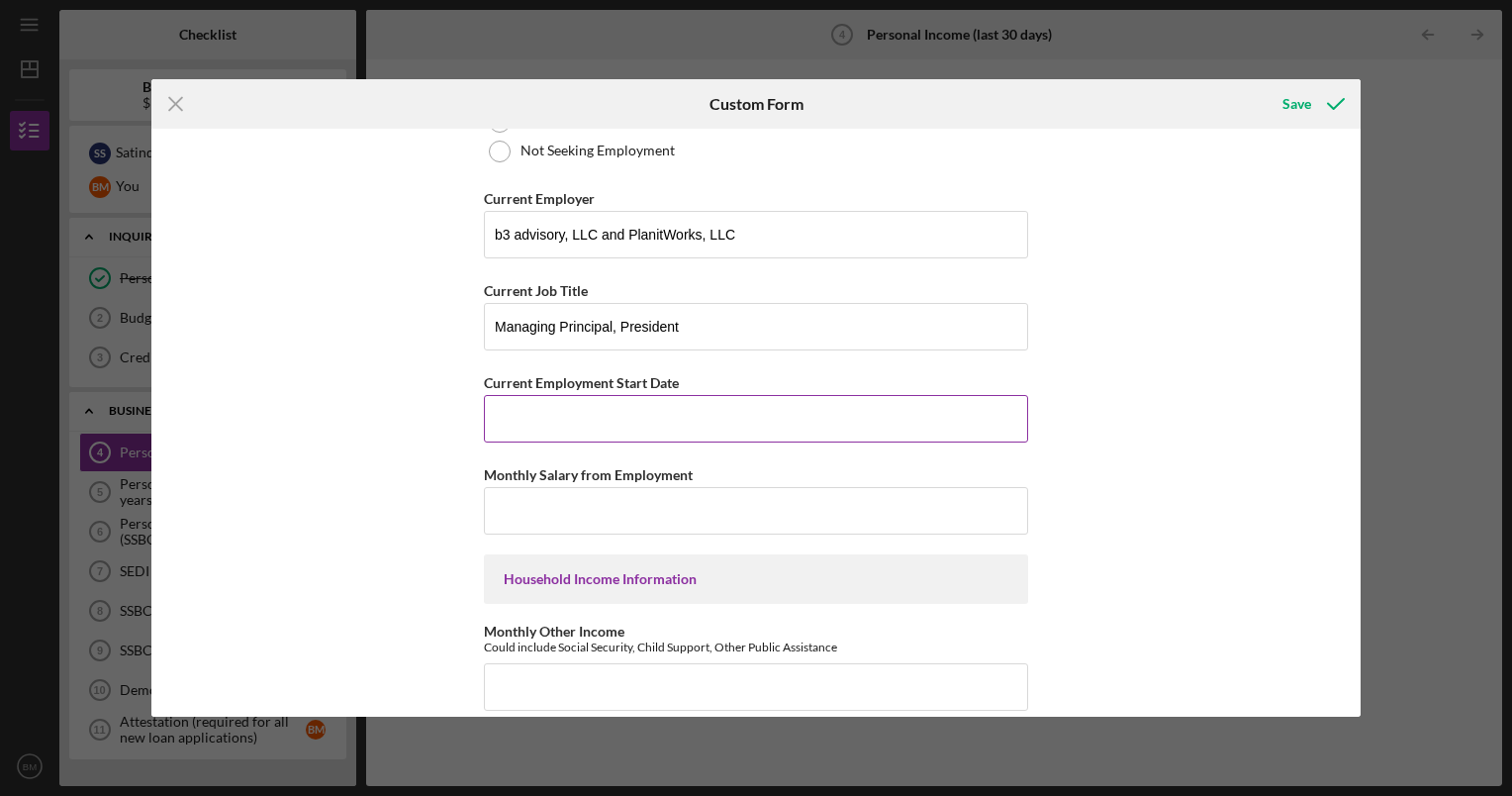click on "Current Employment Start Date" at bounding box center [756, 419] 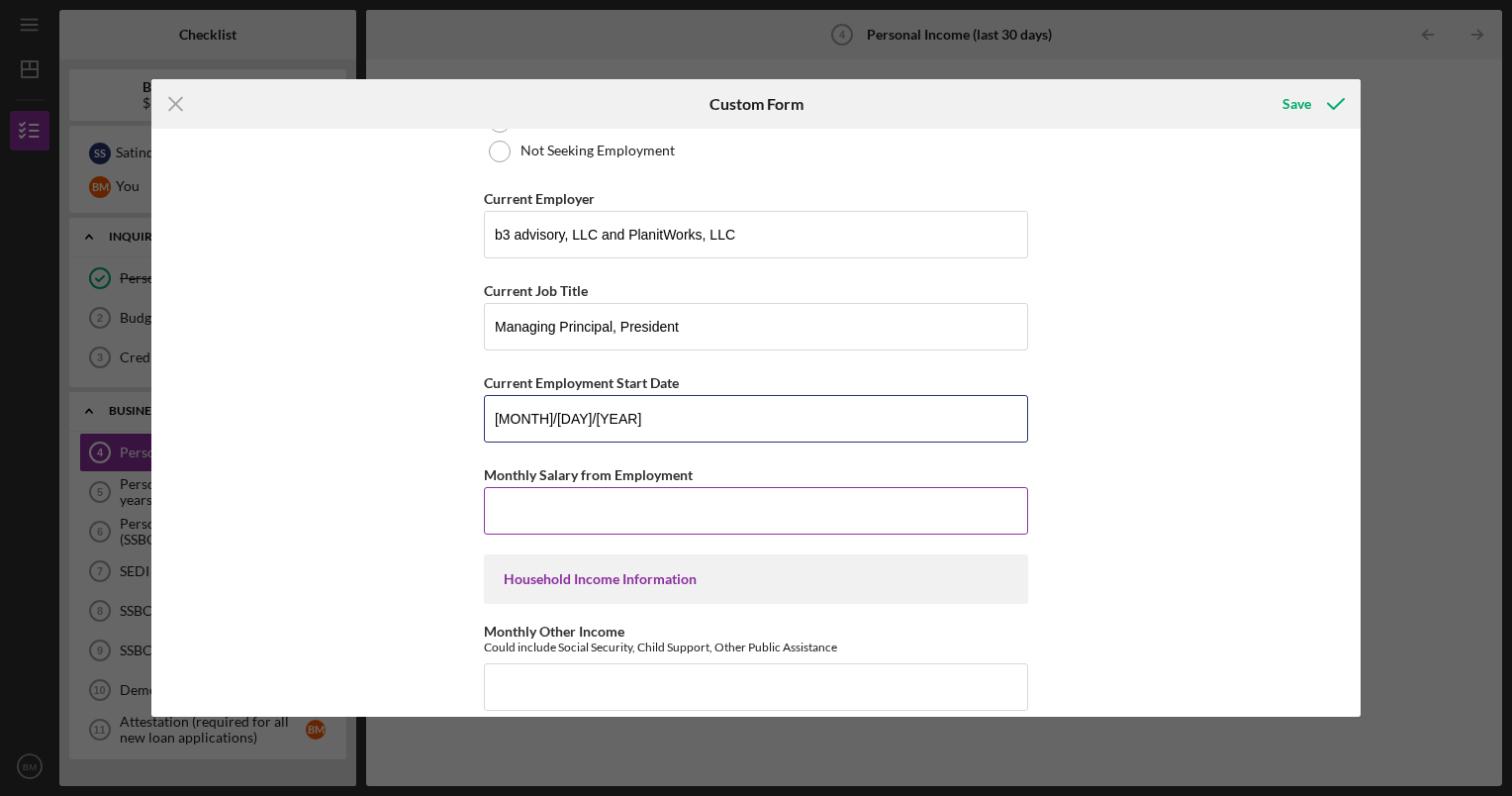 type on "[MONTH]/[DAY]/[YEAR]" 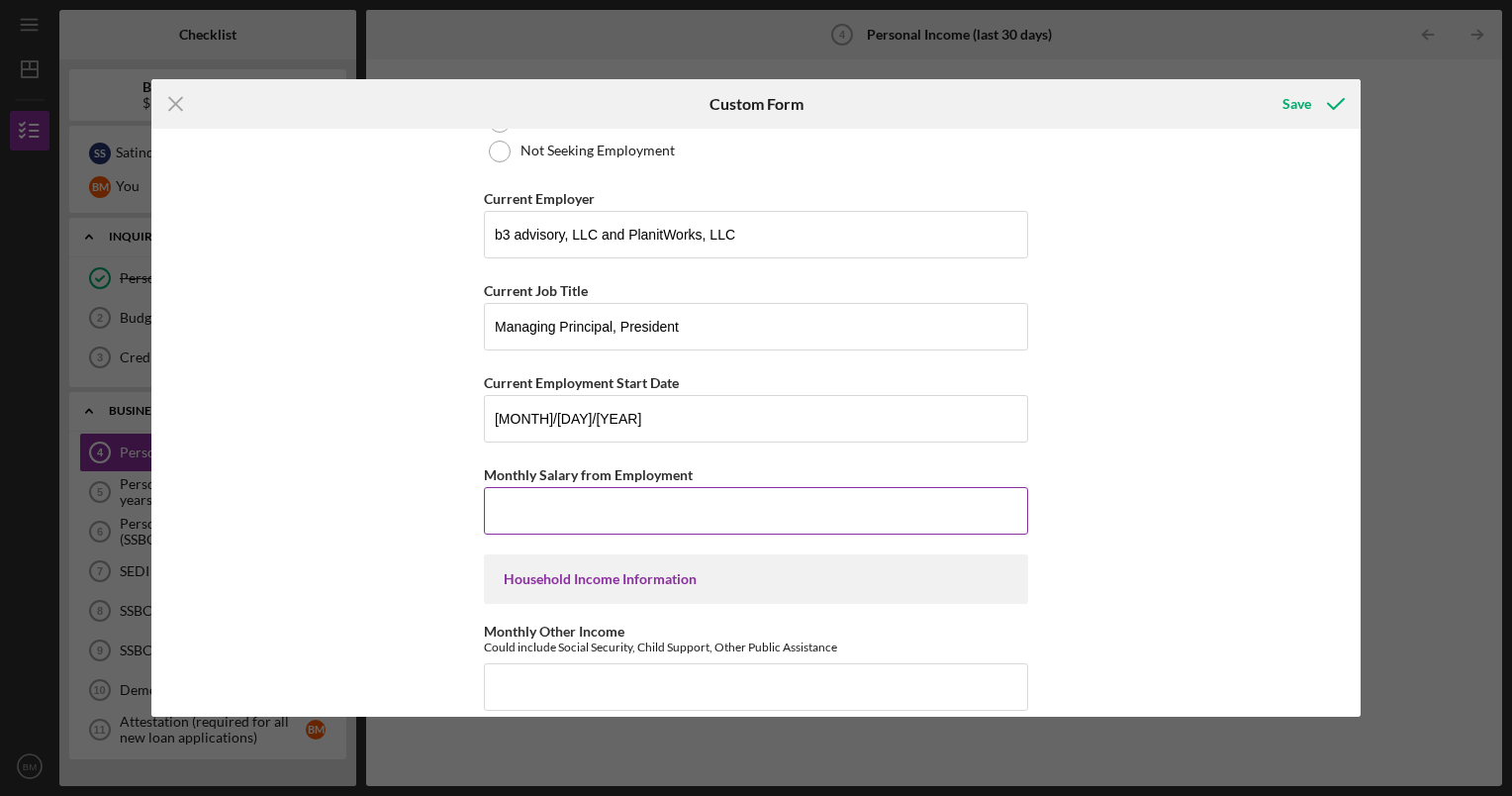 click on "Monthly Salary from Employment" at bounding box center (756, 511) 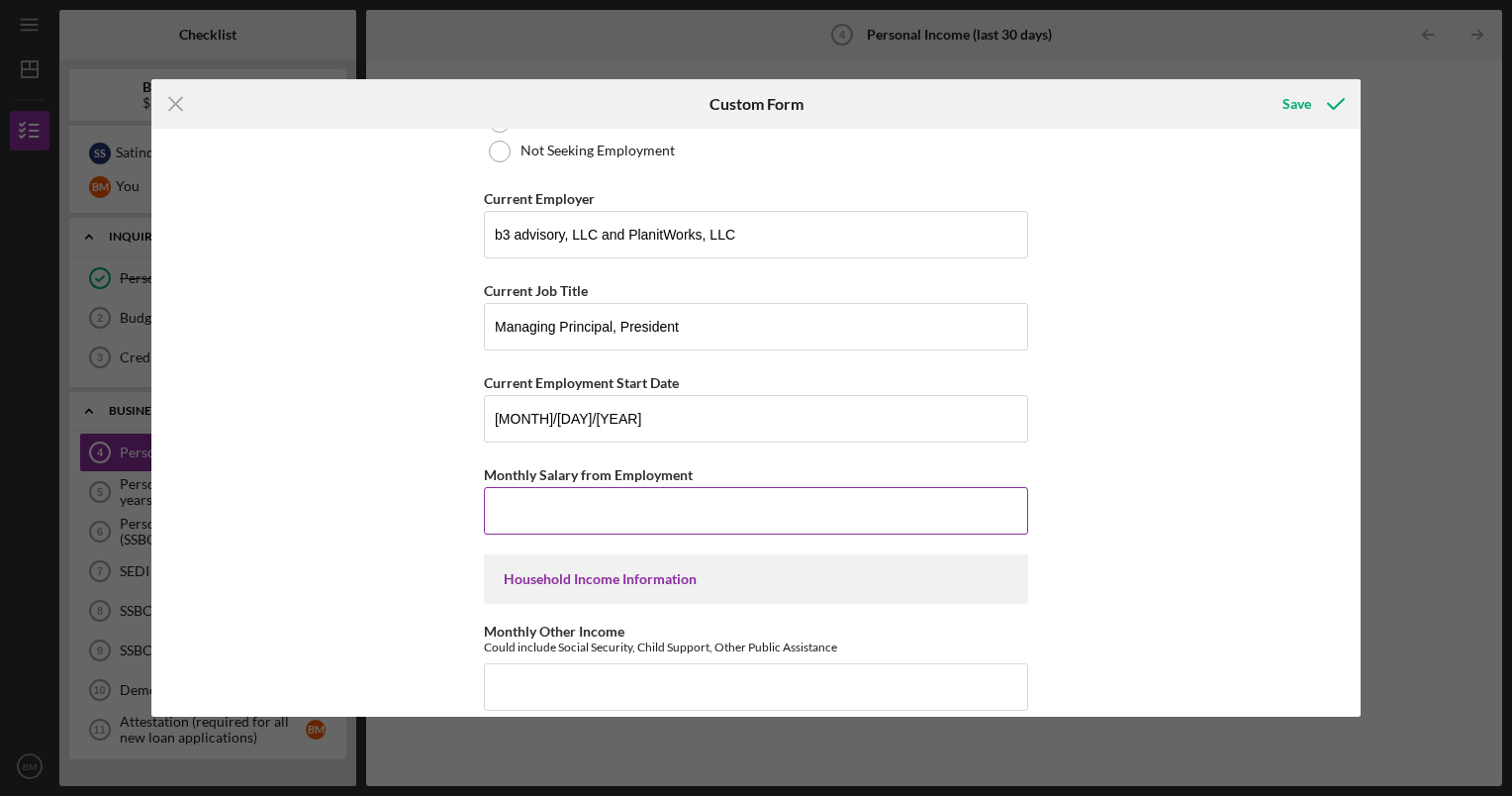 type on "$4" 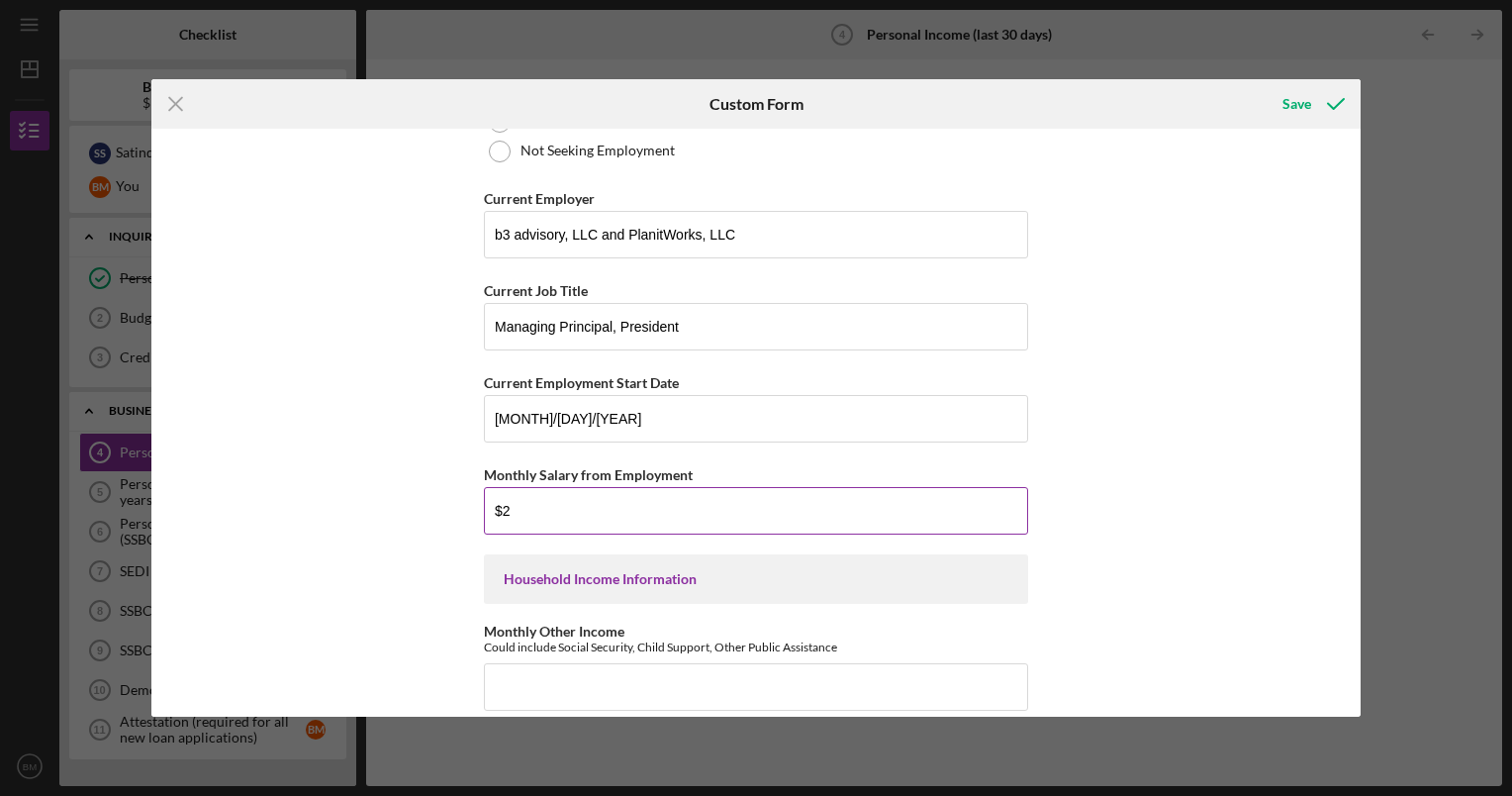 type on "$" 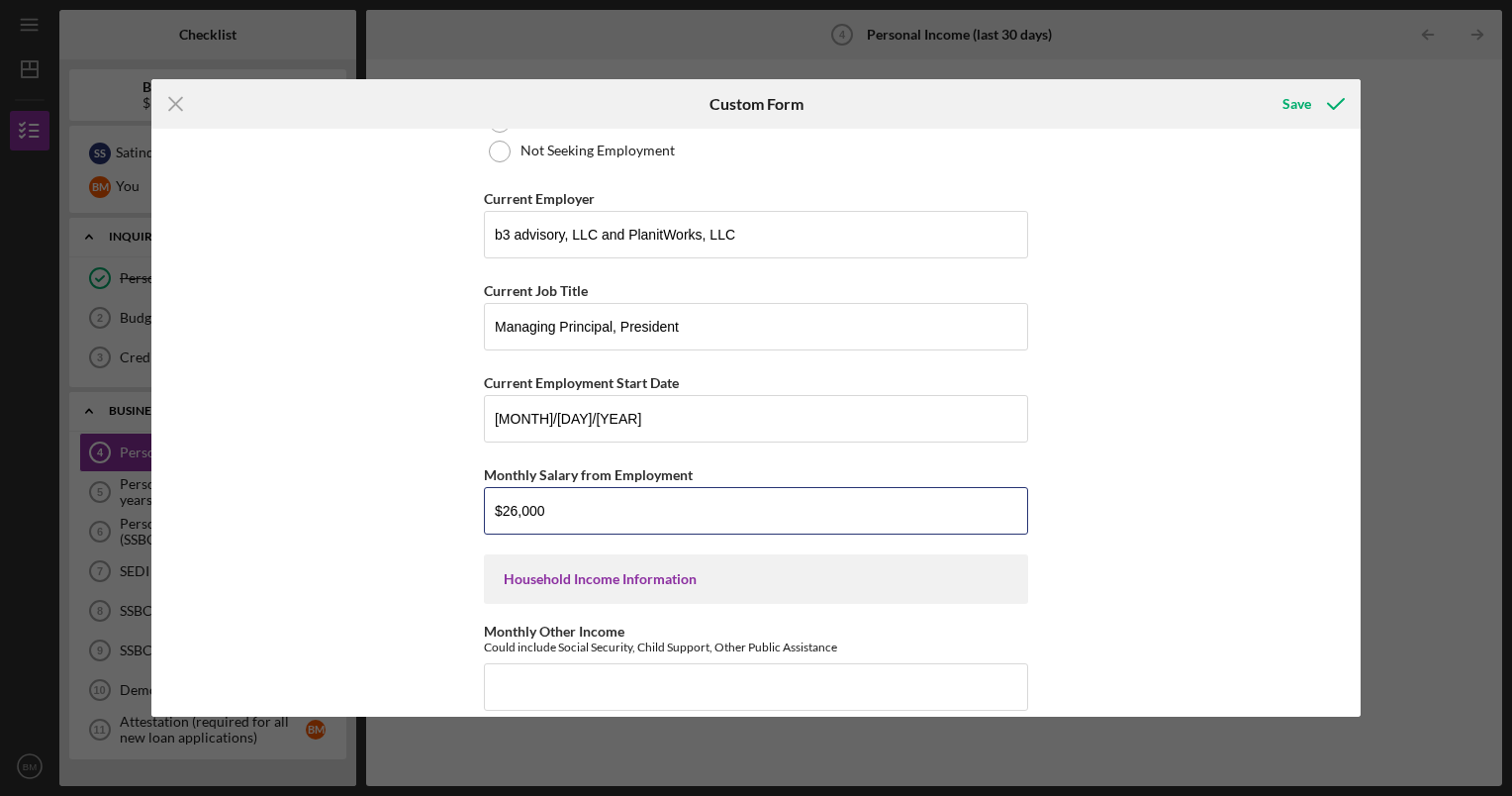 type on "$26,000" 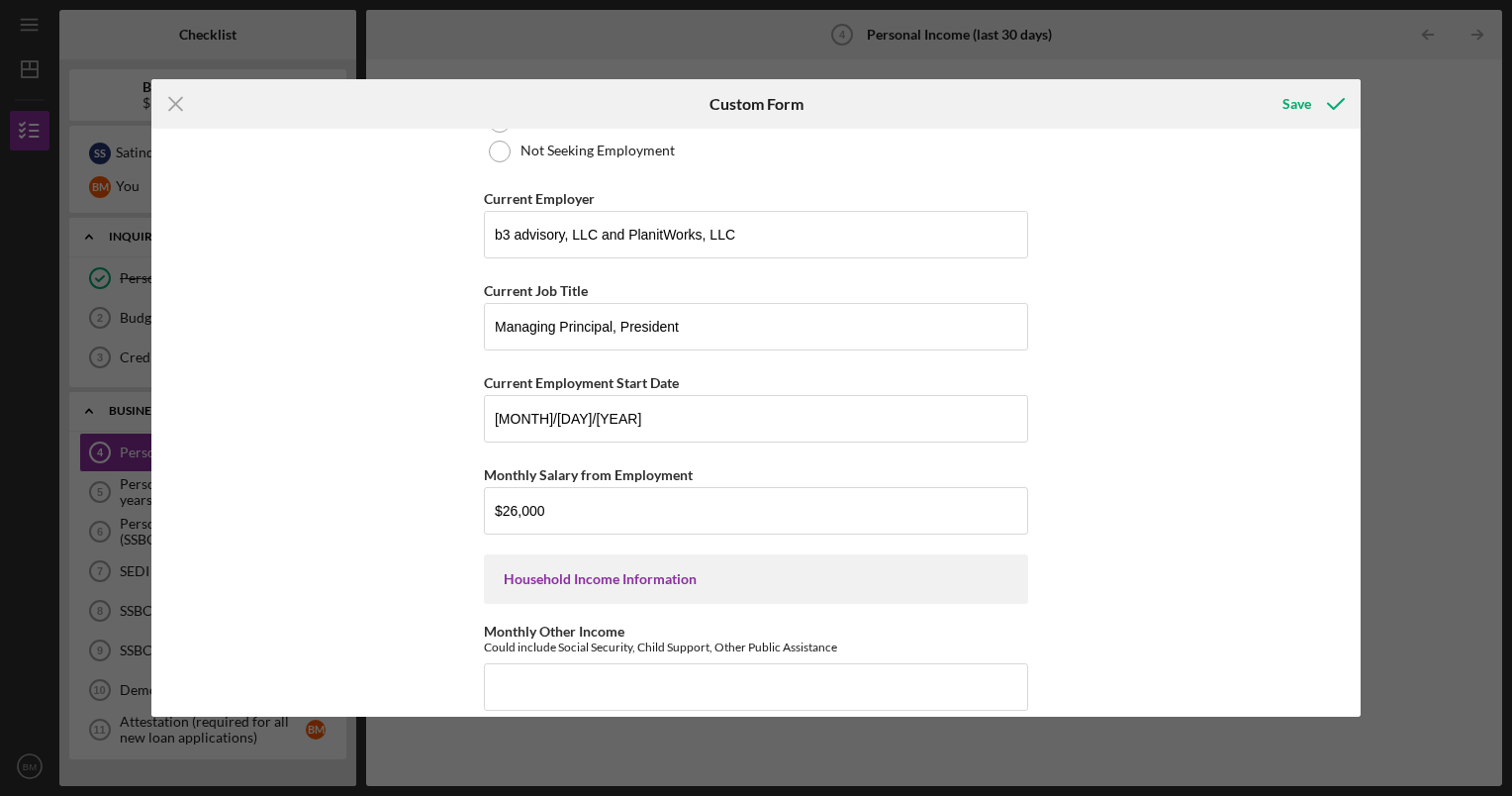 click on "Household Income Information" at bounding box center [756, 579] 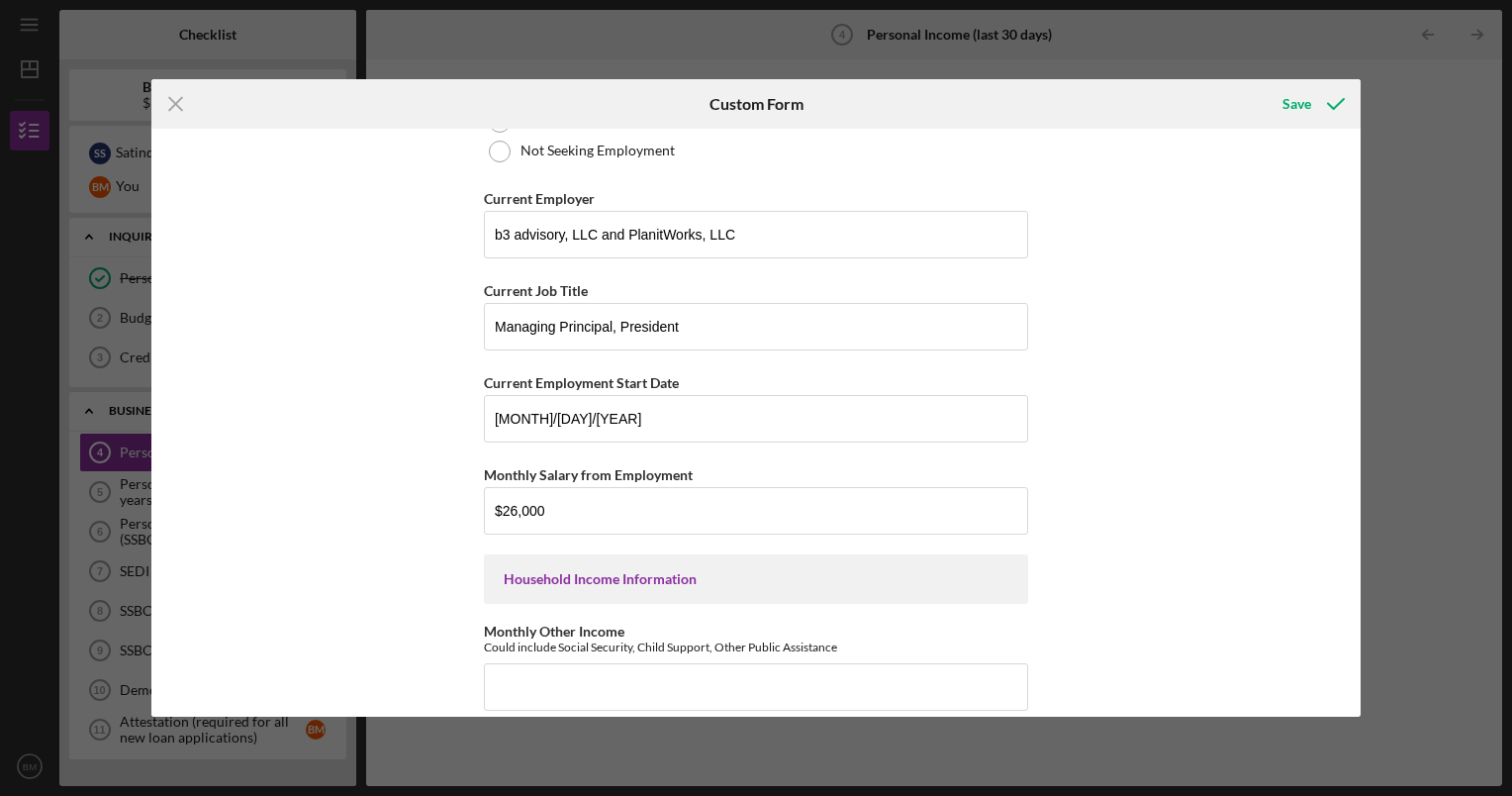 click on "Household Income Information" at bounding box center [756, 579] 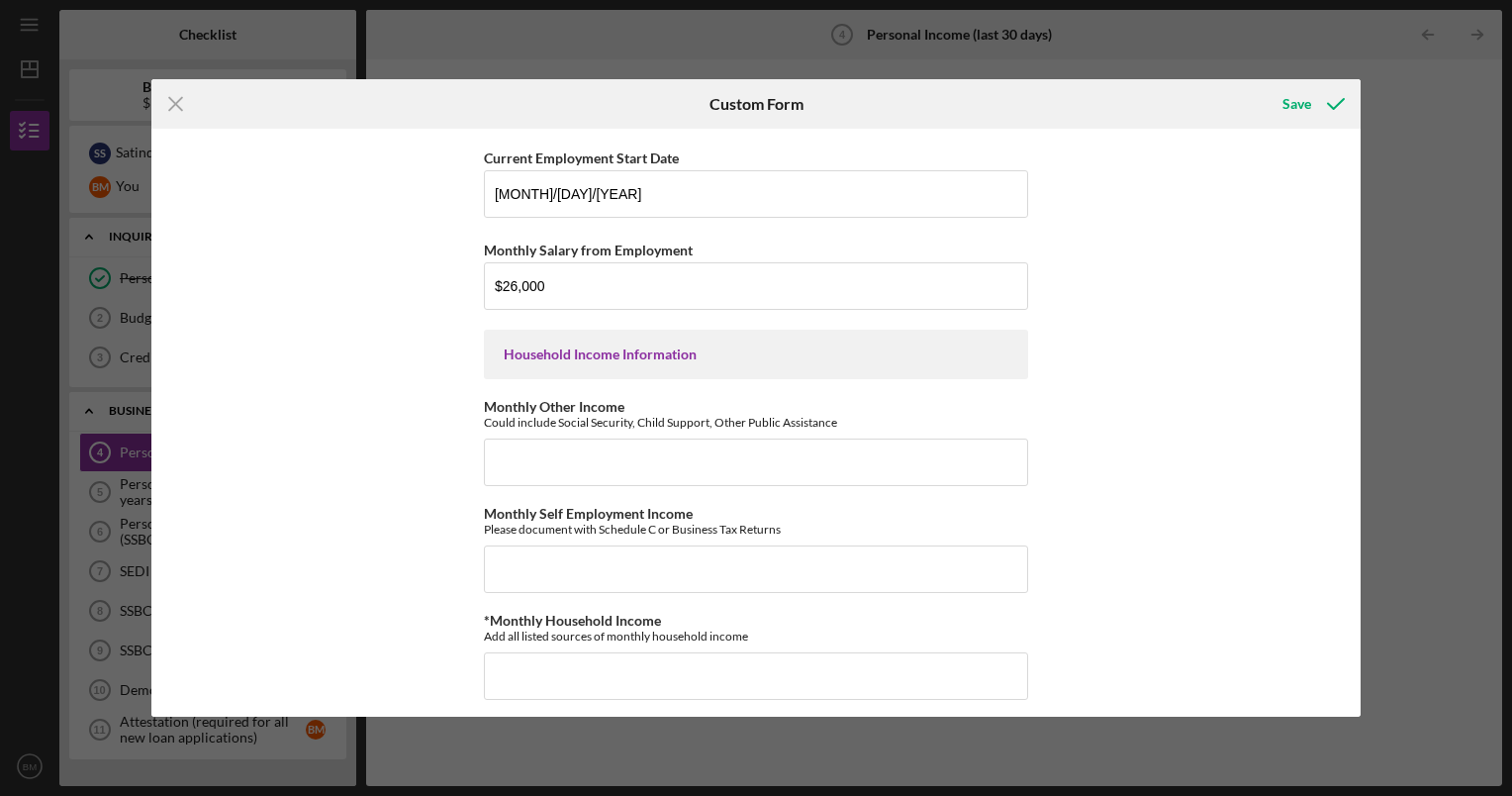 scroll, scrollTop: 495, scrollLeft: 0, axis: vertical 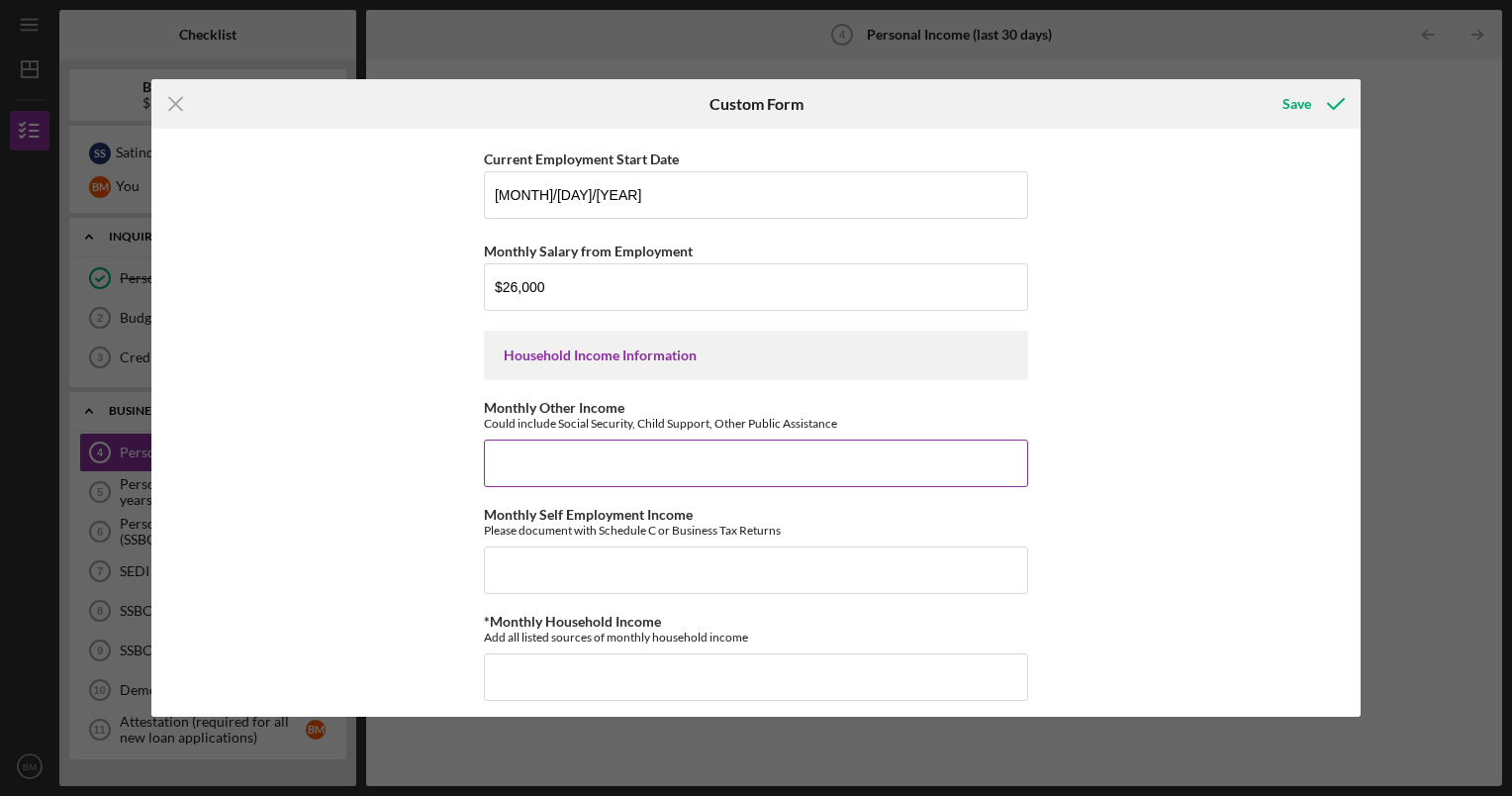 click on "Monthly Other Income" at bounding box center [756, 463] 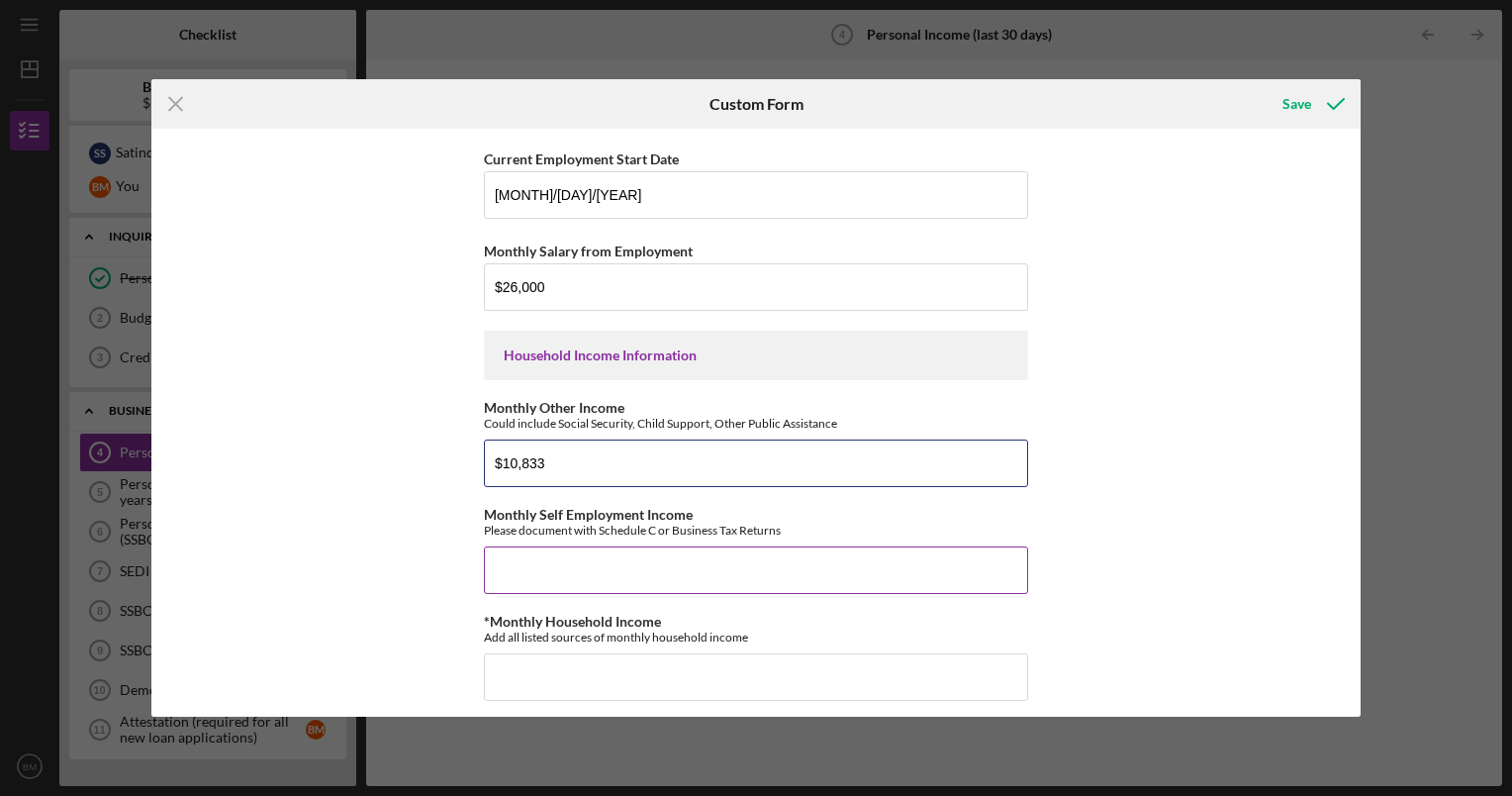 type on "$10,833" 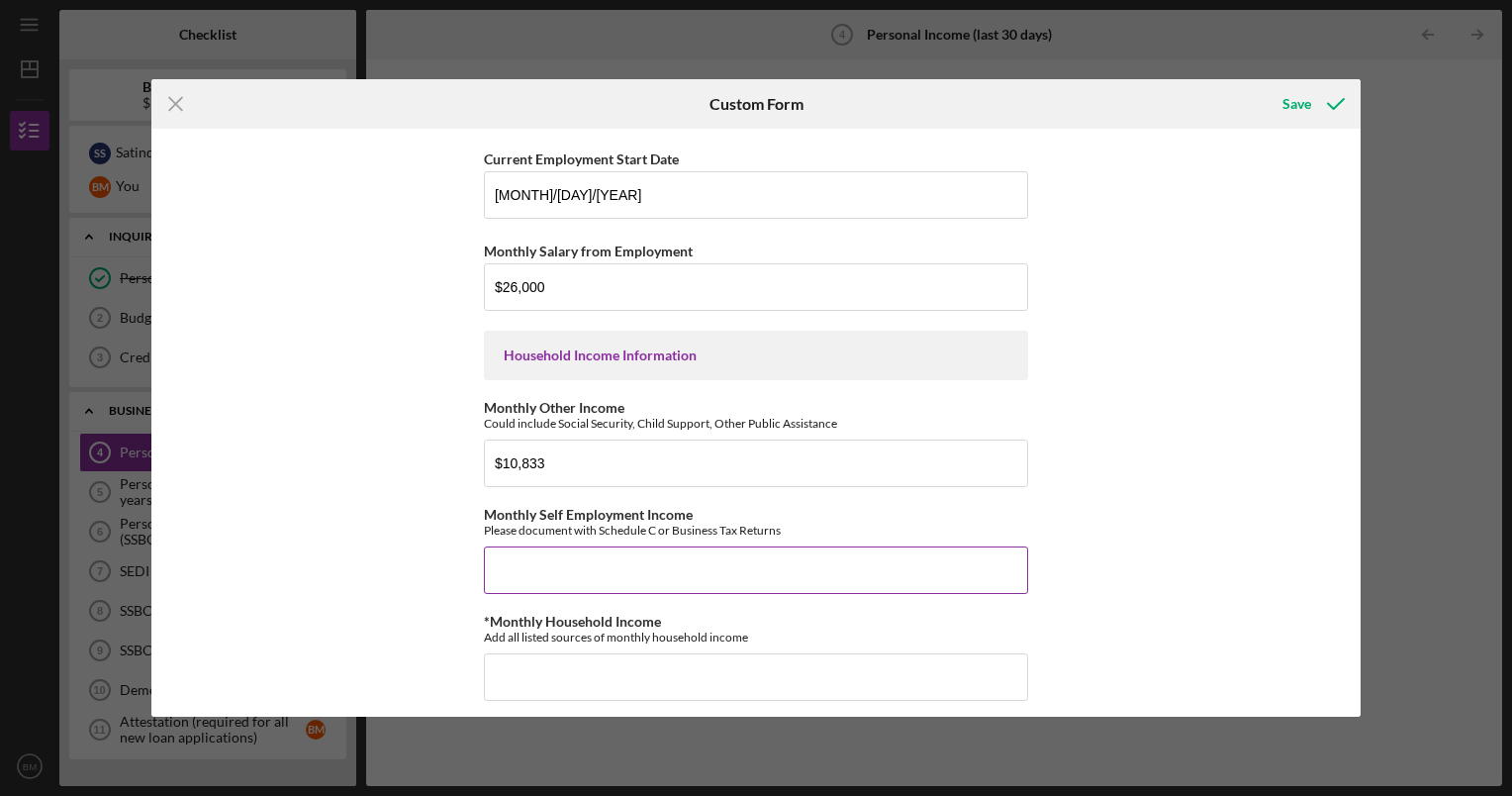 click on "Monthly Self Employment Income" at bounding box center (756, 570) 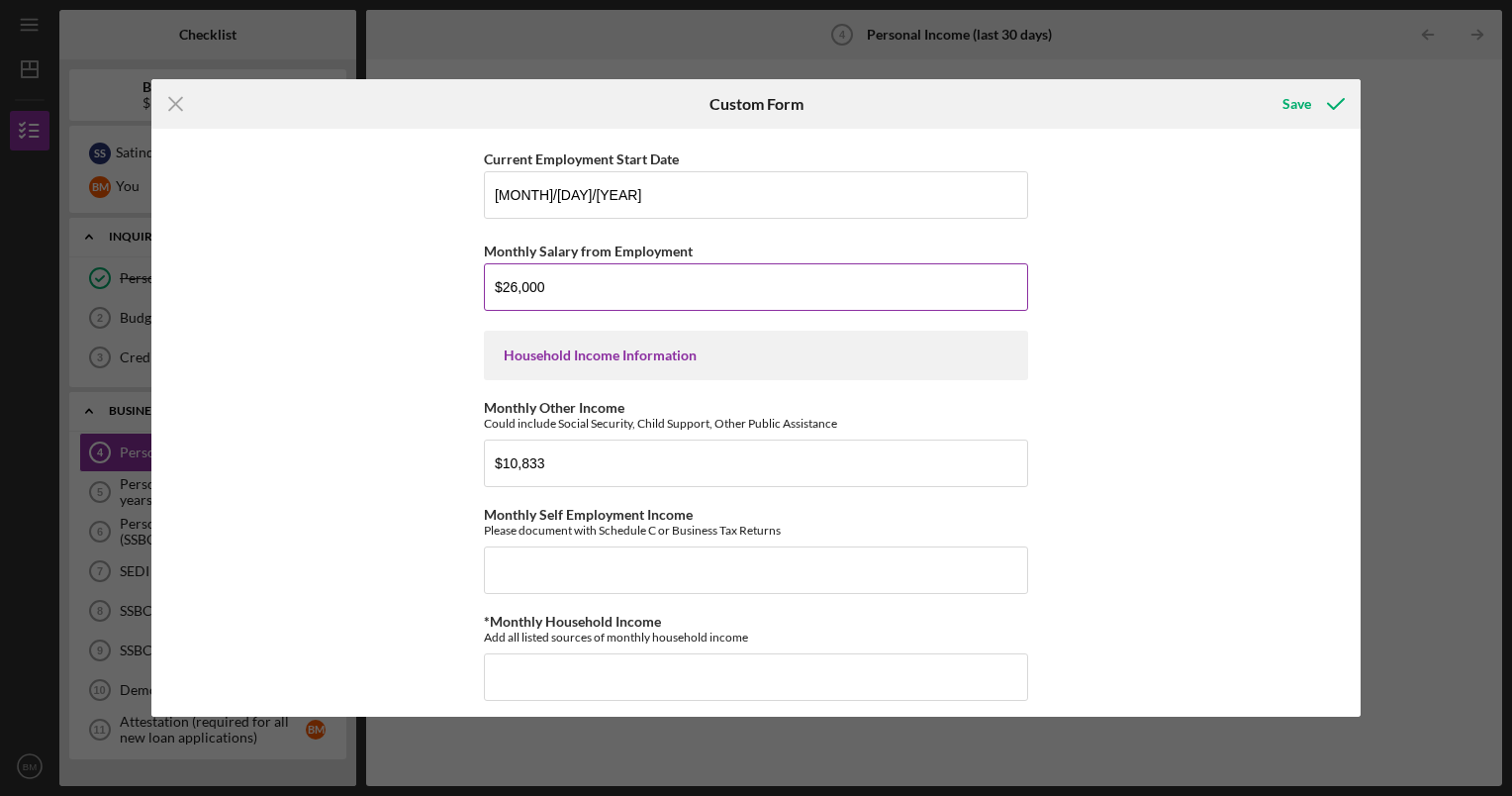click on "$26,000" at bounding box center [756, 287] 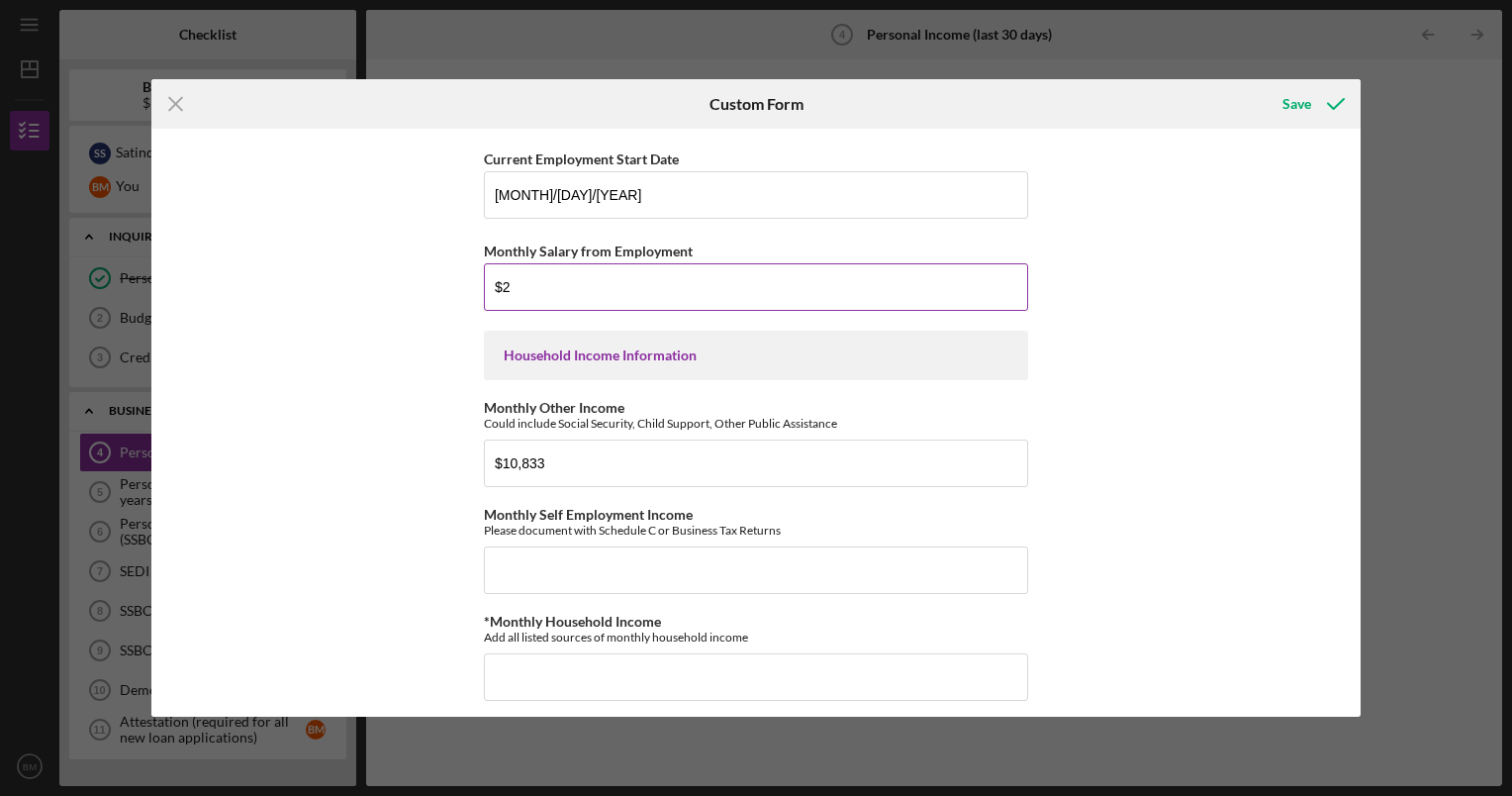 type on "$" 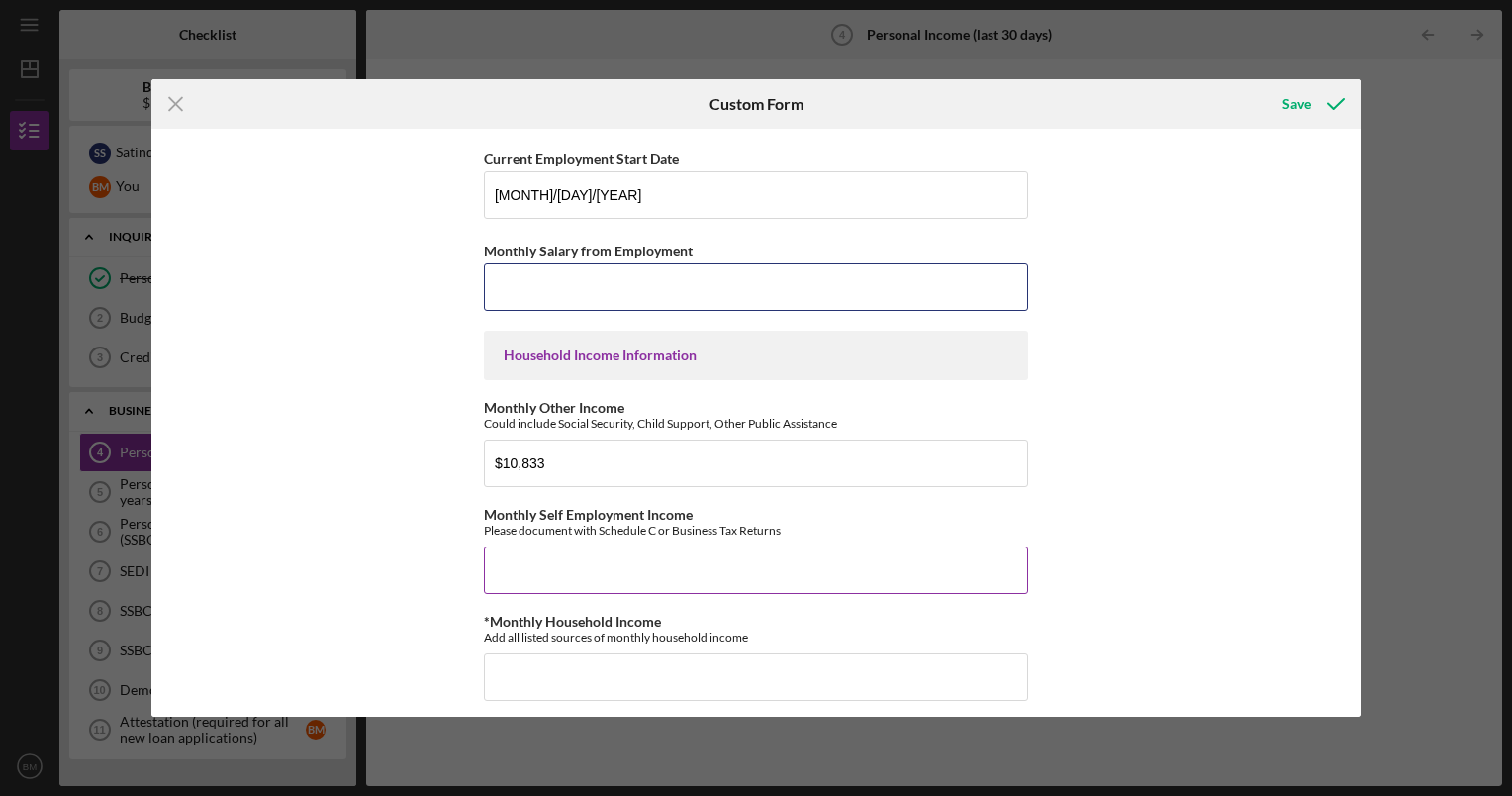 type 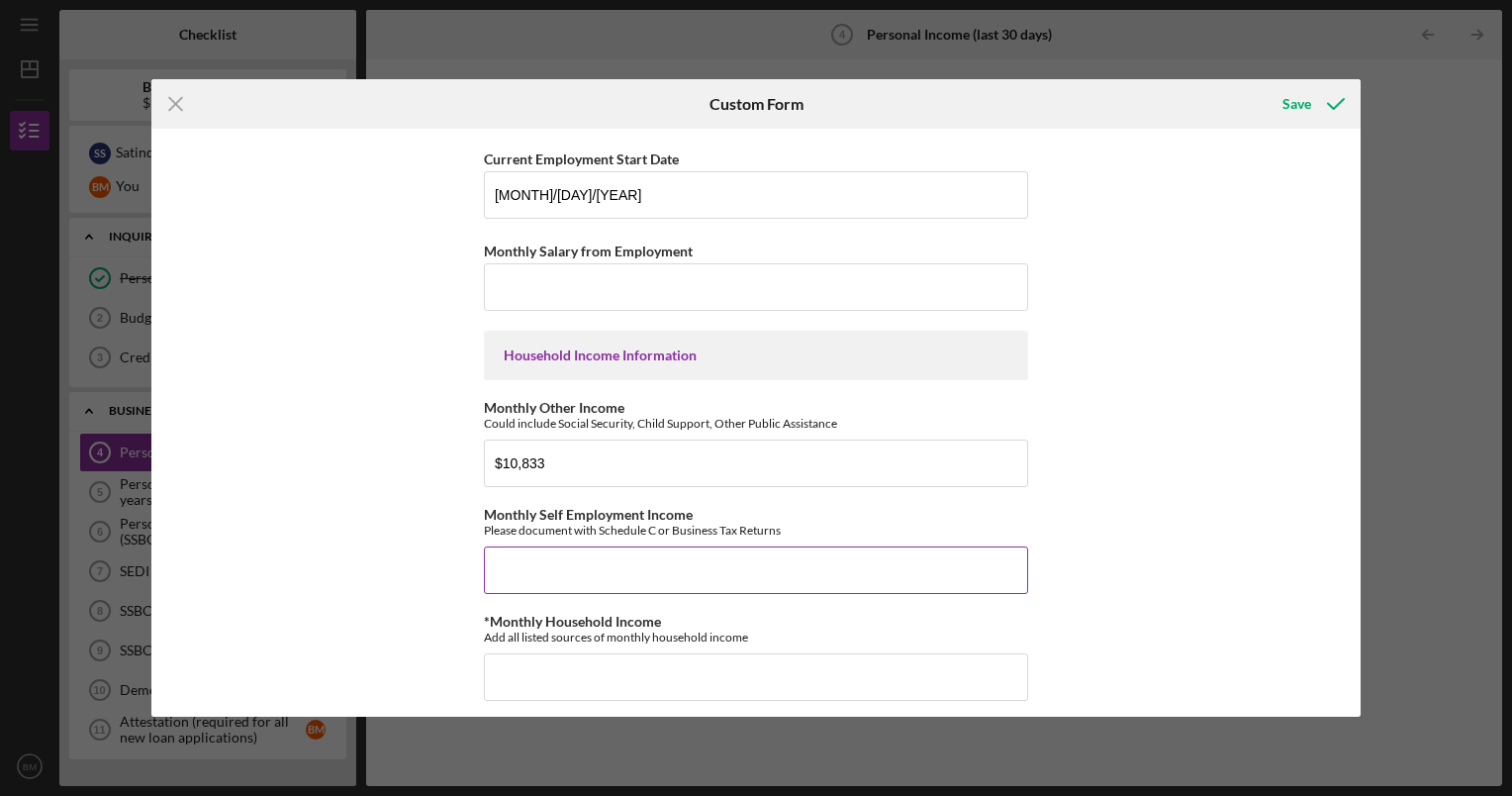 click on "Monthly Self Employment Income" at bounding box center (756, 570) 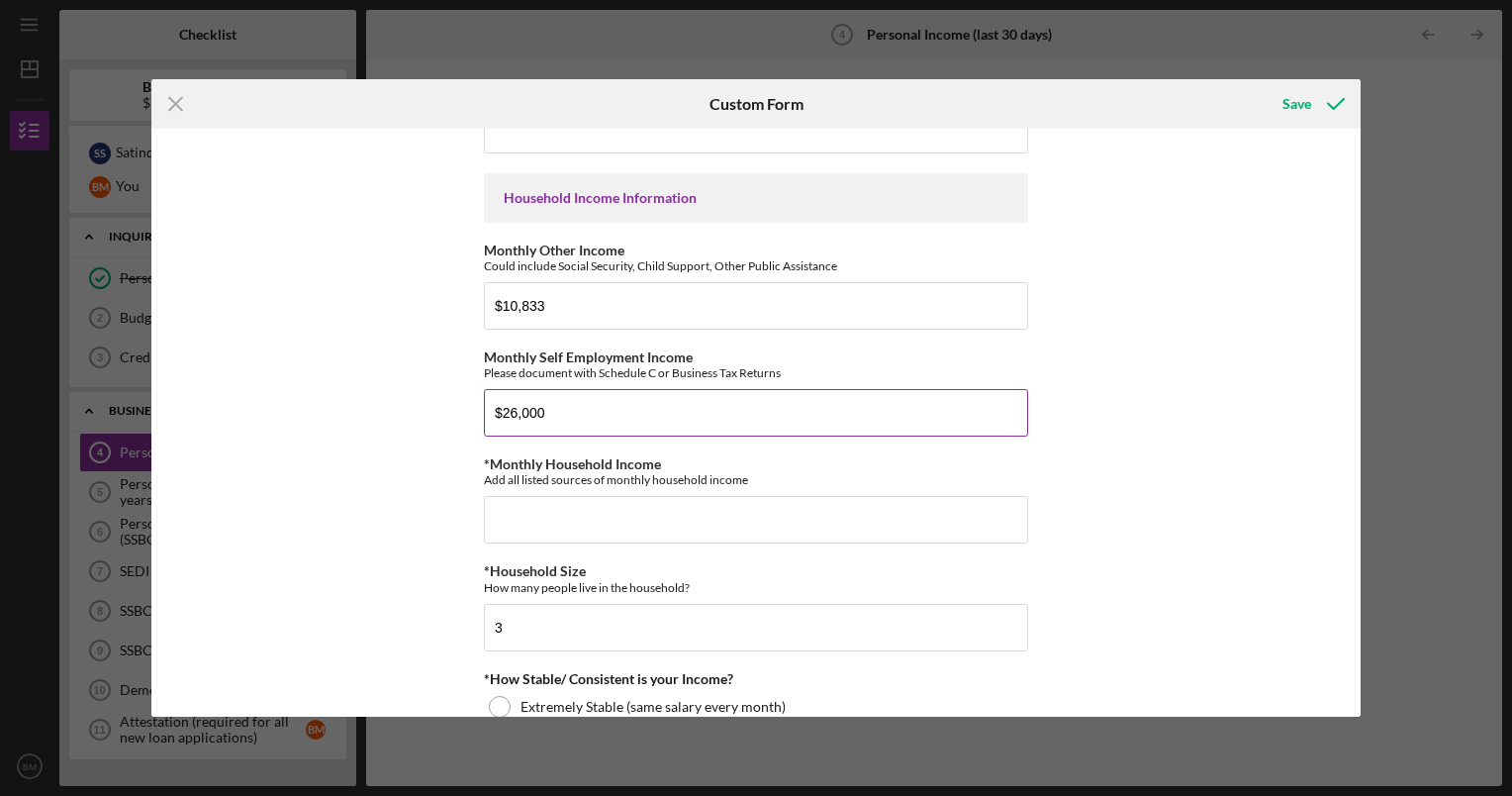 scroll, scrollTop: 653, scrollLeft: 0, axis: vertical 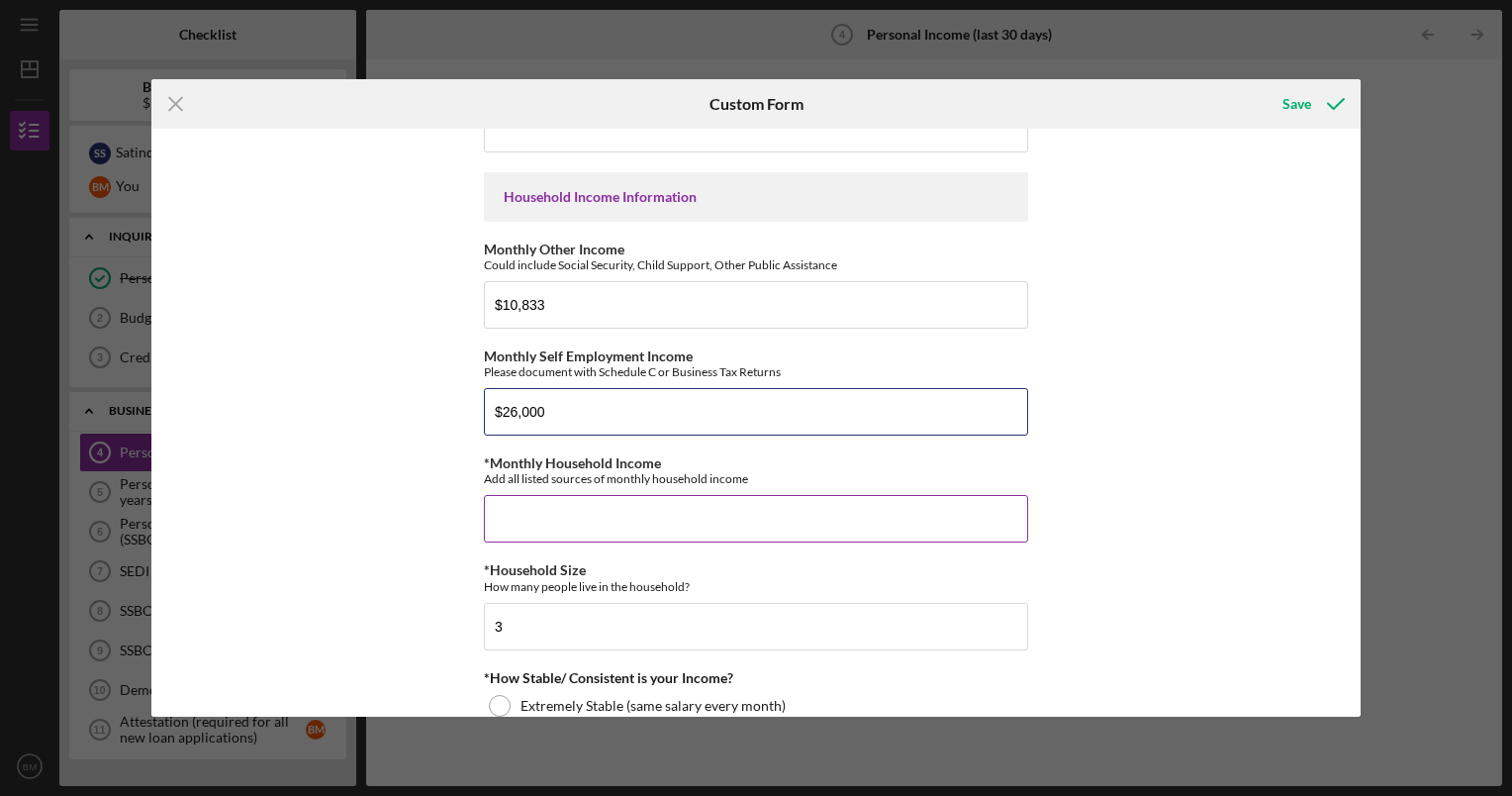 type on "$26,000" 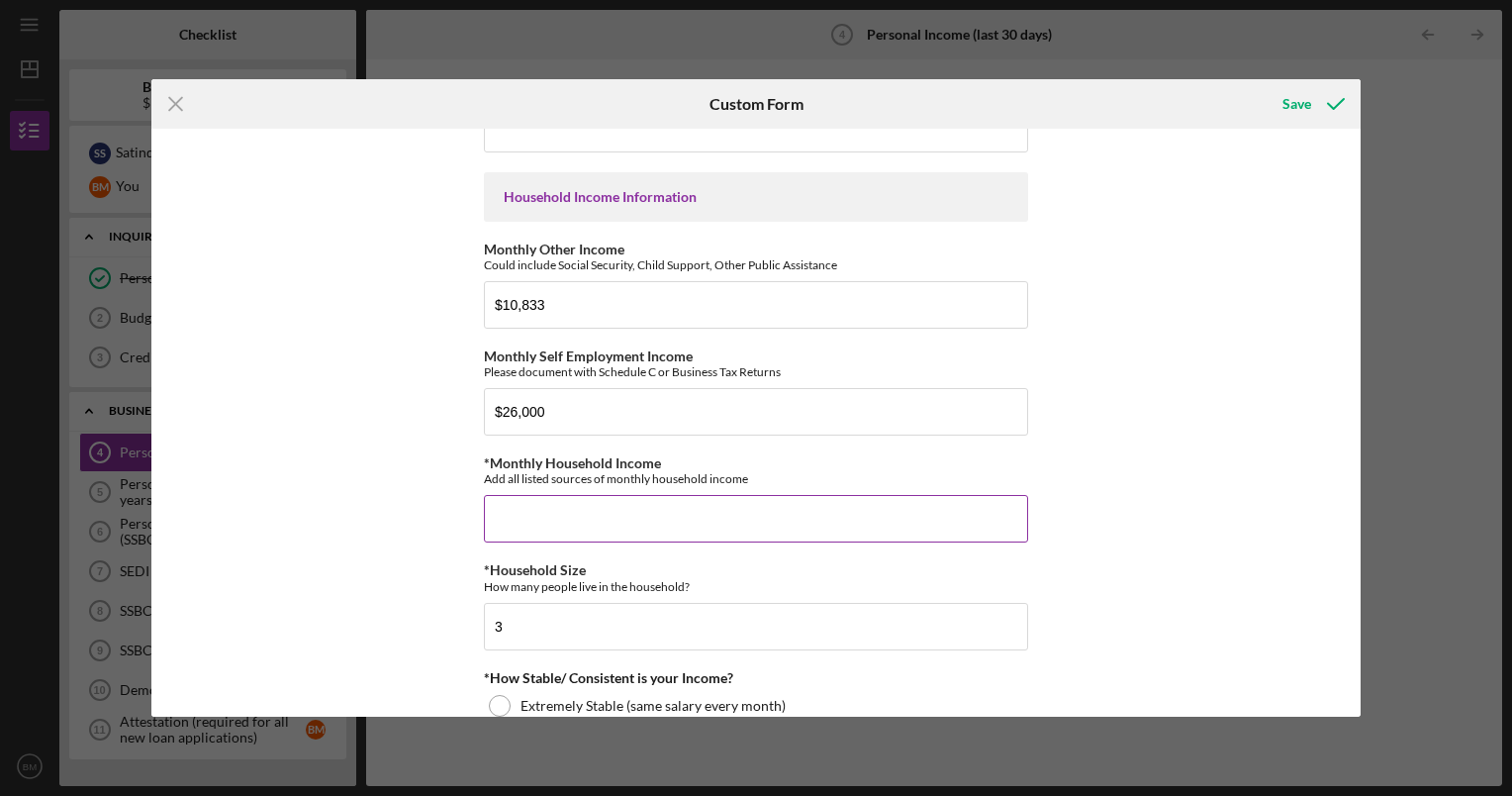 click on "*Monthly Household Income" at bounding box center (756, 519) 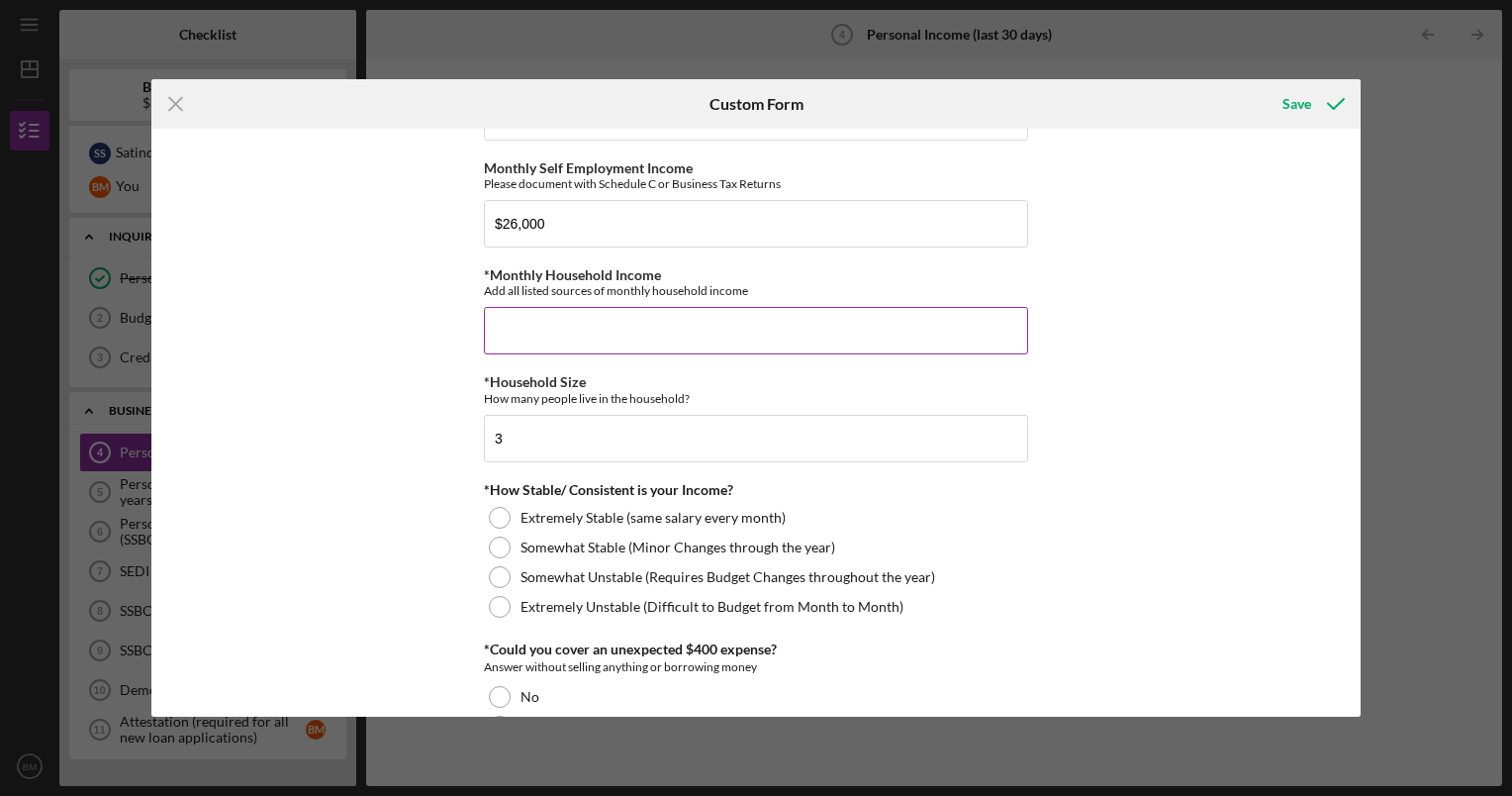 scroll, scrollTop: 846, scrollLeft: 0, axis: vertical 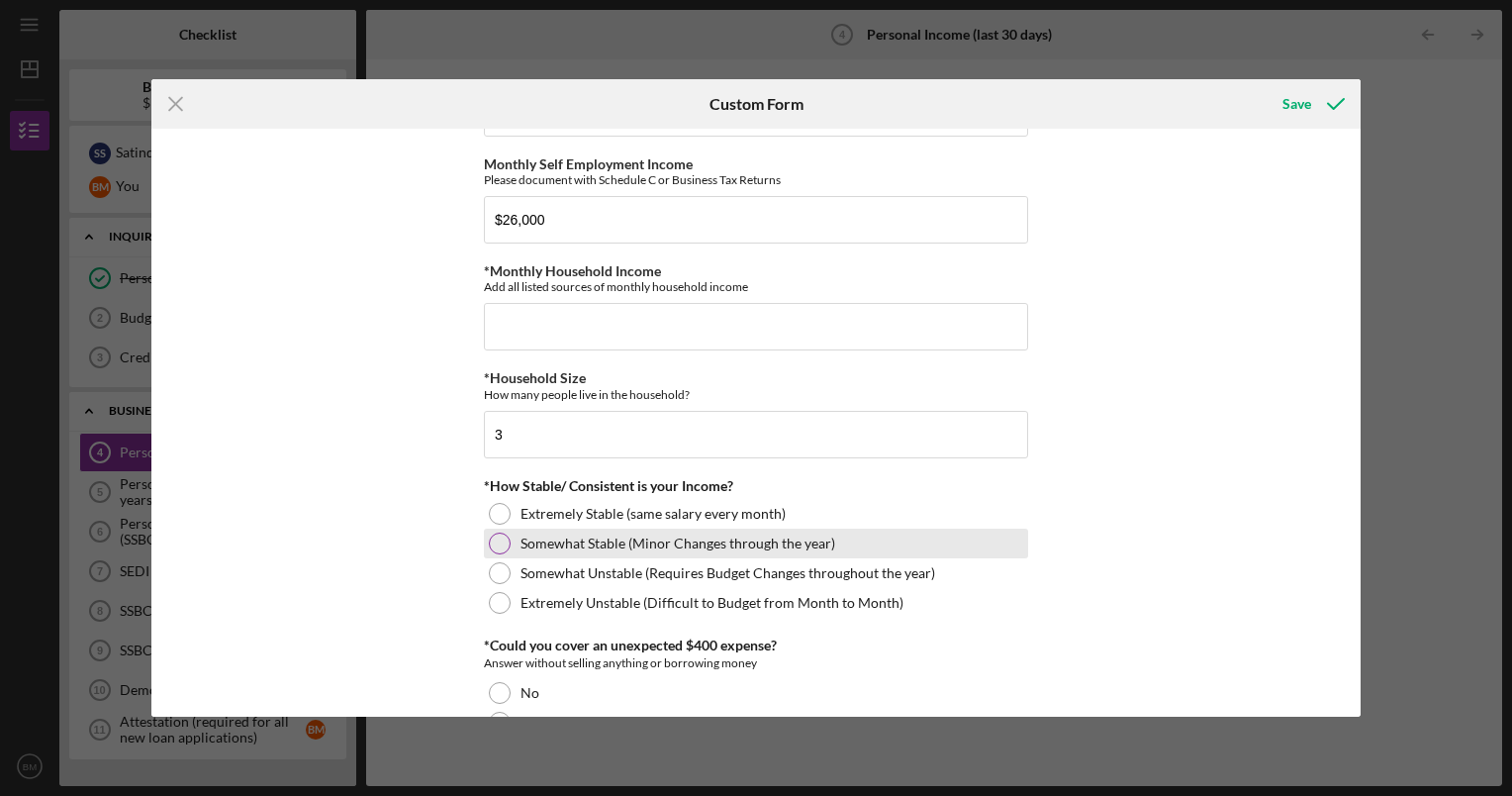 click on "Somewhat Stable (Minor Changes through the year)" at bounding box center (678, 544) 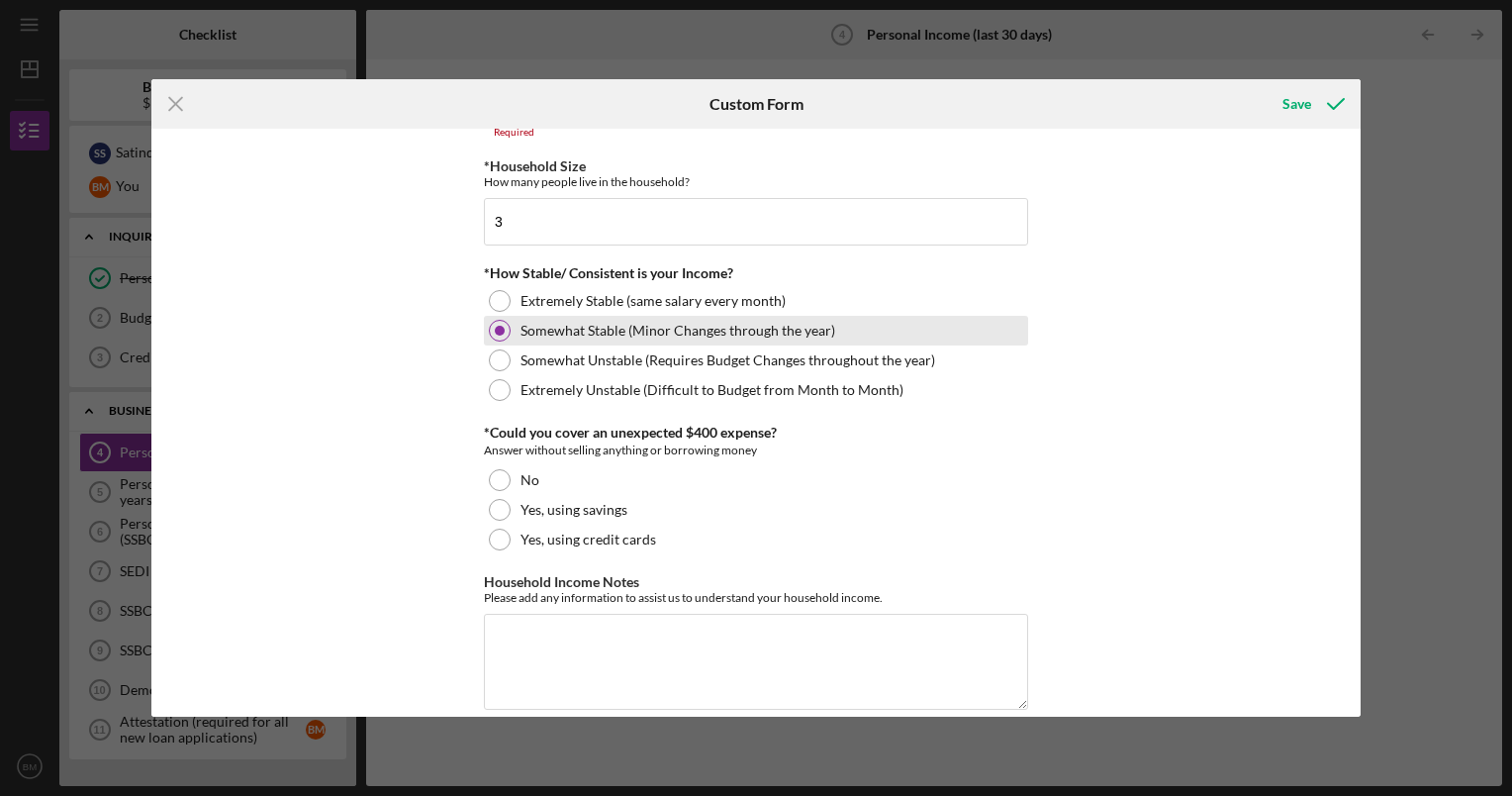 scroll, scrollTop: 1087, scrollLeft: 0, axis: vertical 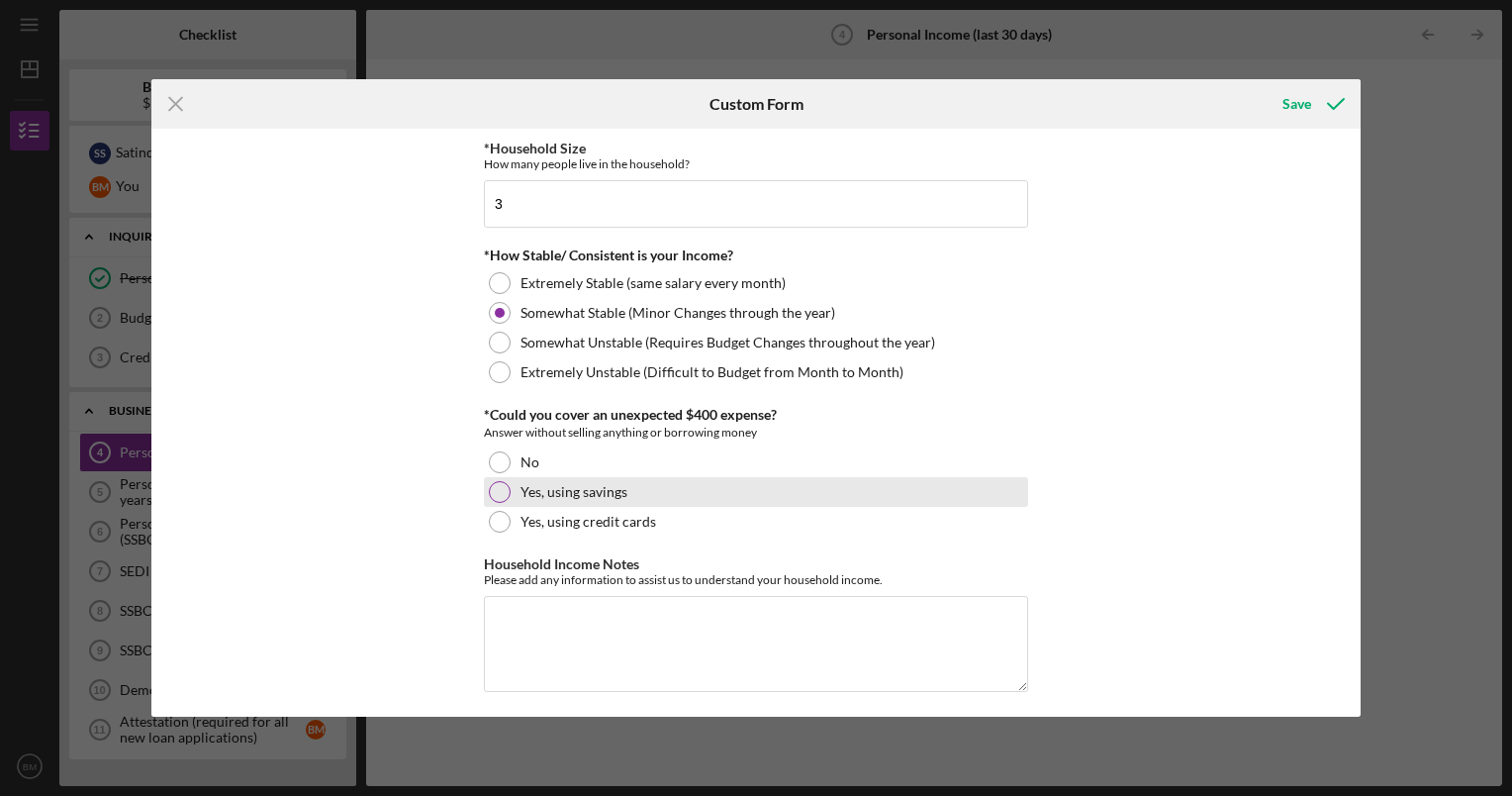 click on "Yes, using savings" at bounding box center (574, 492) 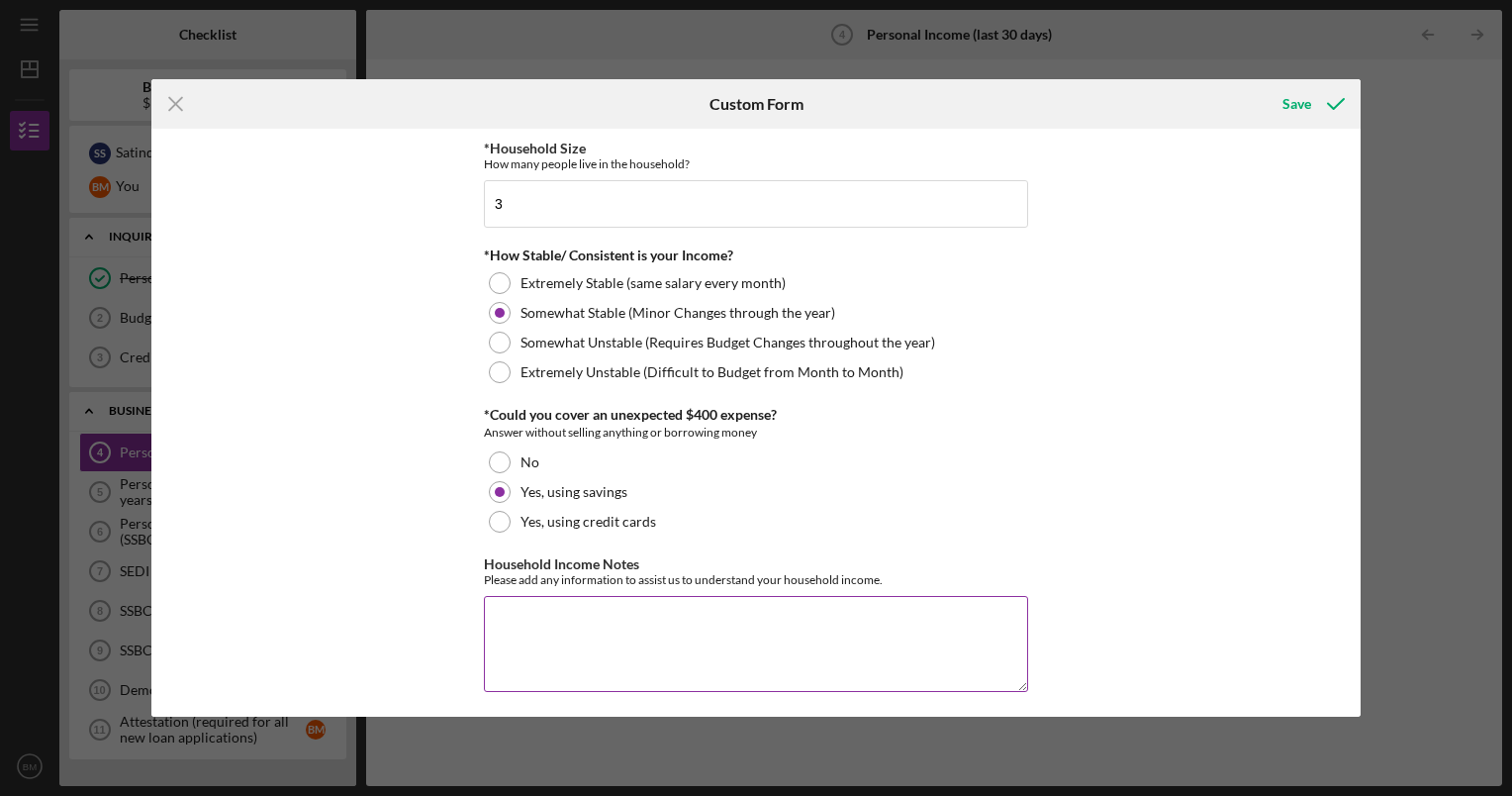 click on "Household Income Notes" at bounding box center [756, 644] 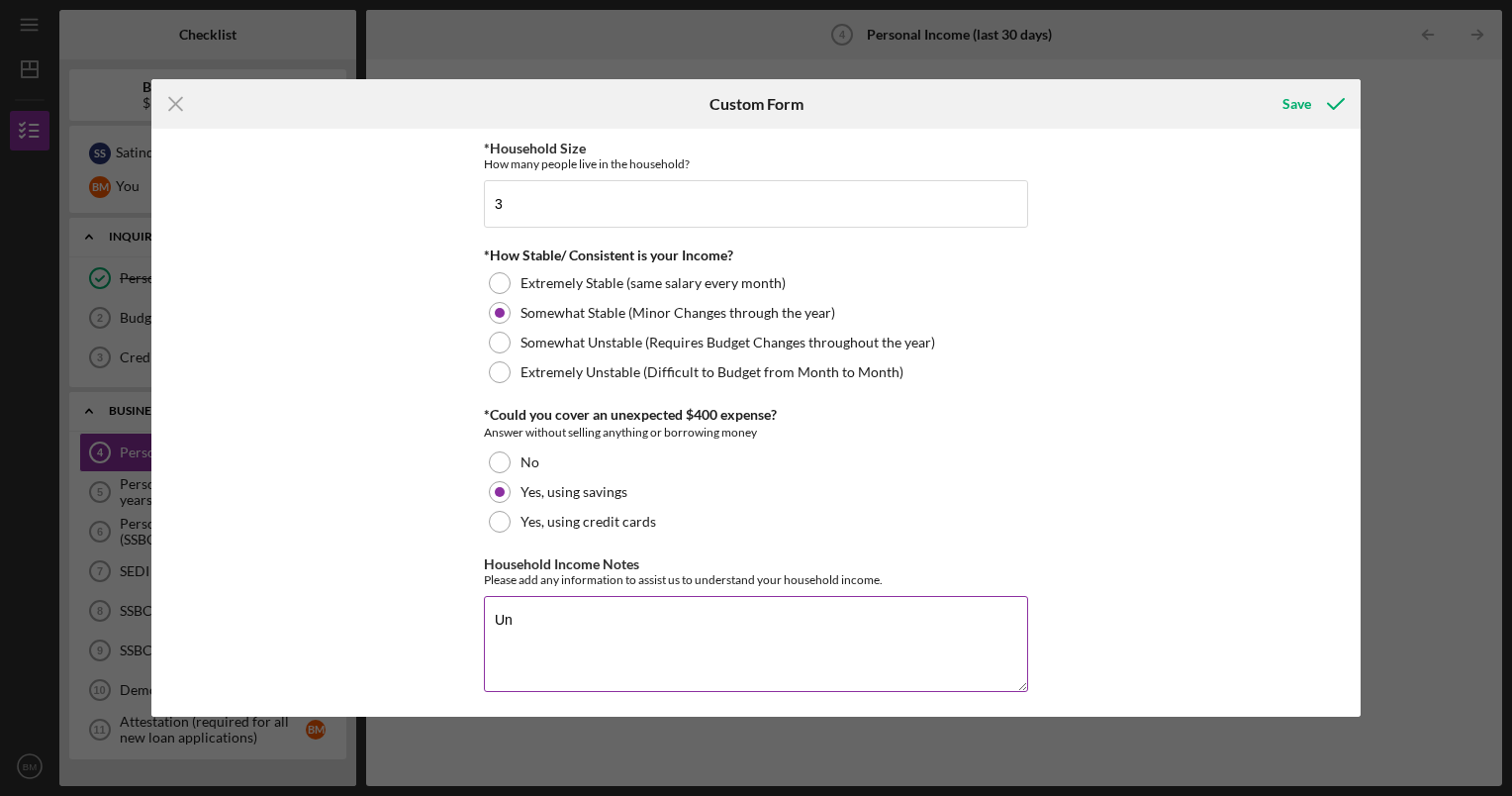 type on "U" 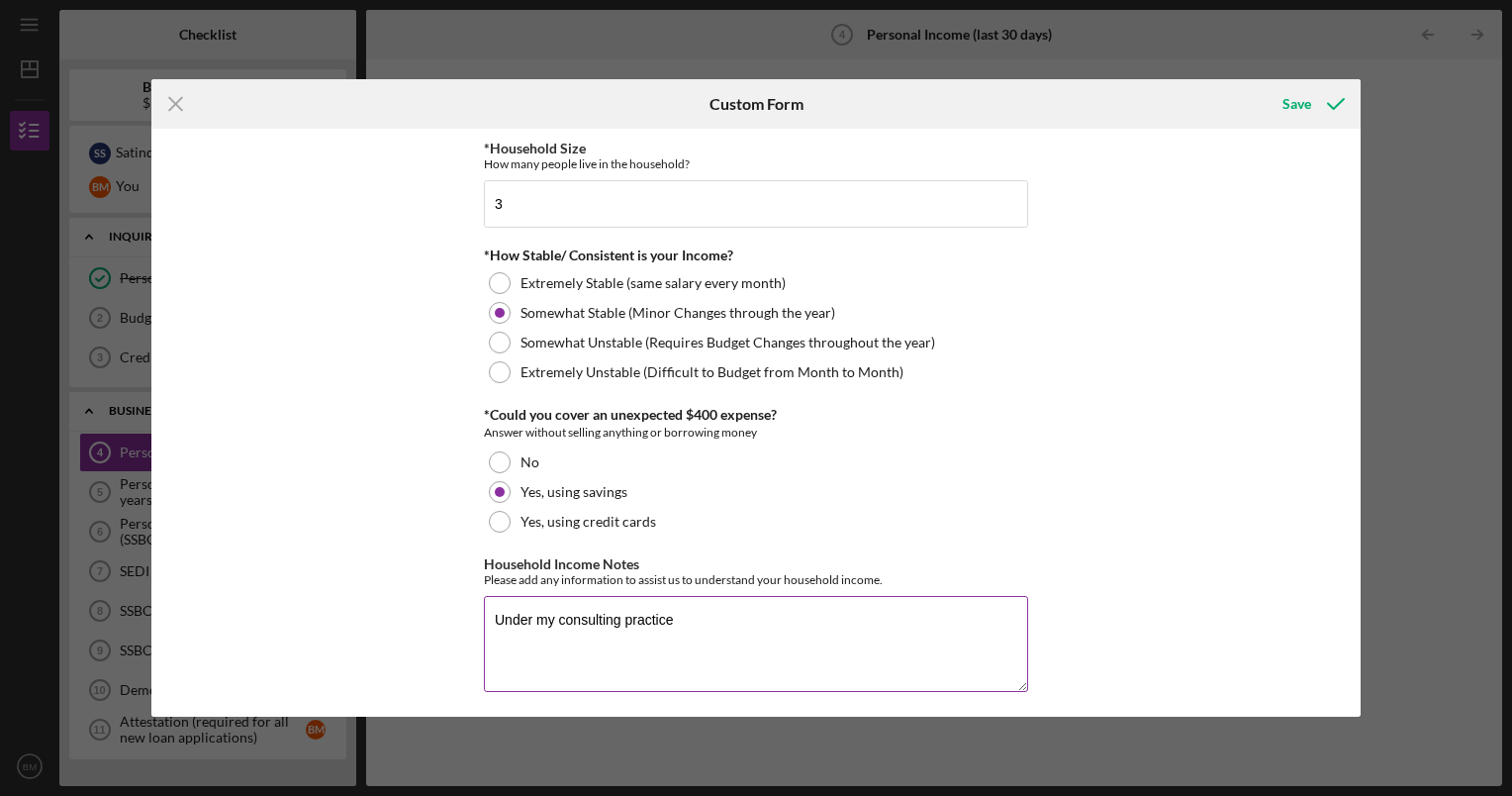 click on "Under my consulting practice" at bounding box center (756, 644) 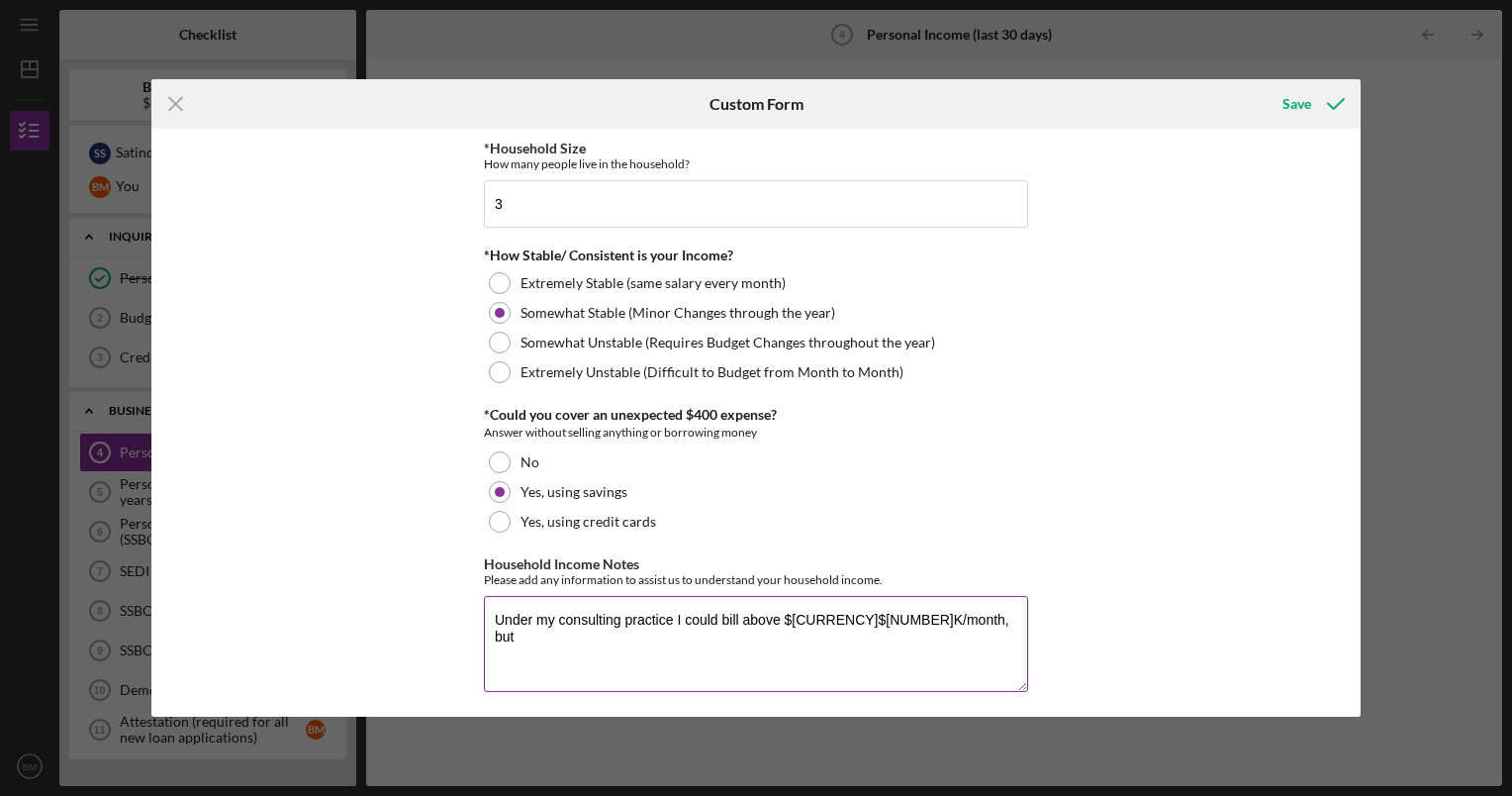 click on "Under my consulting practice I could bill above $[CURRENCY]$[NUMBER]K/month, but" at bounding box center [756, 644] 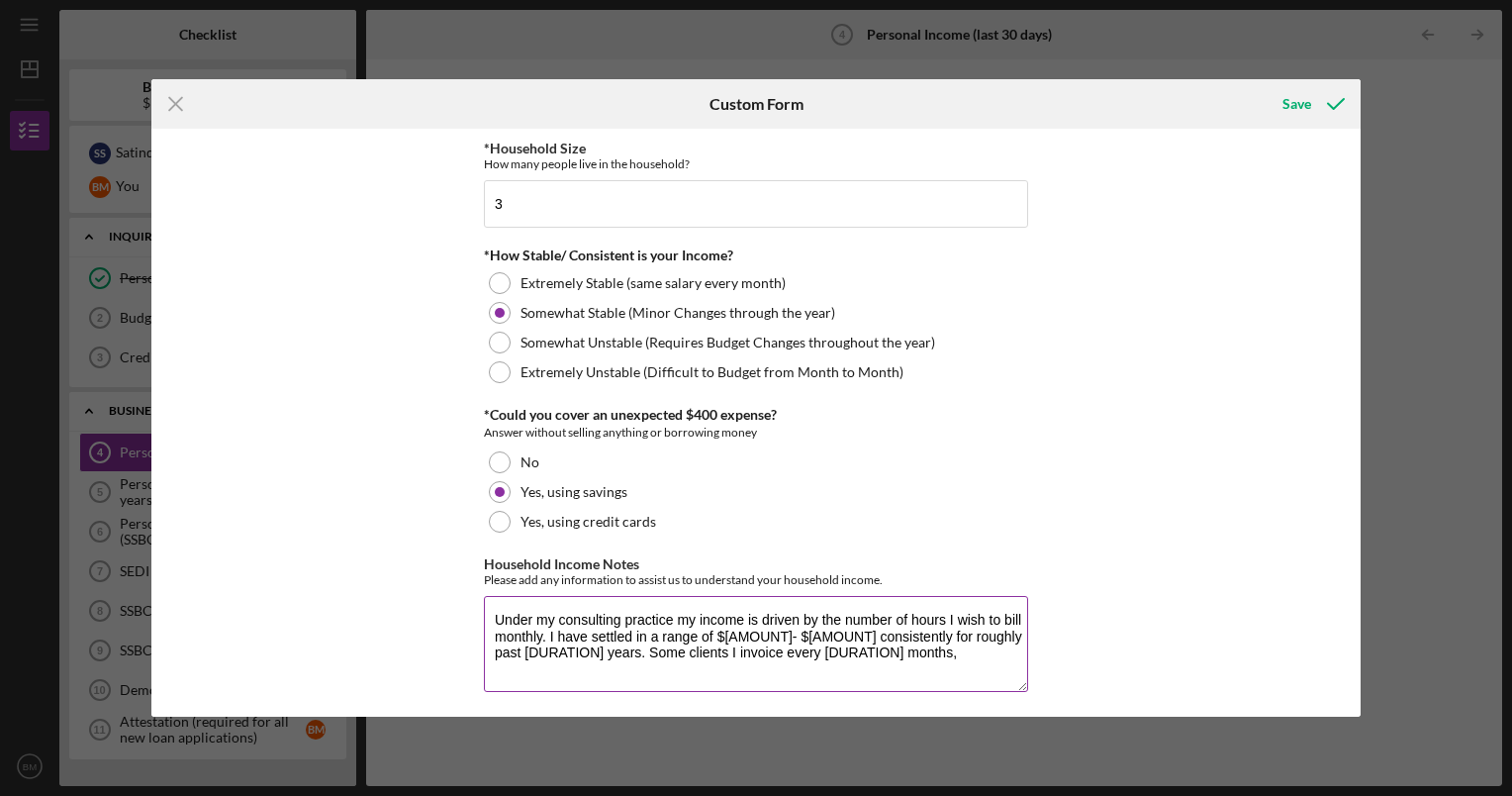 click on "Under my consulting practice my income is driven by the number of hours I wish to bill monthly. I have settled in a range of $[AMOUNT]- $[AMOUNT] consistently for roughly past [DURATION] years. Some clients I invoice every [DURATION] months," at bounding box center [756, 644] 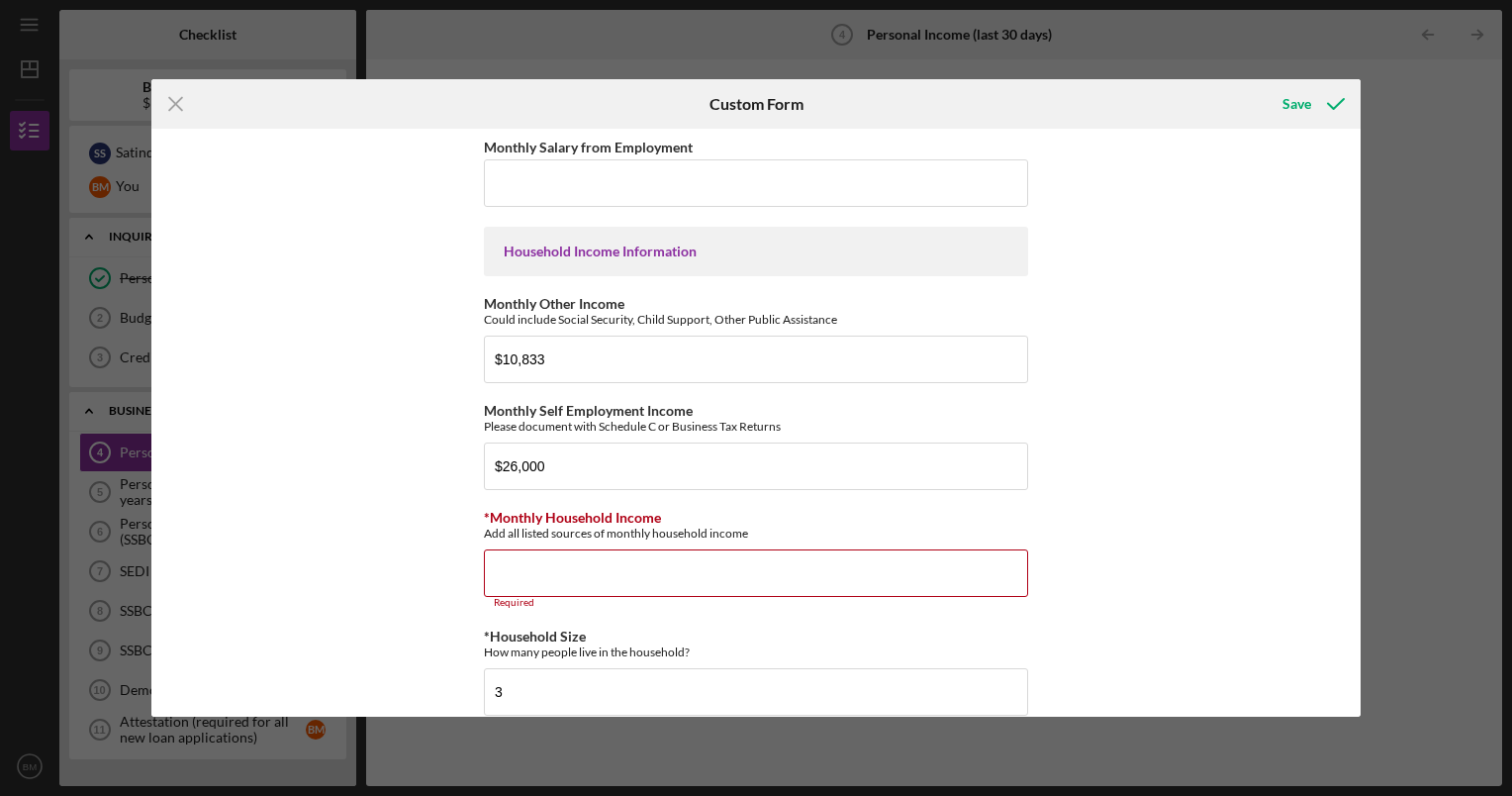 scroll, scrollTop: 598, scrollLeft: 0, axis: vertical 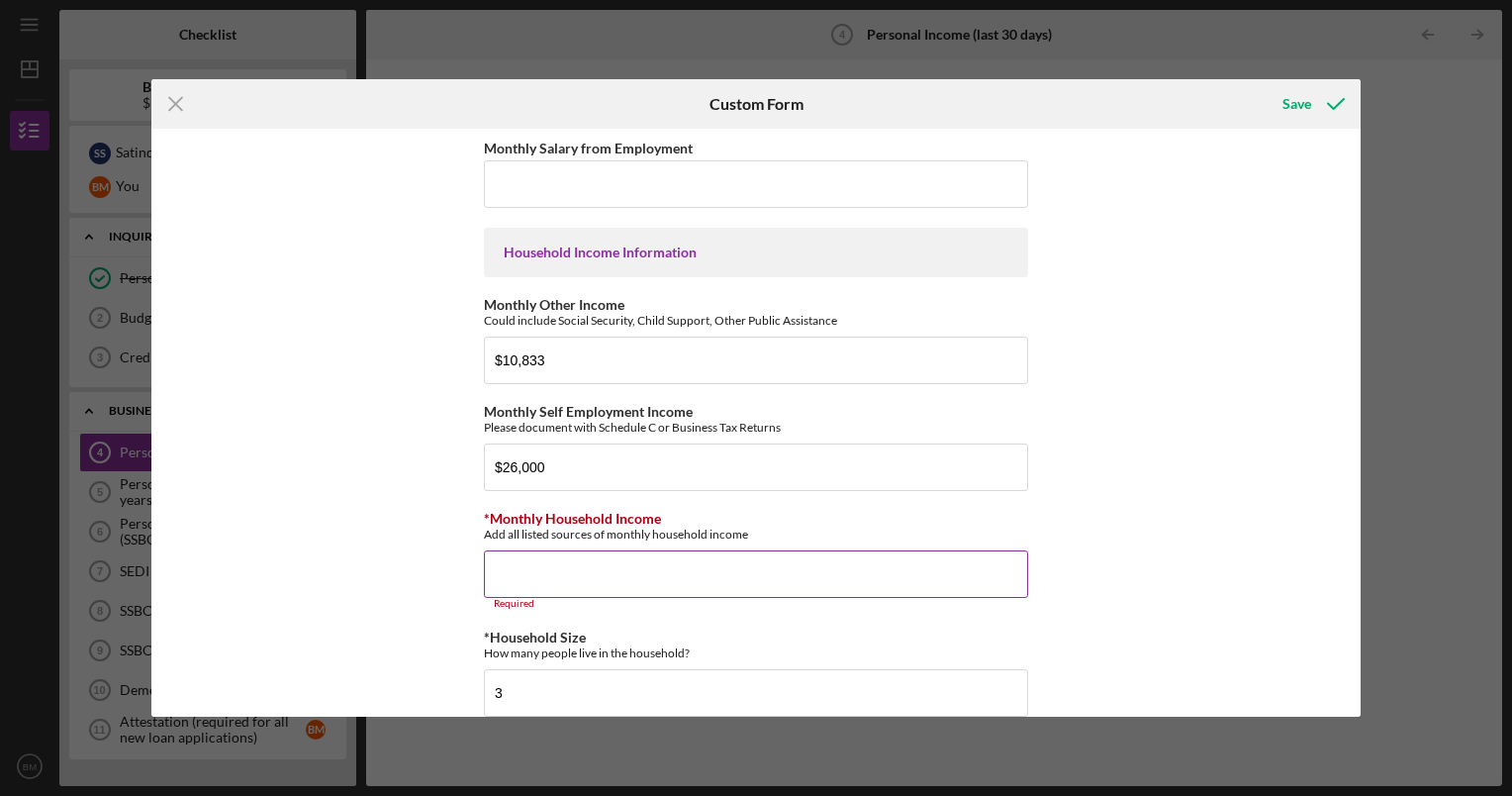 type on "Under my consulting practice my income is driven by the number of hours I wish to bill monthly. I have settled in a range of $[AMOUNT]- $[AMOUNT] consistently for roughly past [DURATION] years. Some clients are invoiced monthly, while others are on a once every [DURATION] or [DURATION] month cycle." 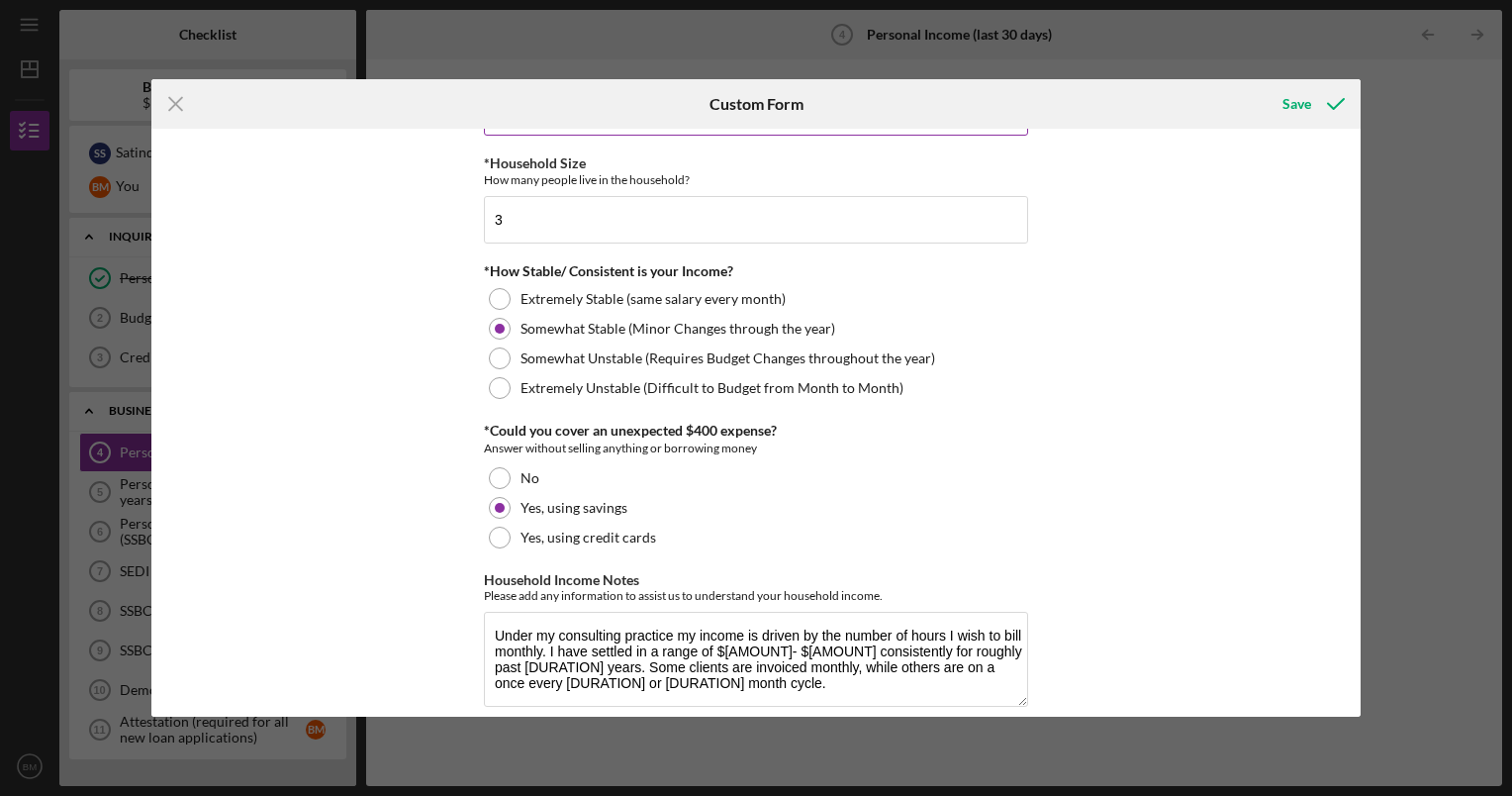 scroll, scrollTop: 1061, scrollLeft: 0, axis: vertical 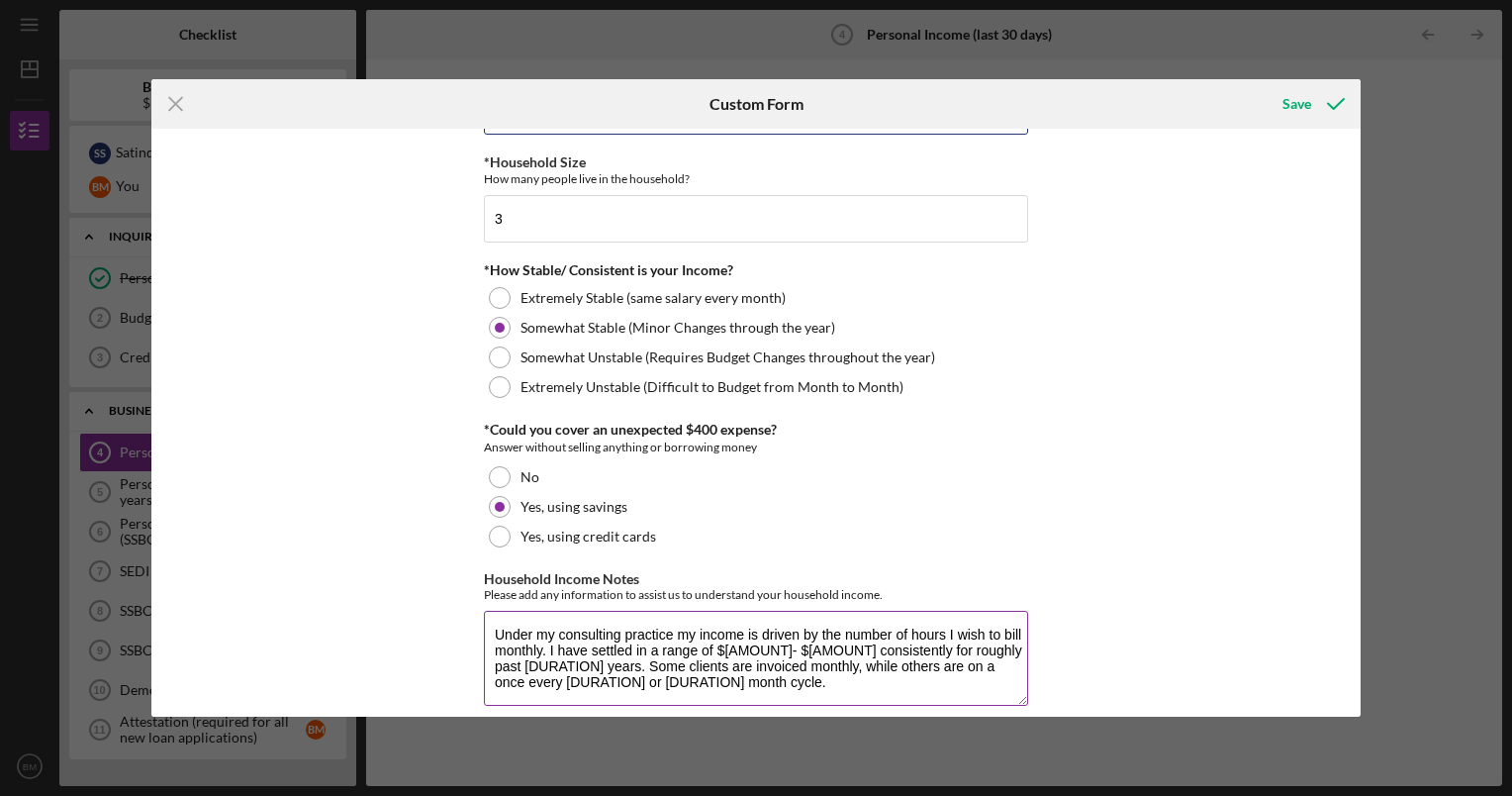 type on "$[AMOUNT]" 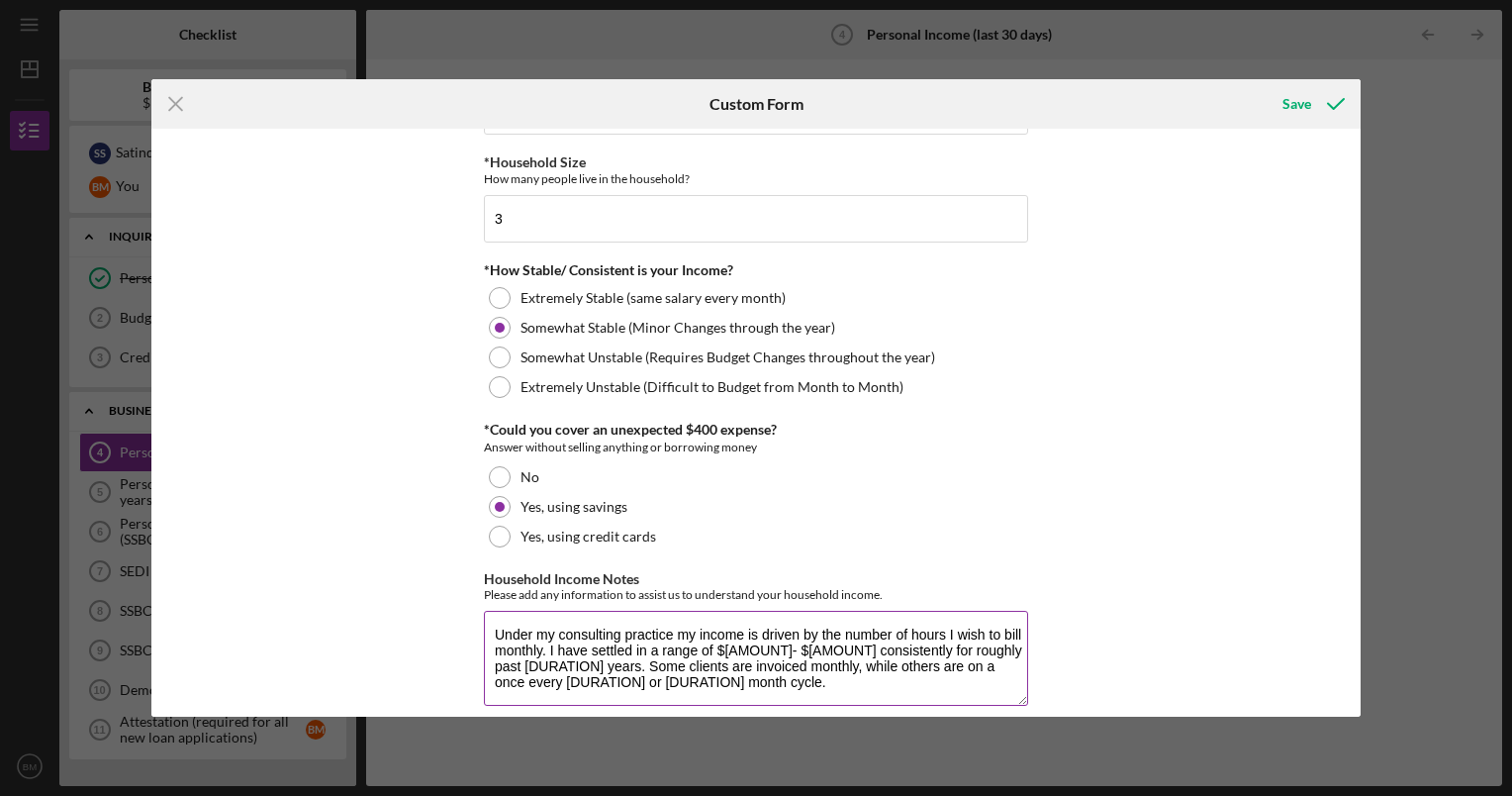 click on "Under my consulting practice my income is driven by the number of hours I wish to bill monthly. I have settled in a range of $[AMOUNT]- $[AMOUNT] consistently for roughly past [DURATION] years. Some clients are invoiced monthly, while others are on a once every [DURATION] or [DURATION] month cycle." at bounding box center (756, 658) 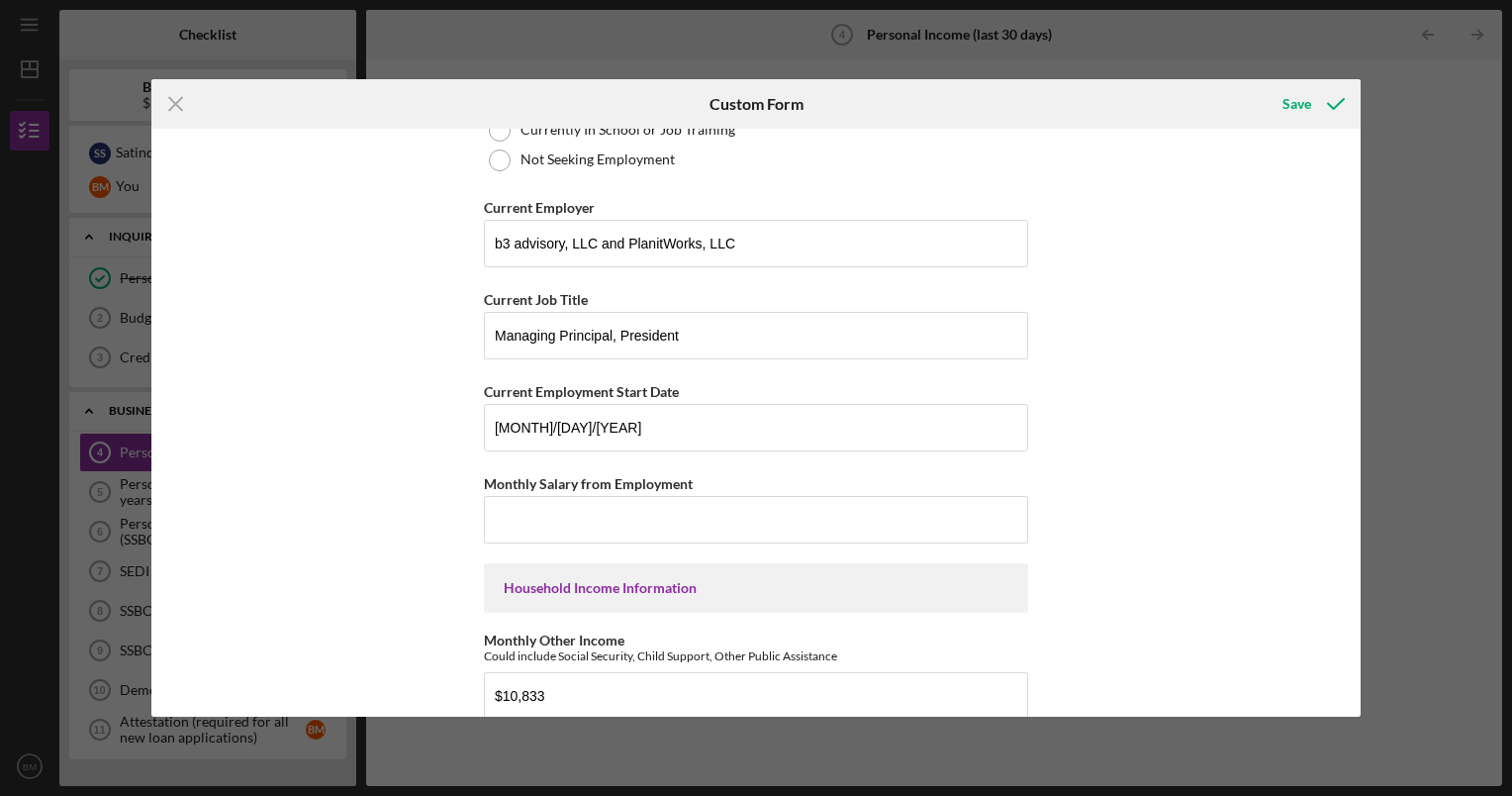 scroll, scrollTop: 257, scrollLeft: 0, axis: vertical 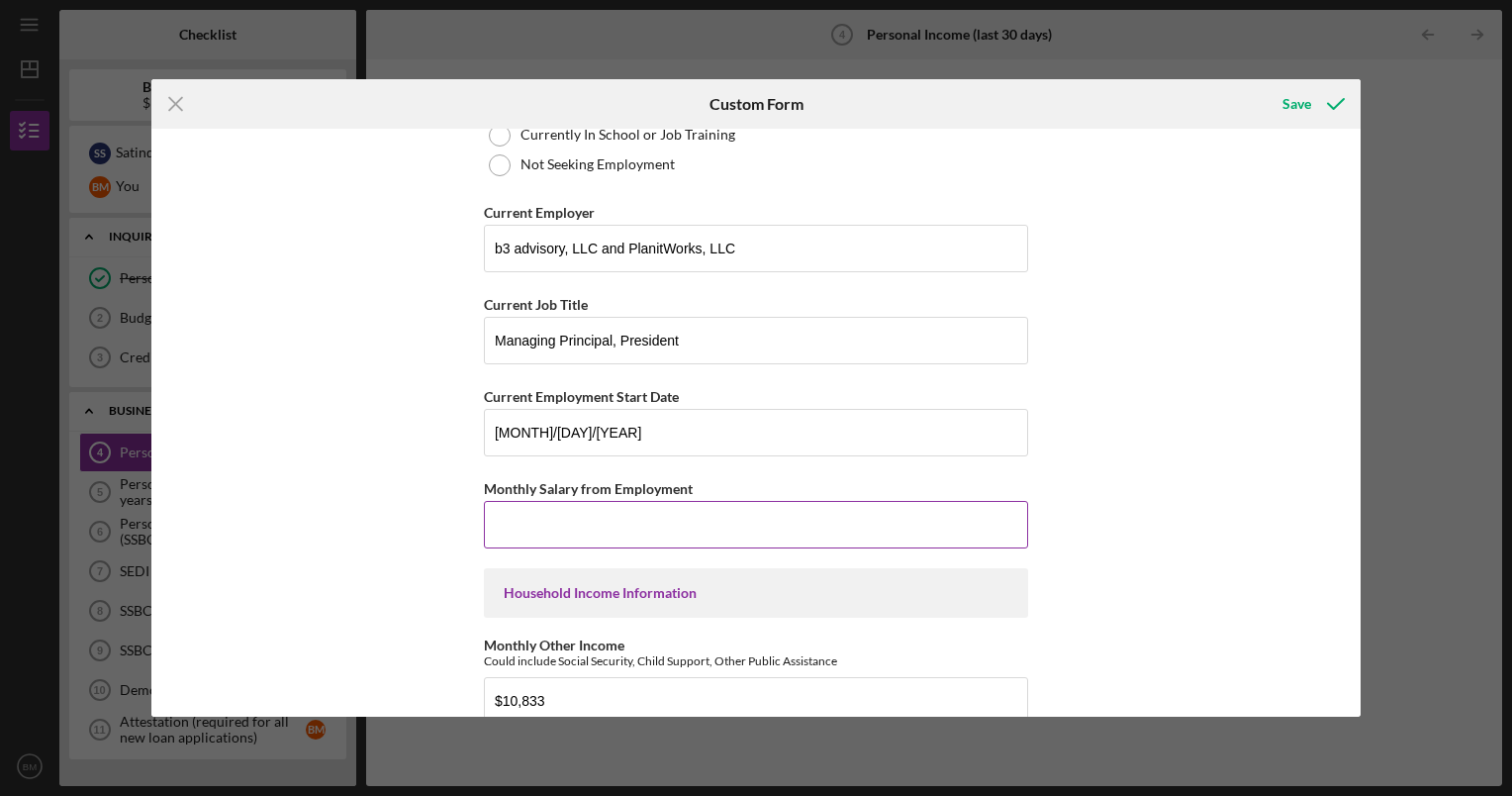 type on "I am not including any income from my wife who works full time. Under my consulting practice my income is driven by the number of hours I wish to bill monthly. I have settled in a range of $[AMOUNT]- $[AMOUNT] consistently for roughly past [YEAR] years. Some clients are invoiced monthly, while others are on a once every [YEAR] or [YEAR] month cycle." 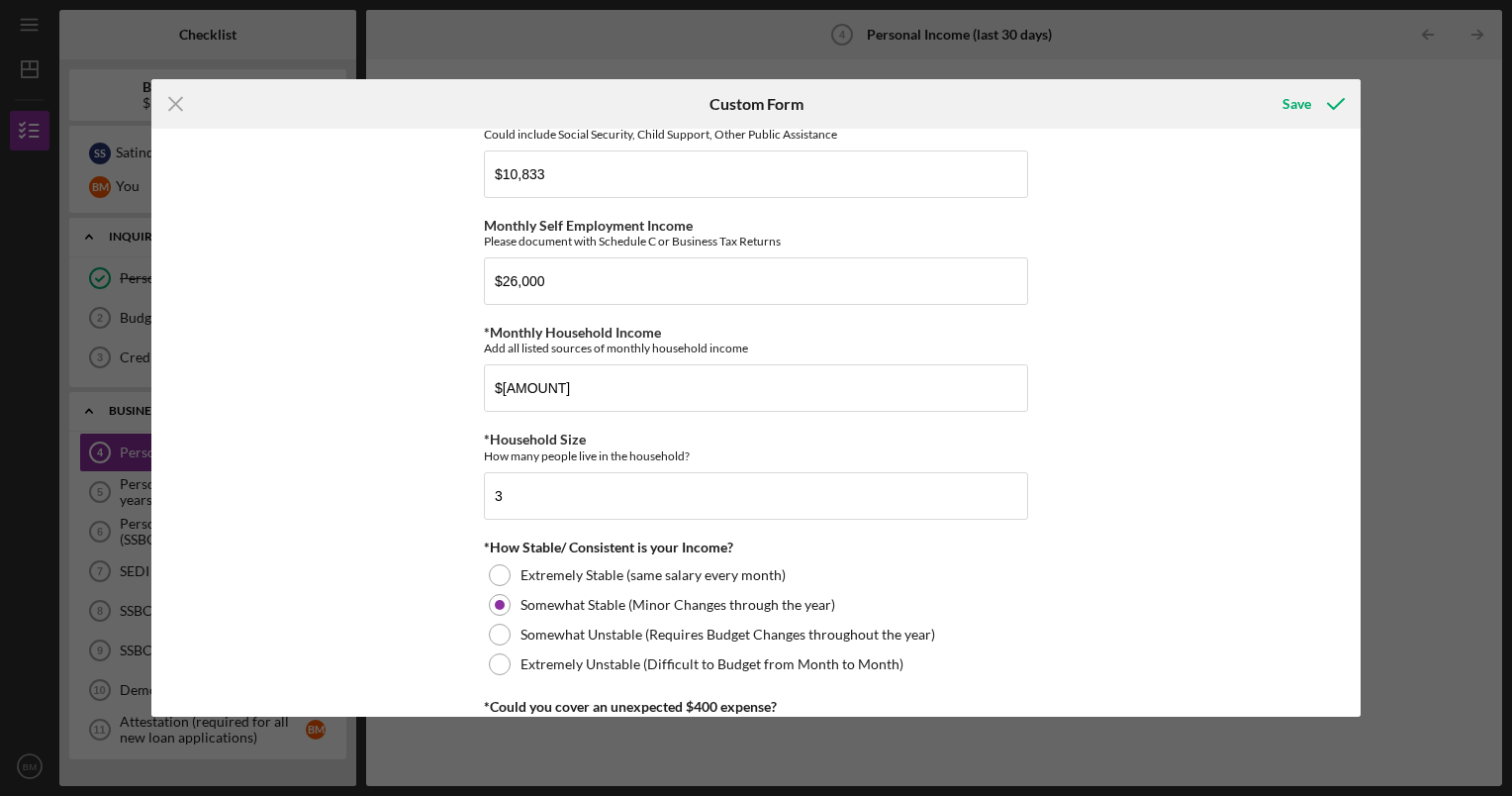 scroll, scrollTop: 1080, scrollLeft: 0, axis: vertical 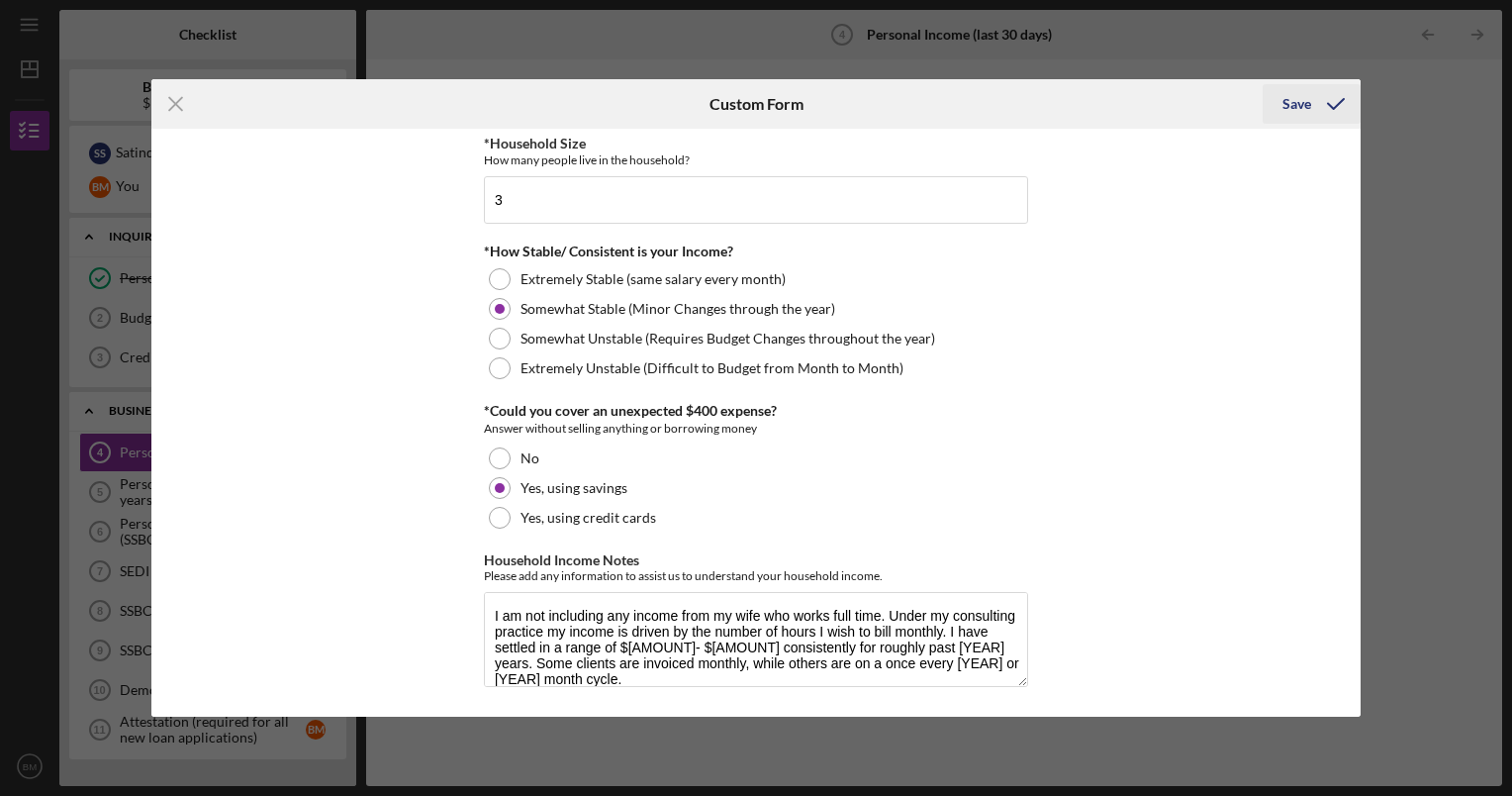 type on "$0" 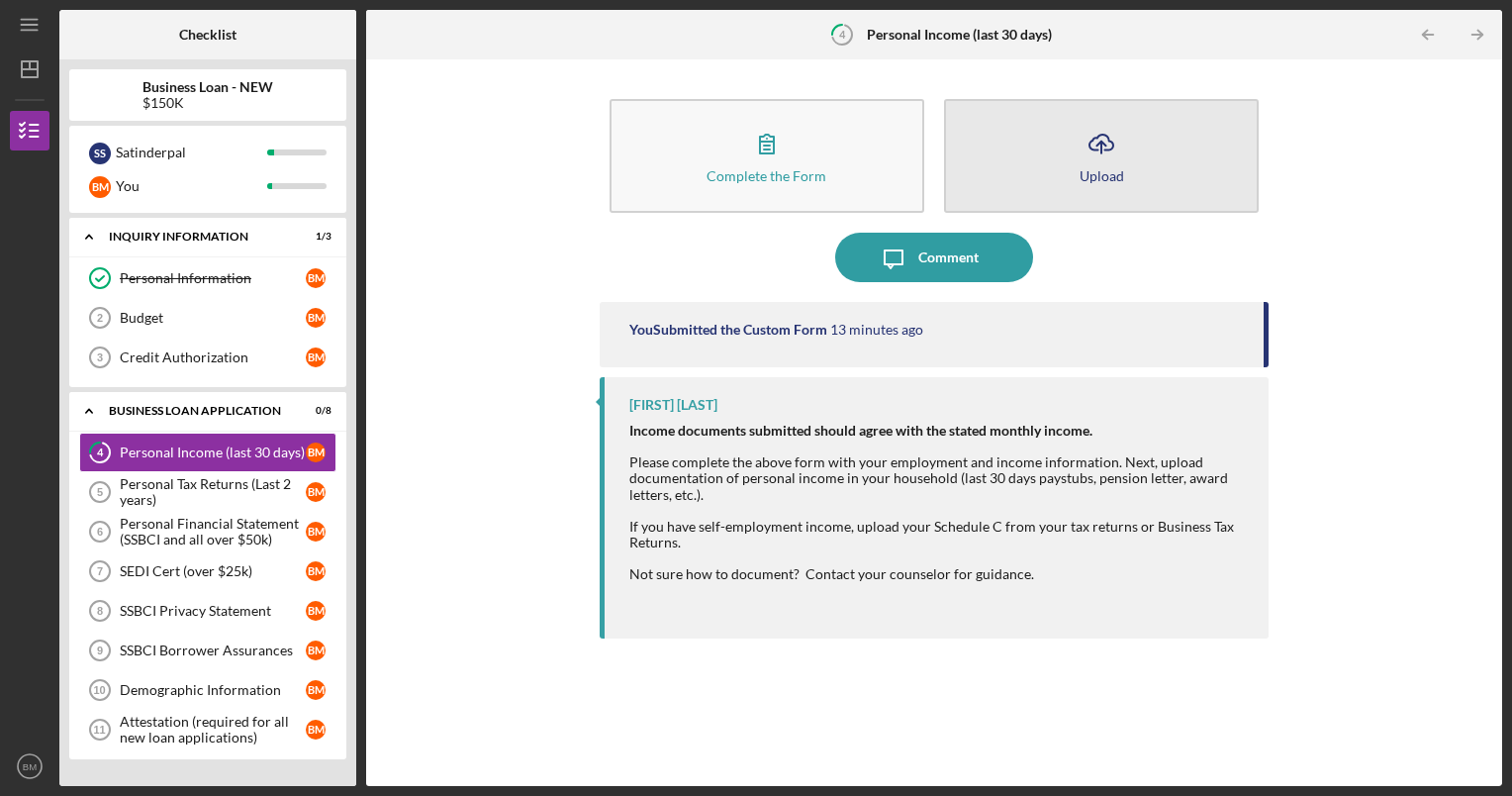 click on "Icon/Upload Upload" at bounding box center (1101, 155) 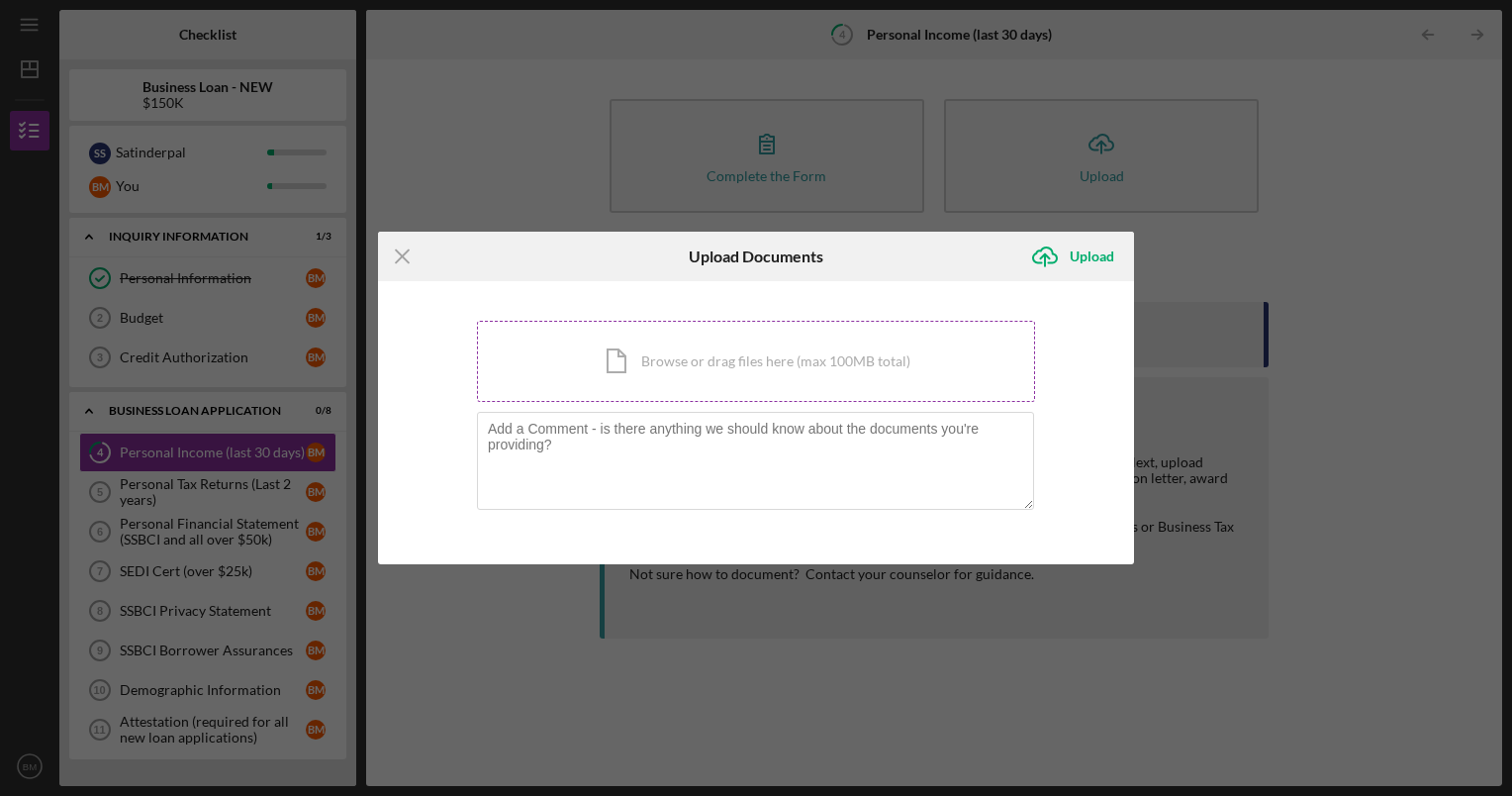 click on "Icon/Document Browse or drag files here (max 100MB total) Tap to choose files or take a photo" at bounding box center (756, 361) 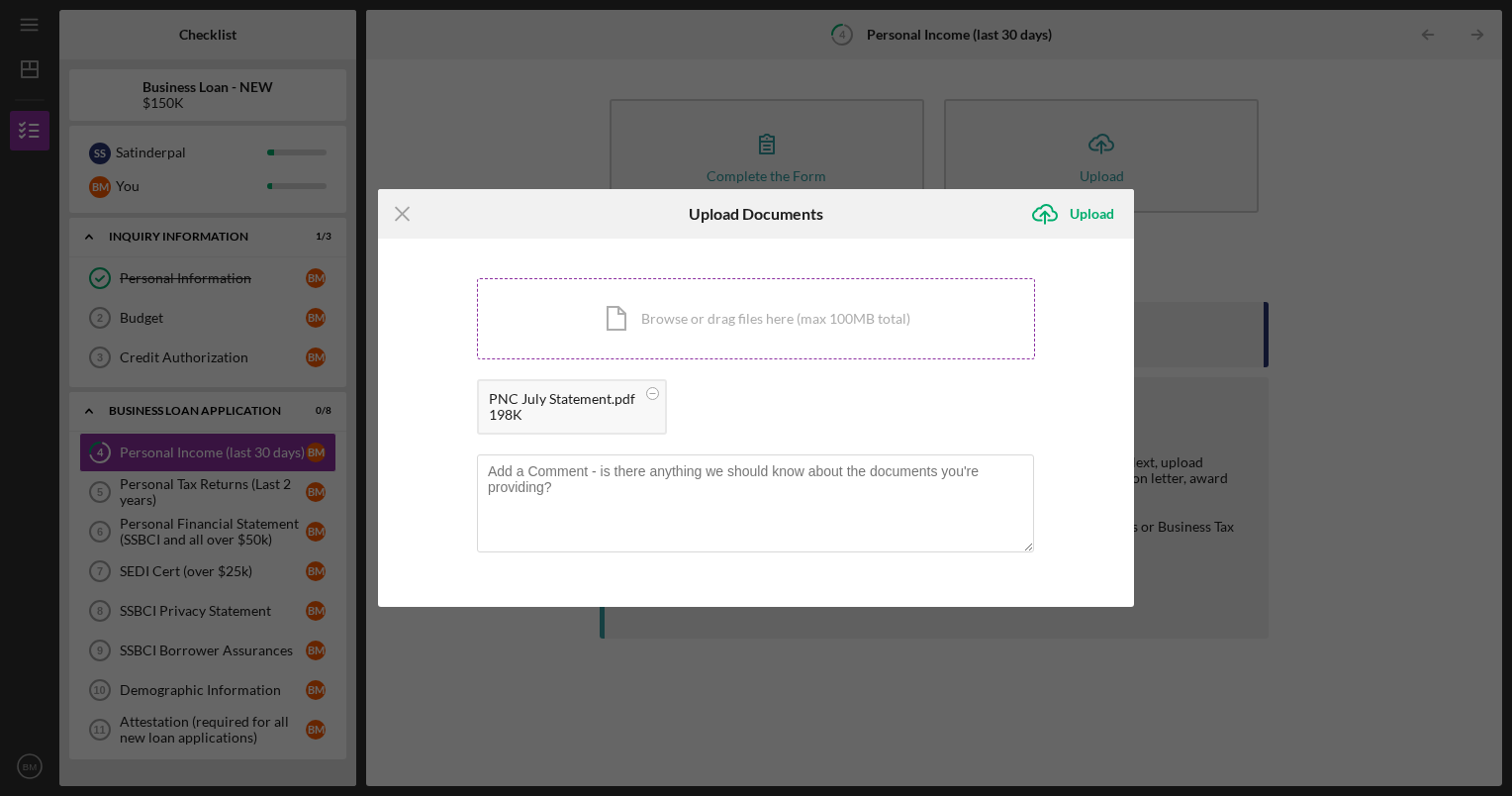 click on "Icon/Document Browse or drag files here (max 100MB total) Tap to choose files or take a photo" at bounding box center [756, 319] 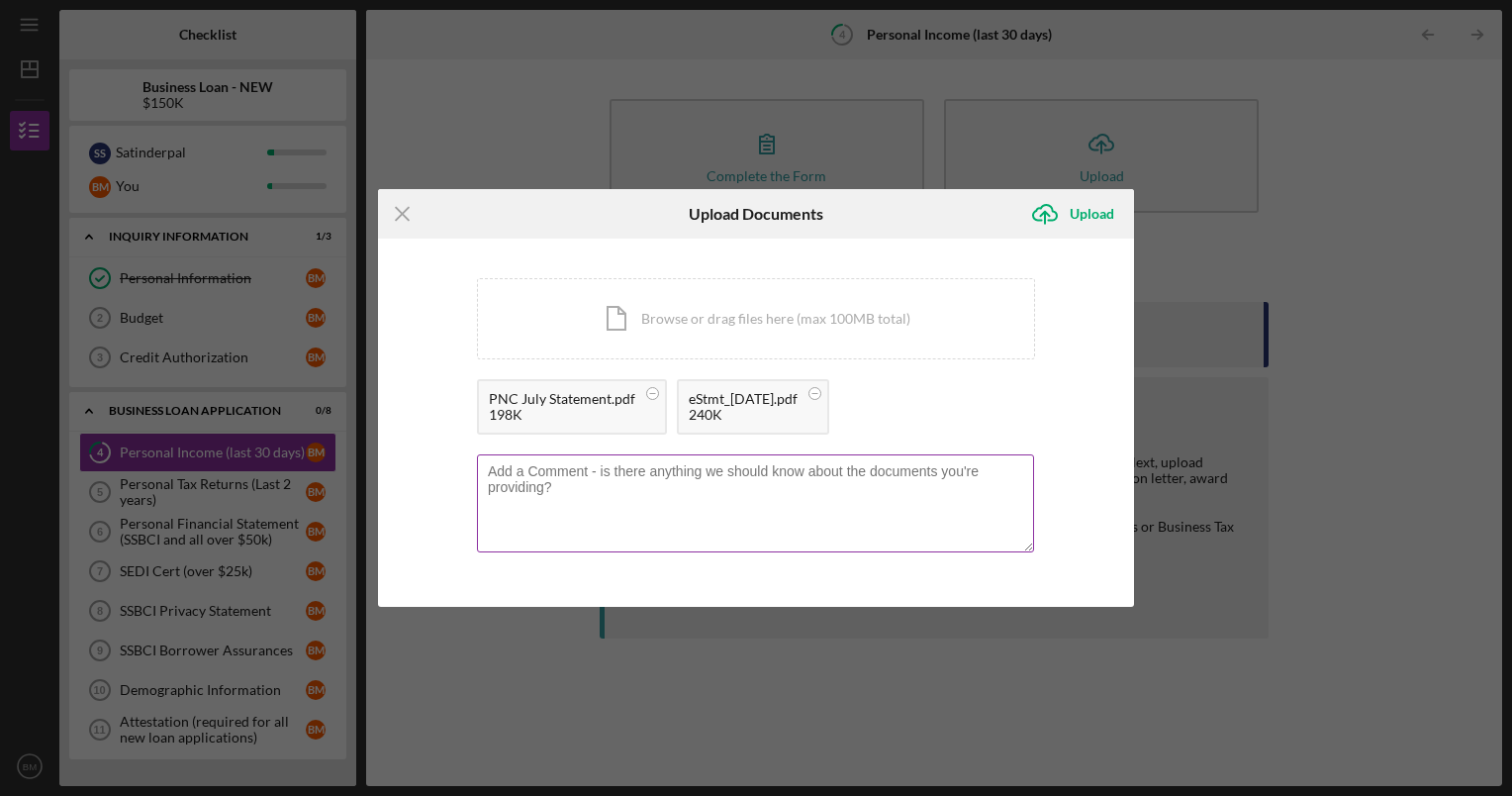click at bounding box center (755, 503) 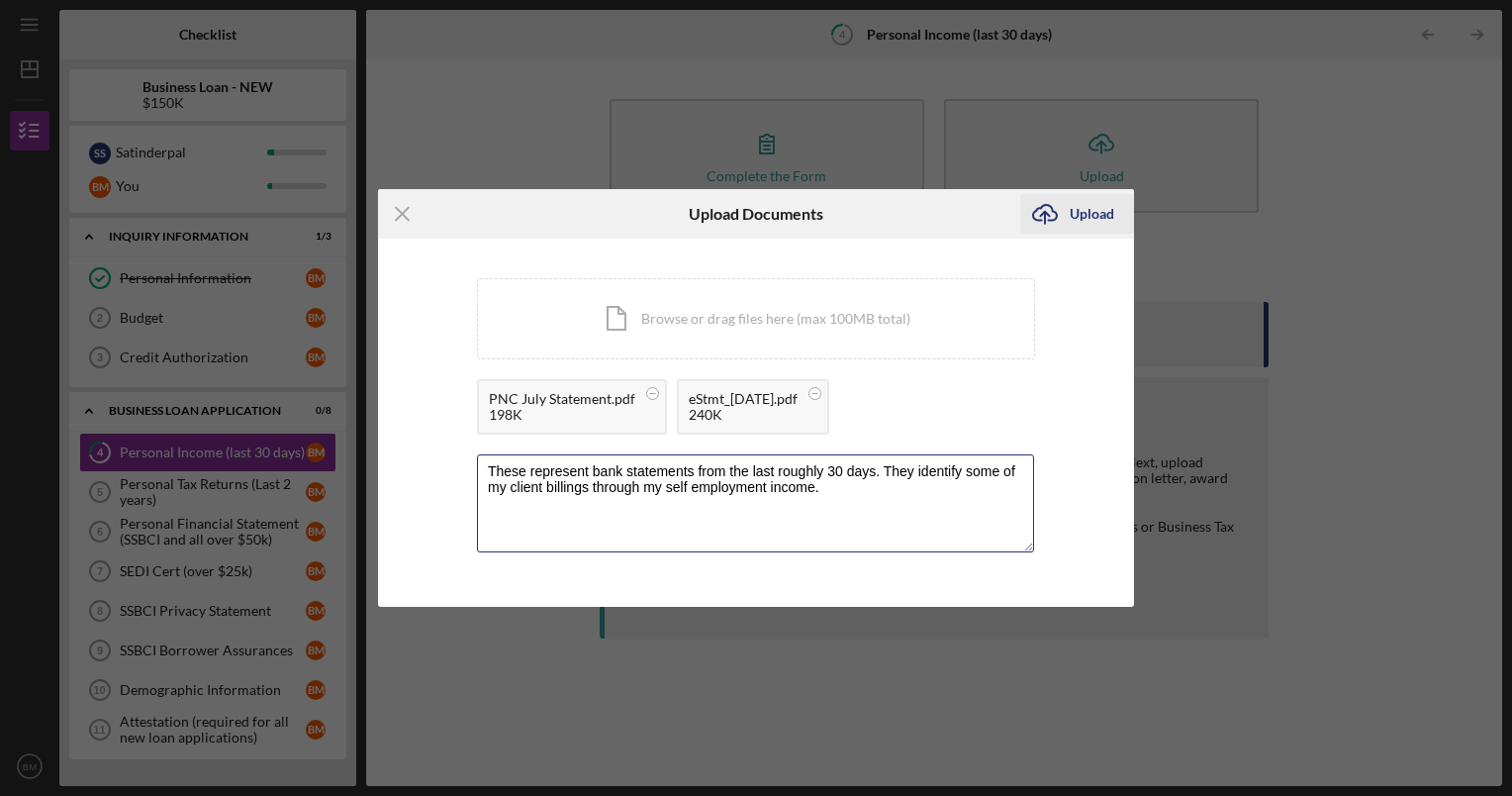 type on "These represent bank statements from the last roughly 30 days. They identify some of my client billings through my self employment income." 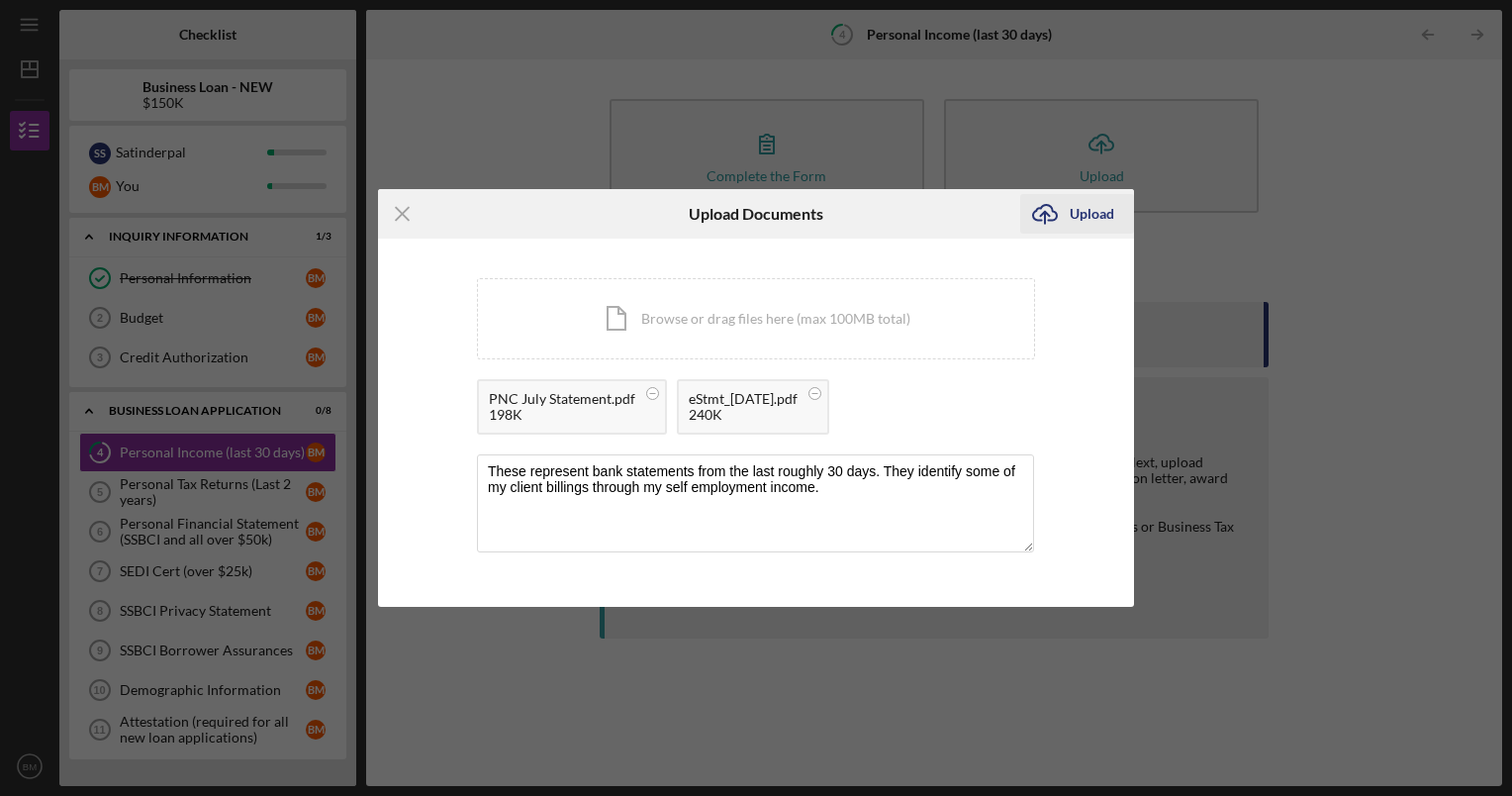 click on "Icon/Upload" 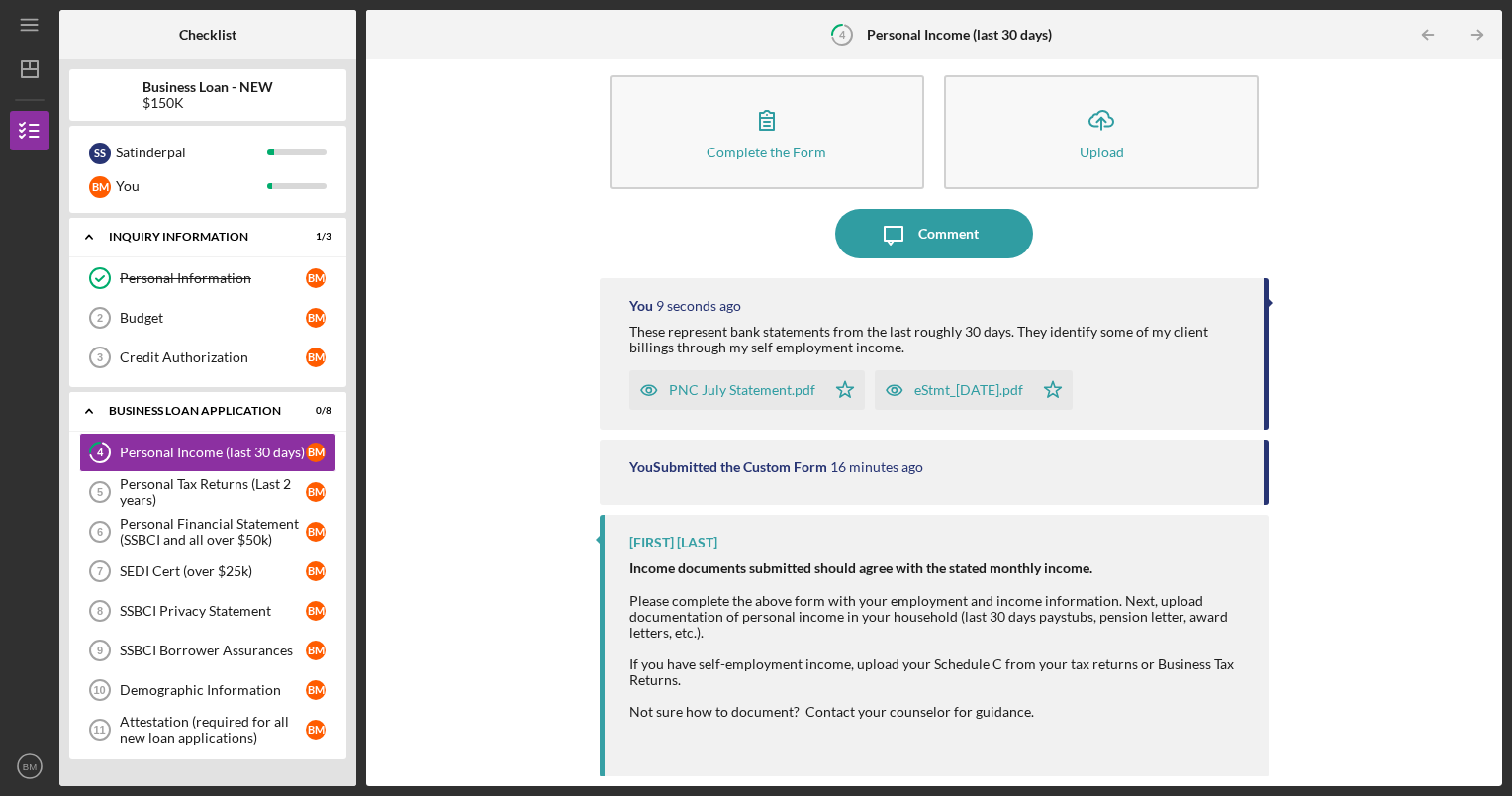 scroll, scrollTop: 0, scrollLeft: 0, axis: both 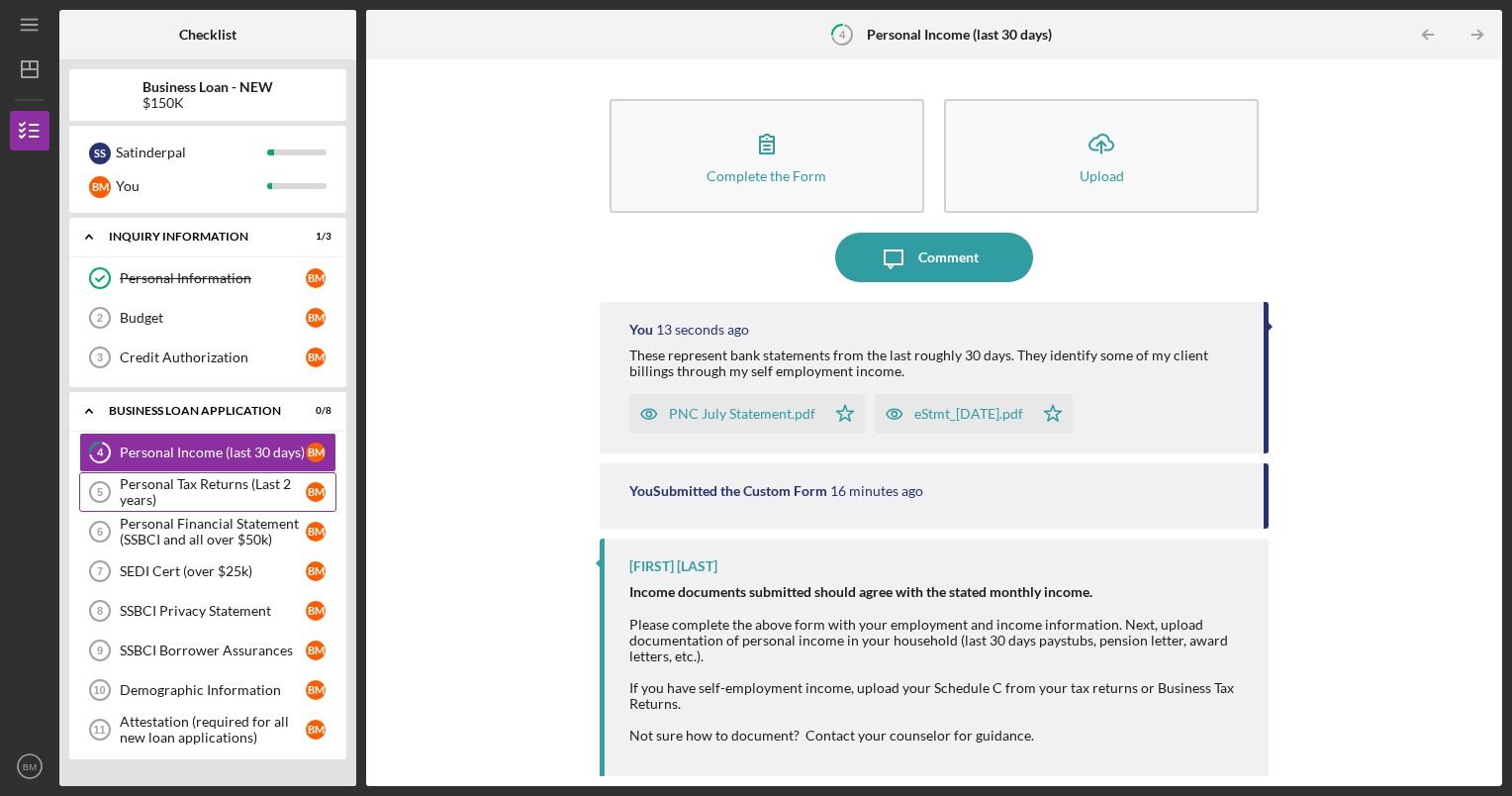 click on "Personal Tax Returns (Last 2 years)" at bounding box center (213, 492) 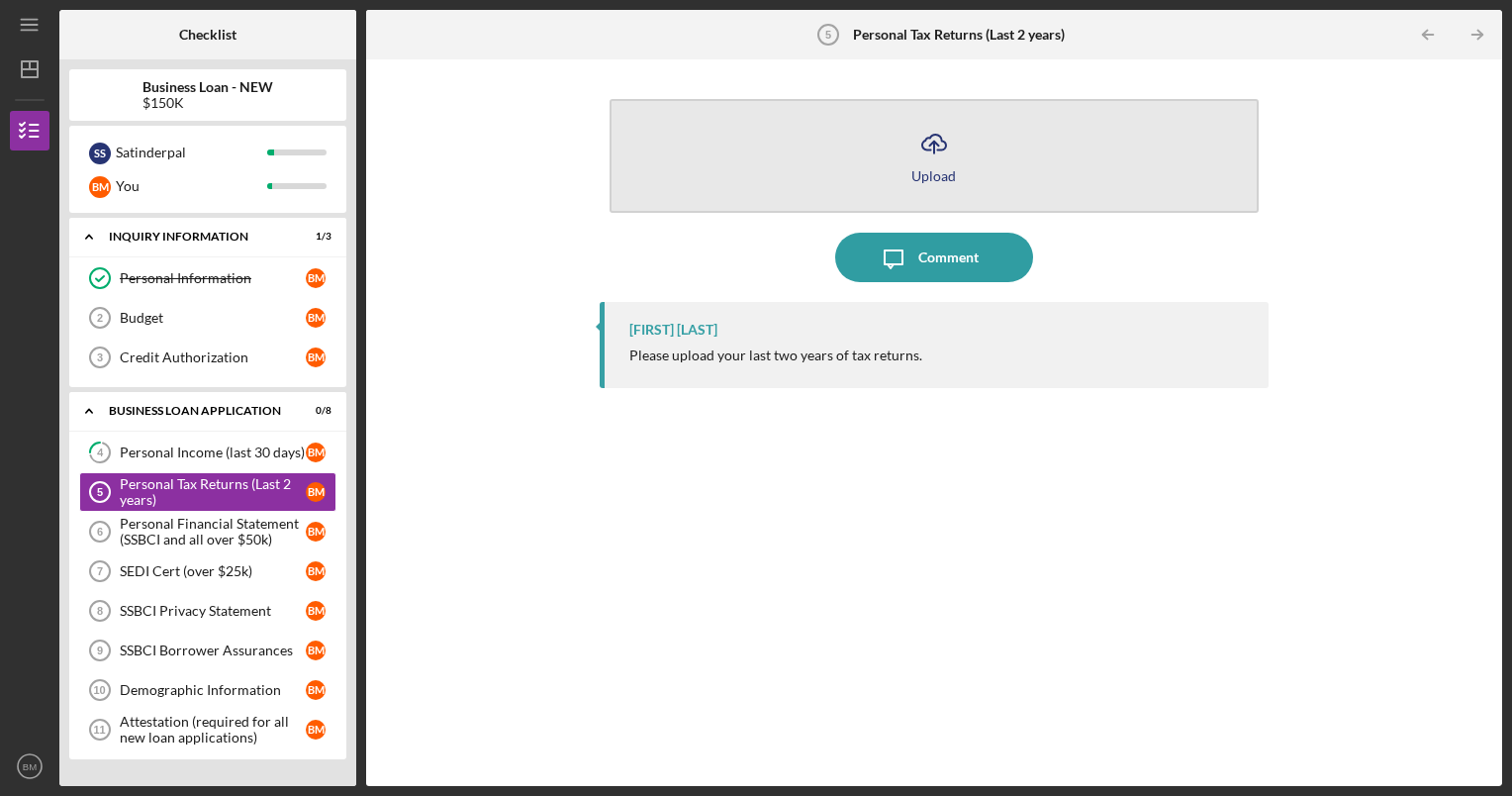 click on "Icon/Upload" 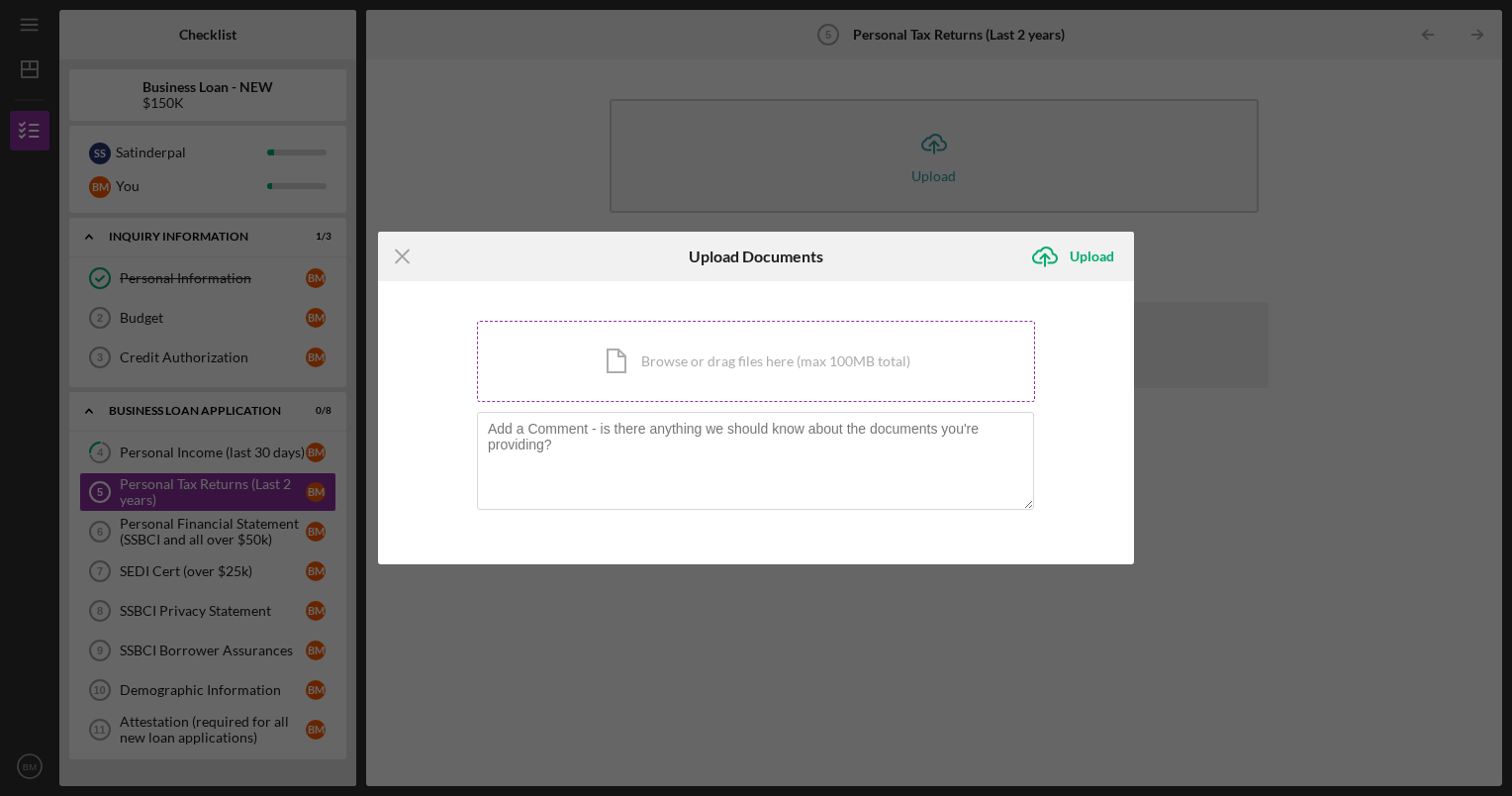click on "Icon/Document Browse or drag files here (max 100MB total) Tap to choose files or take a photo" at bounding box center [756, 361] 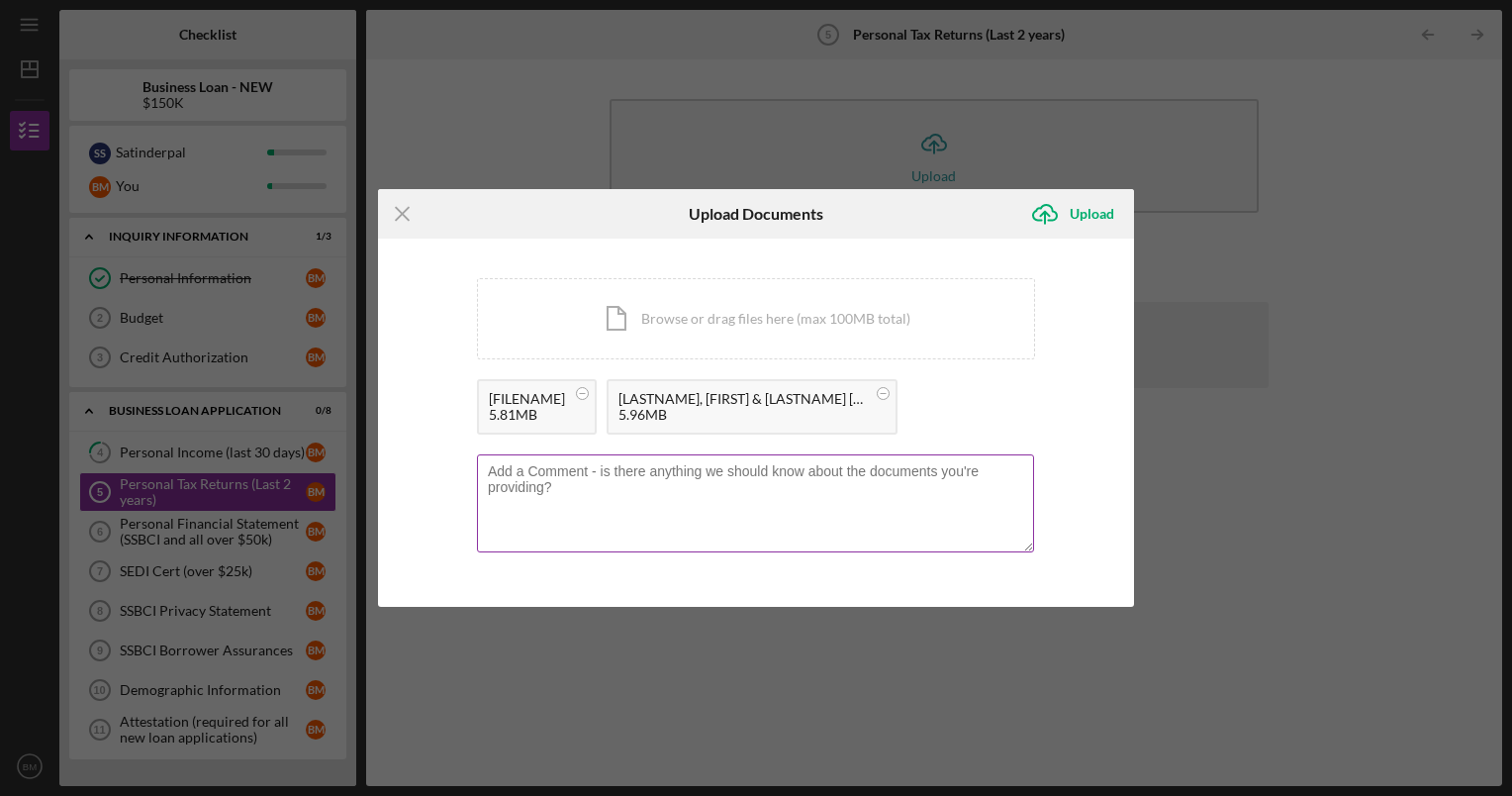 click at bounding box center (756, 505) 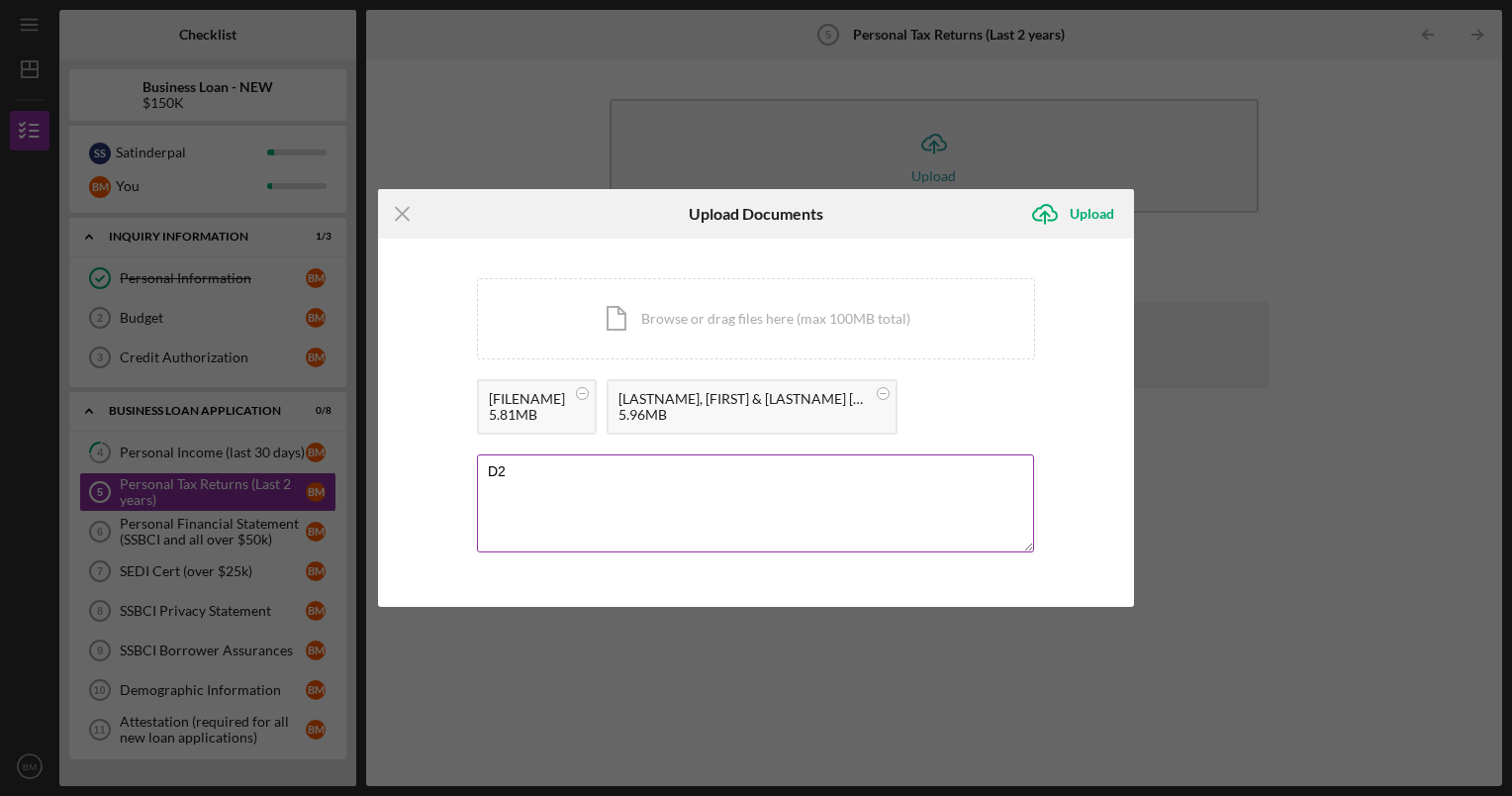 type on "D" 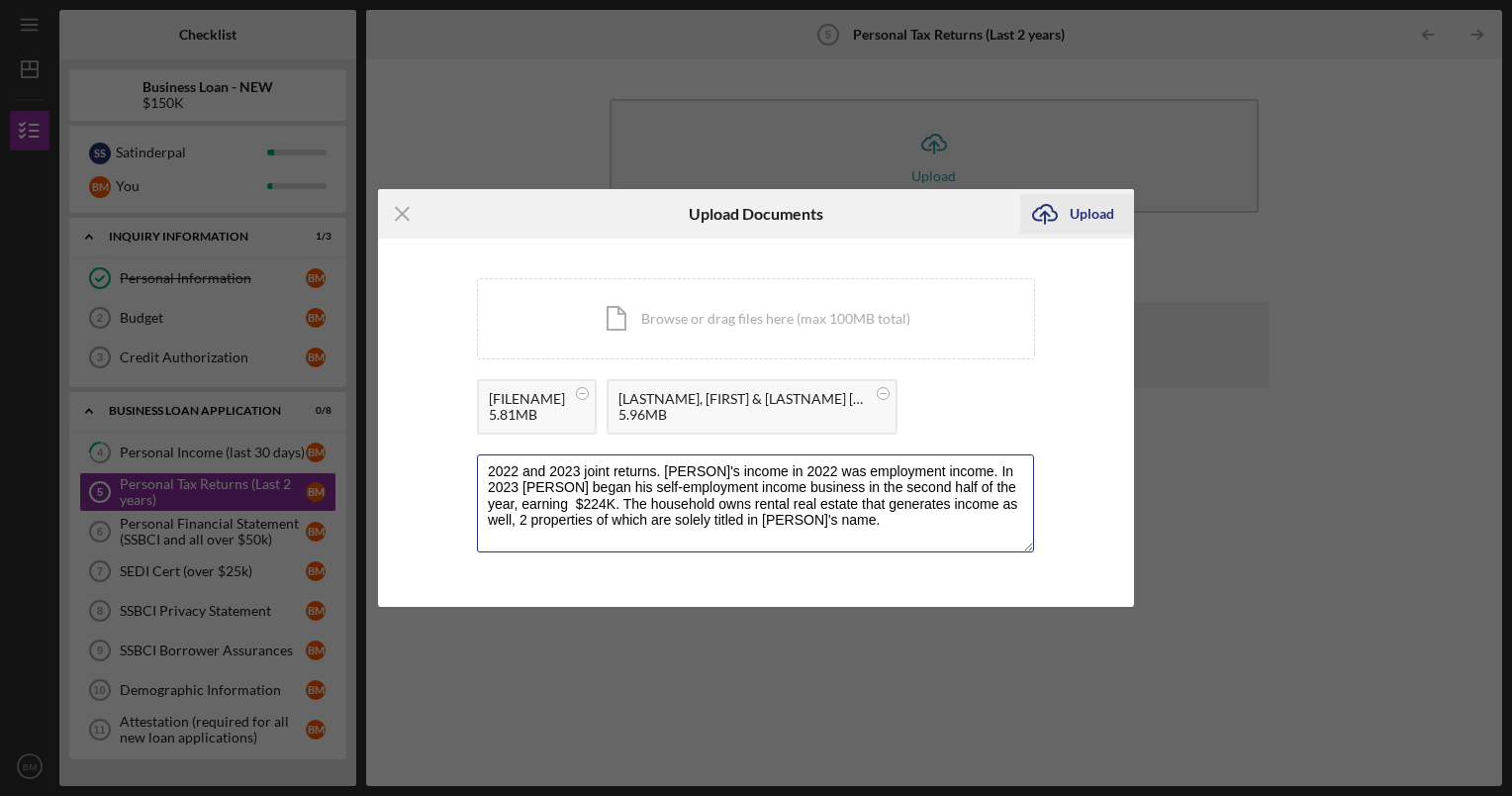 type on "2022 and 2023 joint returns. [PERSON]'s income in 2022 was employment income. In 2023 [PERSON] began his self-employment income business in the second half of the year, earning  $224K. The household owns rental real estate that generates income as well, 2 properties of which are solely titled in [PERSON]'s name." 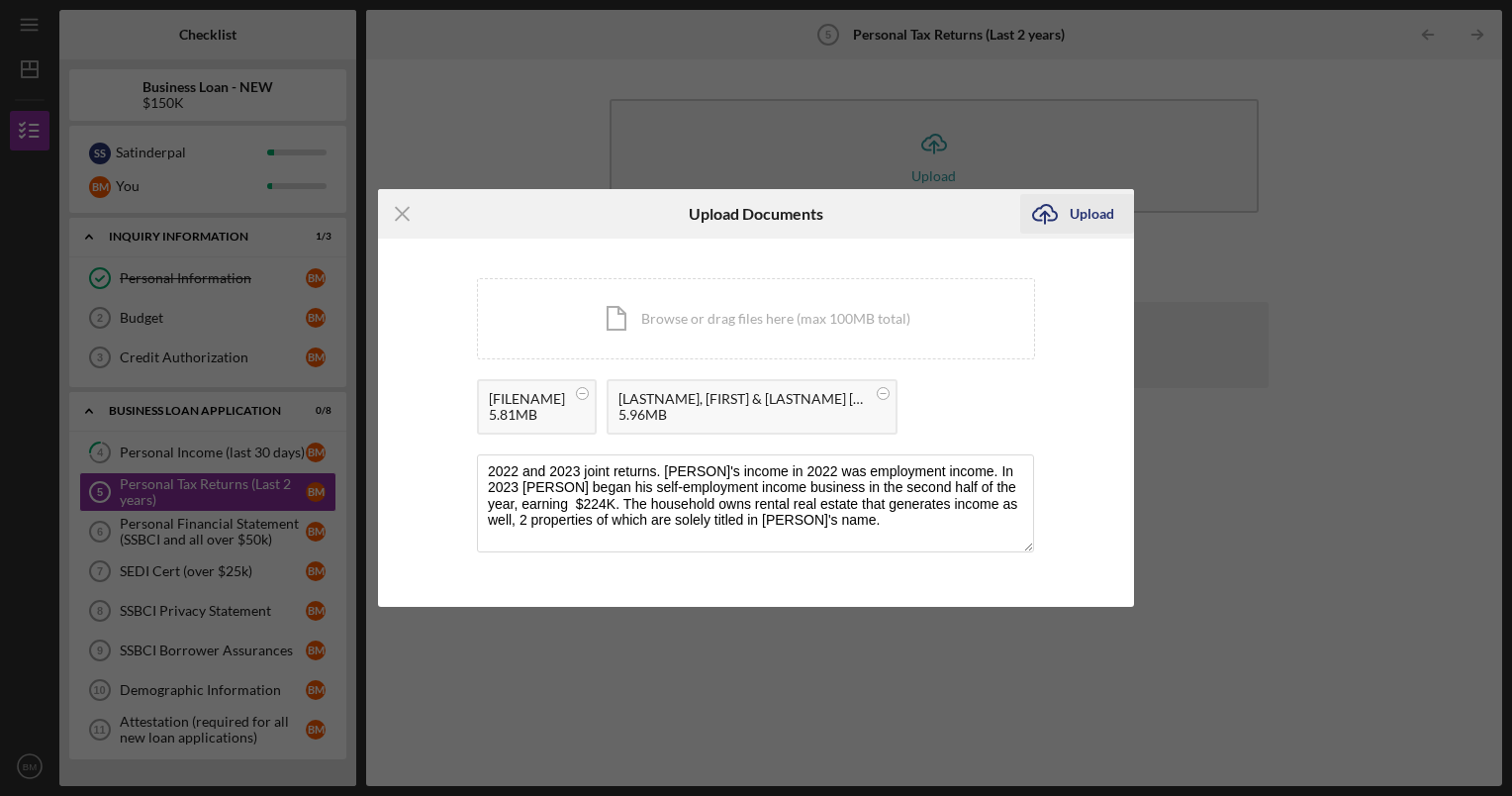click on "Upload" at bounding box center (1091, 214) 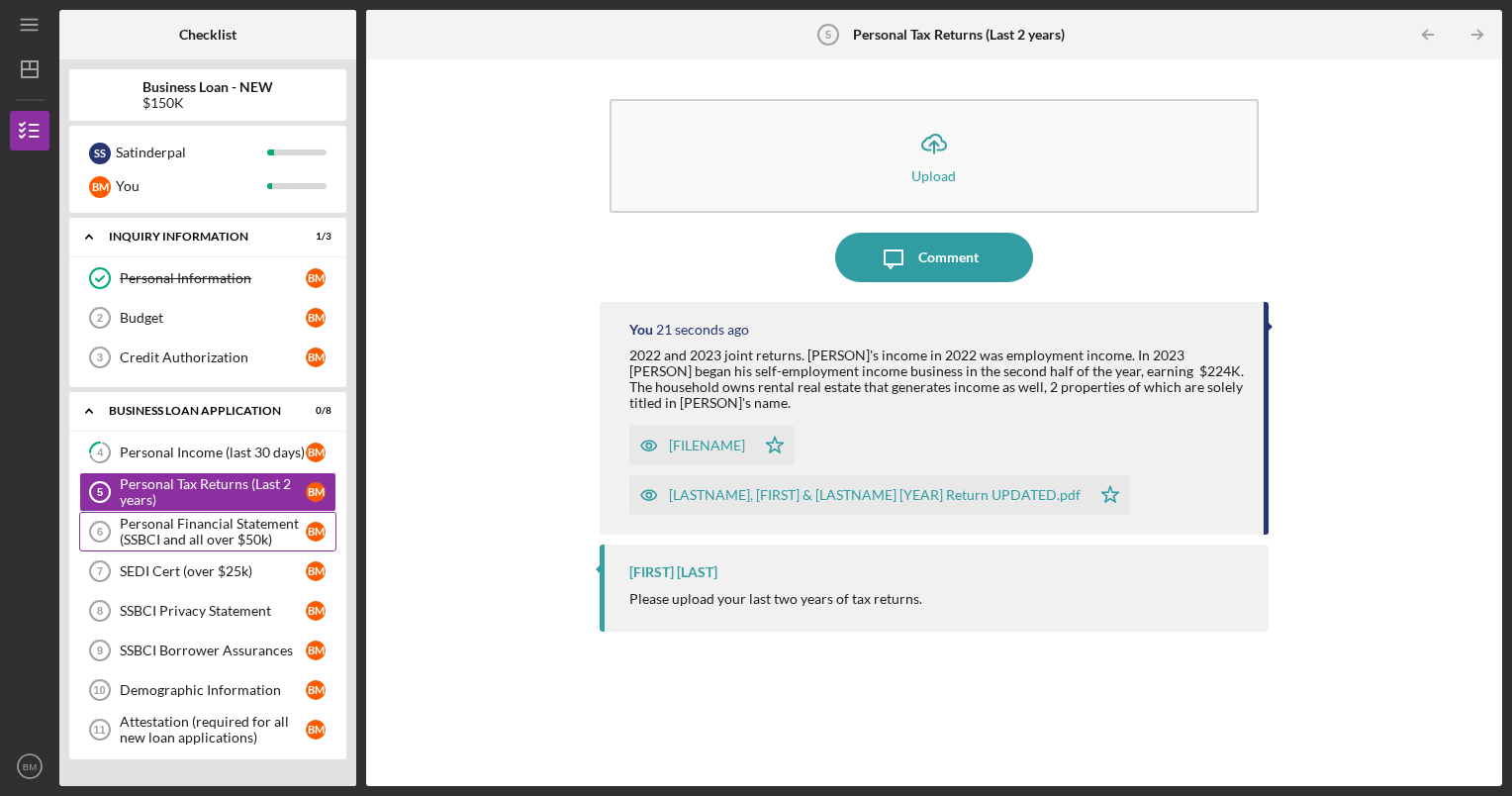 click on "Personal Financial Statement (SSBCI and all over $50k)" at bounding box center (213, 532) 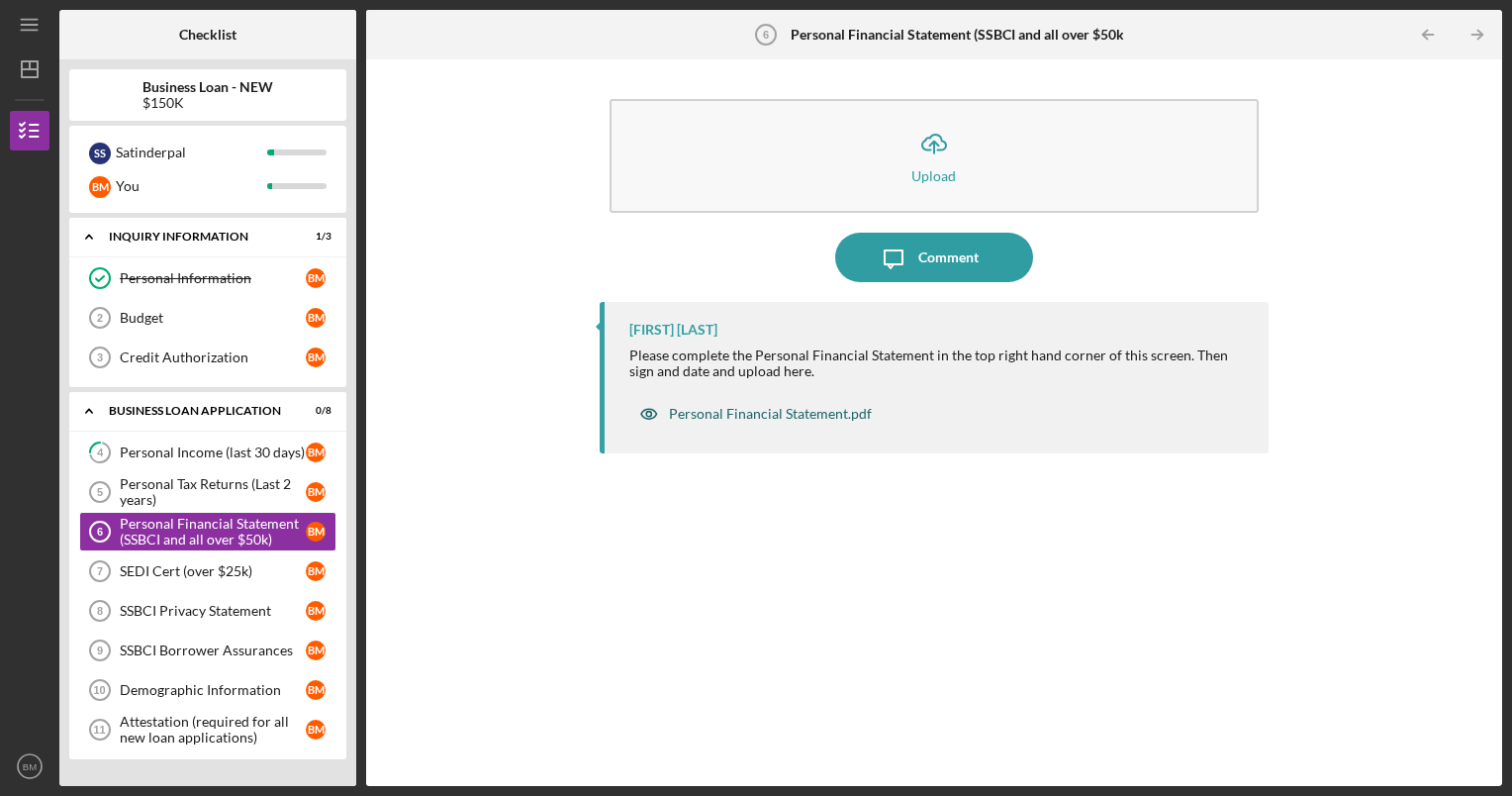 click on "Personal Financial Statement.pdf" at bounding box center (770, 414) 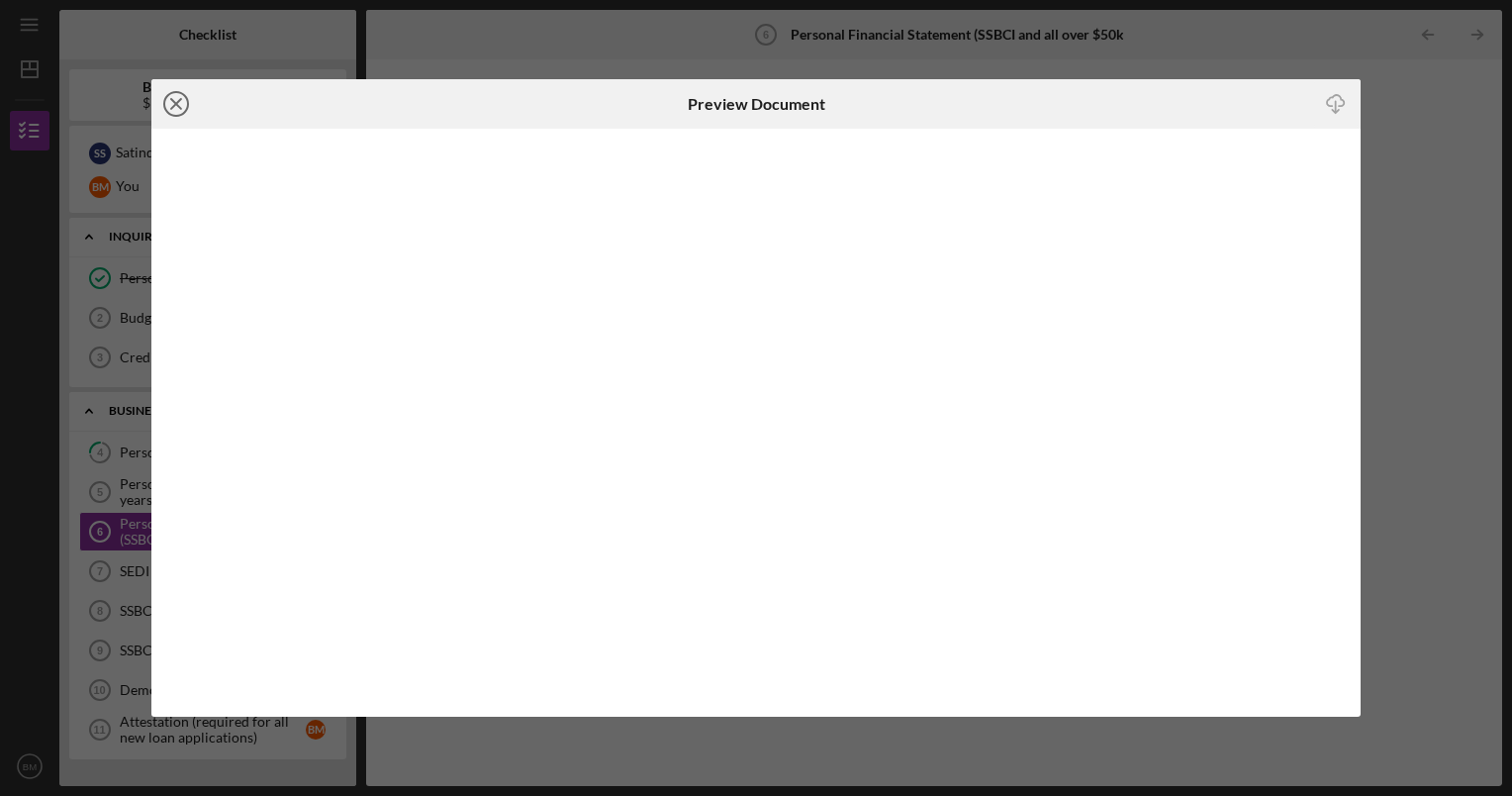 click on "Icon/Close" 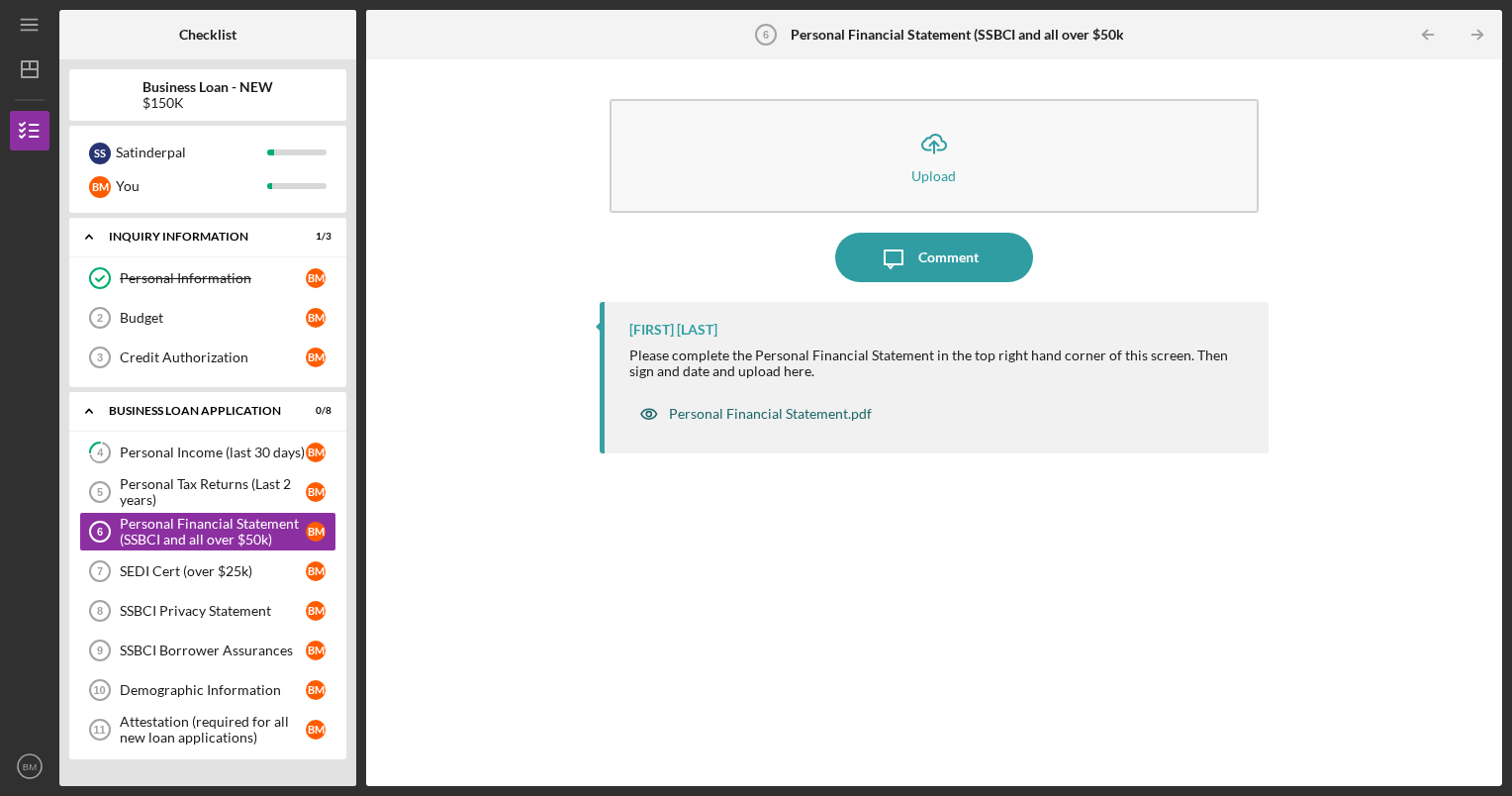 click on "Personal Financial Statement.pdf" at bounding box center [755, 414] 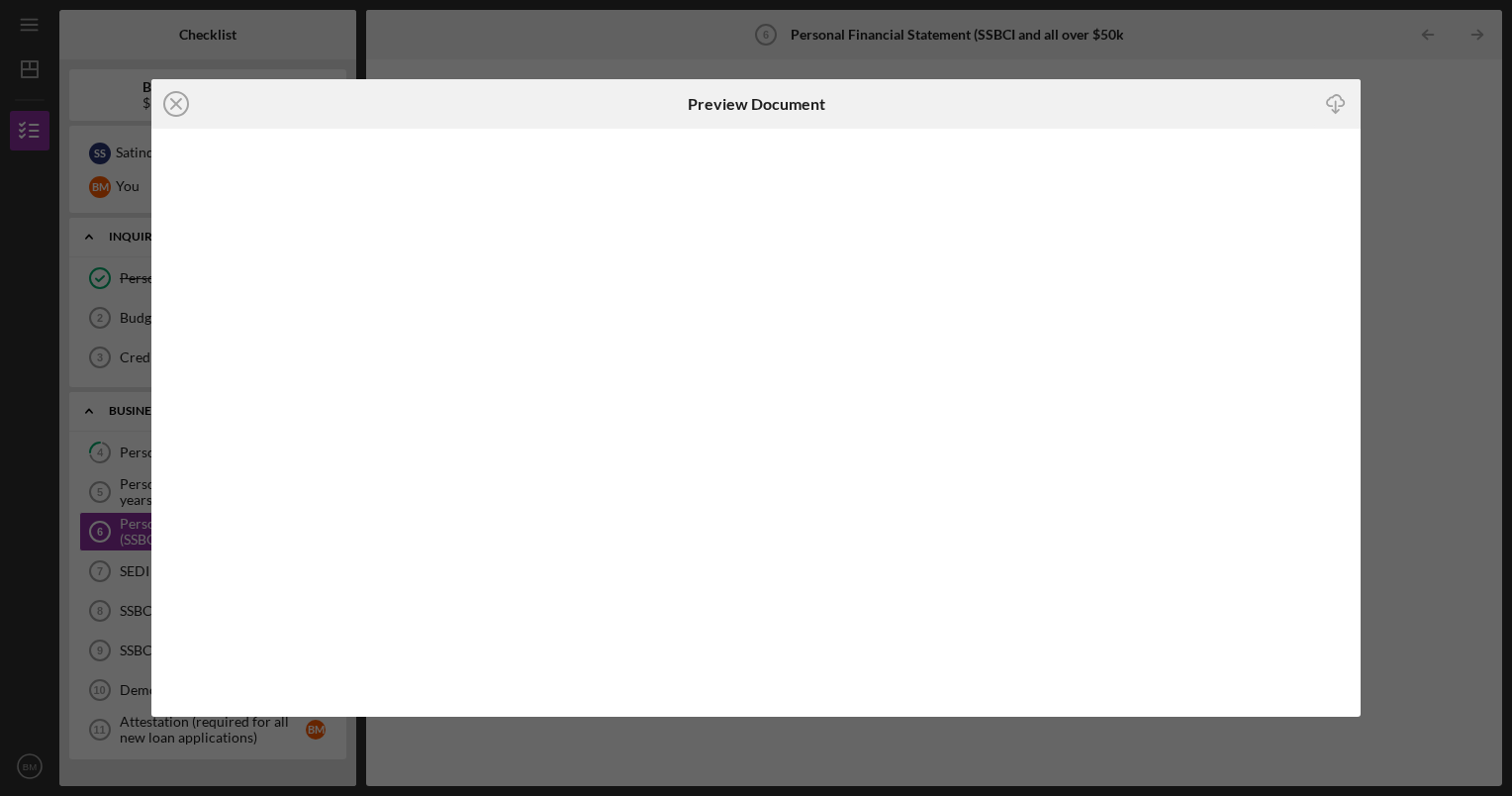 click on "Icon/Download" 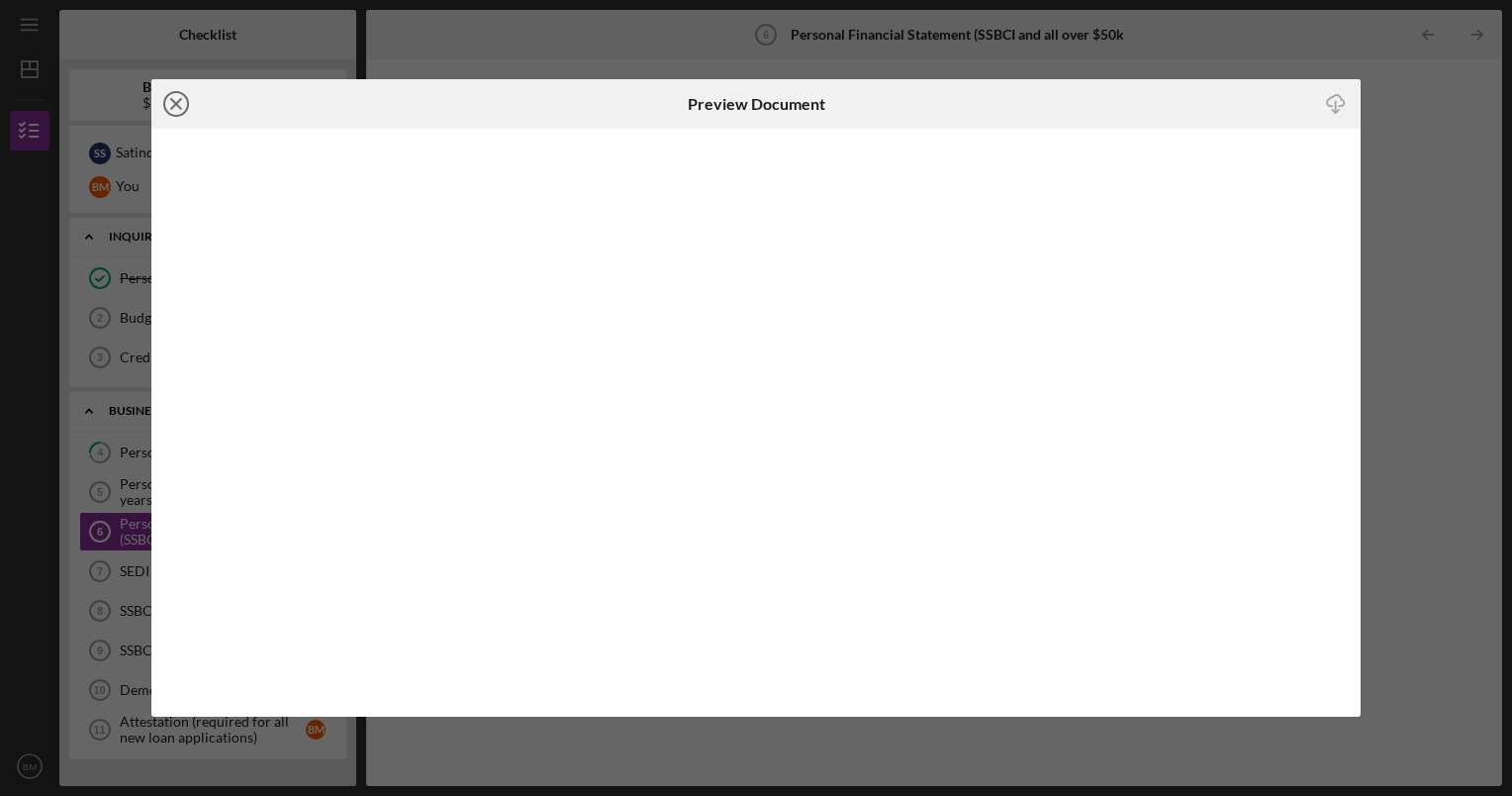 click on "Icon/Close" 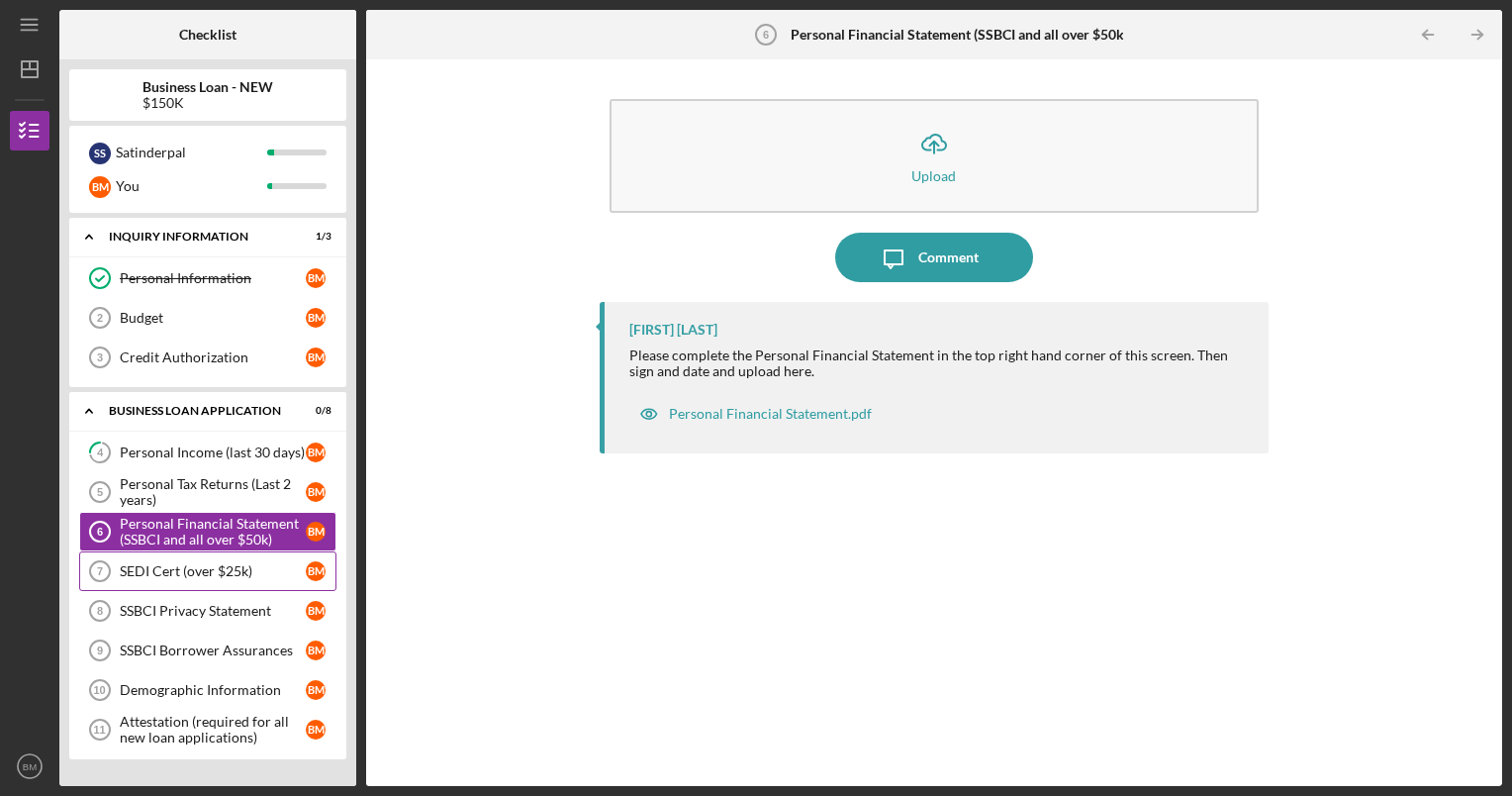 click on "SEDI Cert (over $25k) 7 SEDI Cert (over $25k) B M" at bounding box center [208, 571] 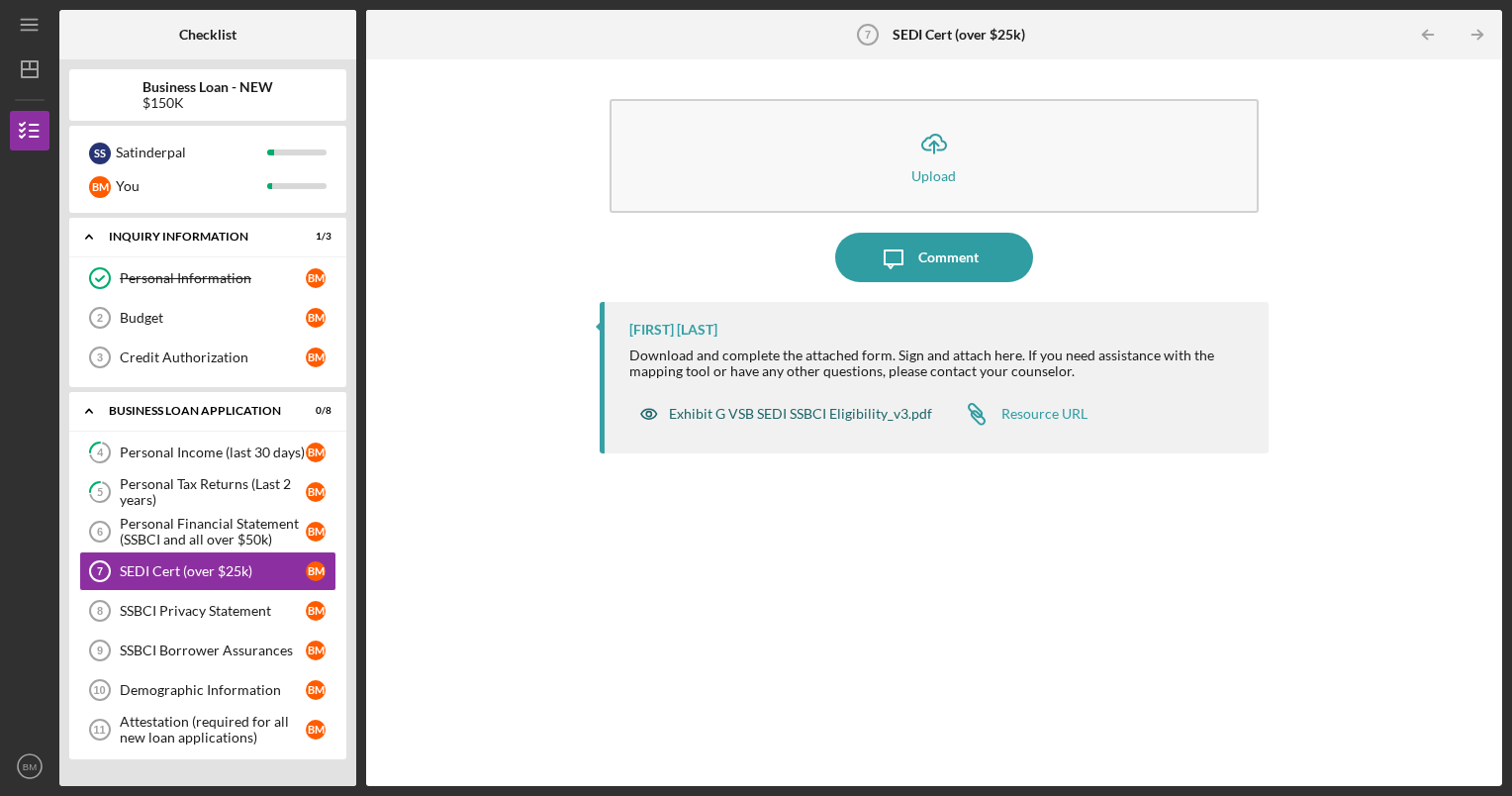 click on "Exhibit G VSB  SEDI SSBCI Eligibility_v3.pdf" at bounding box center [801, 414] 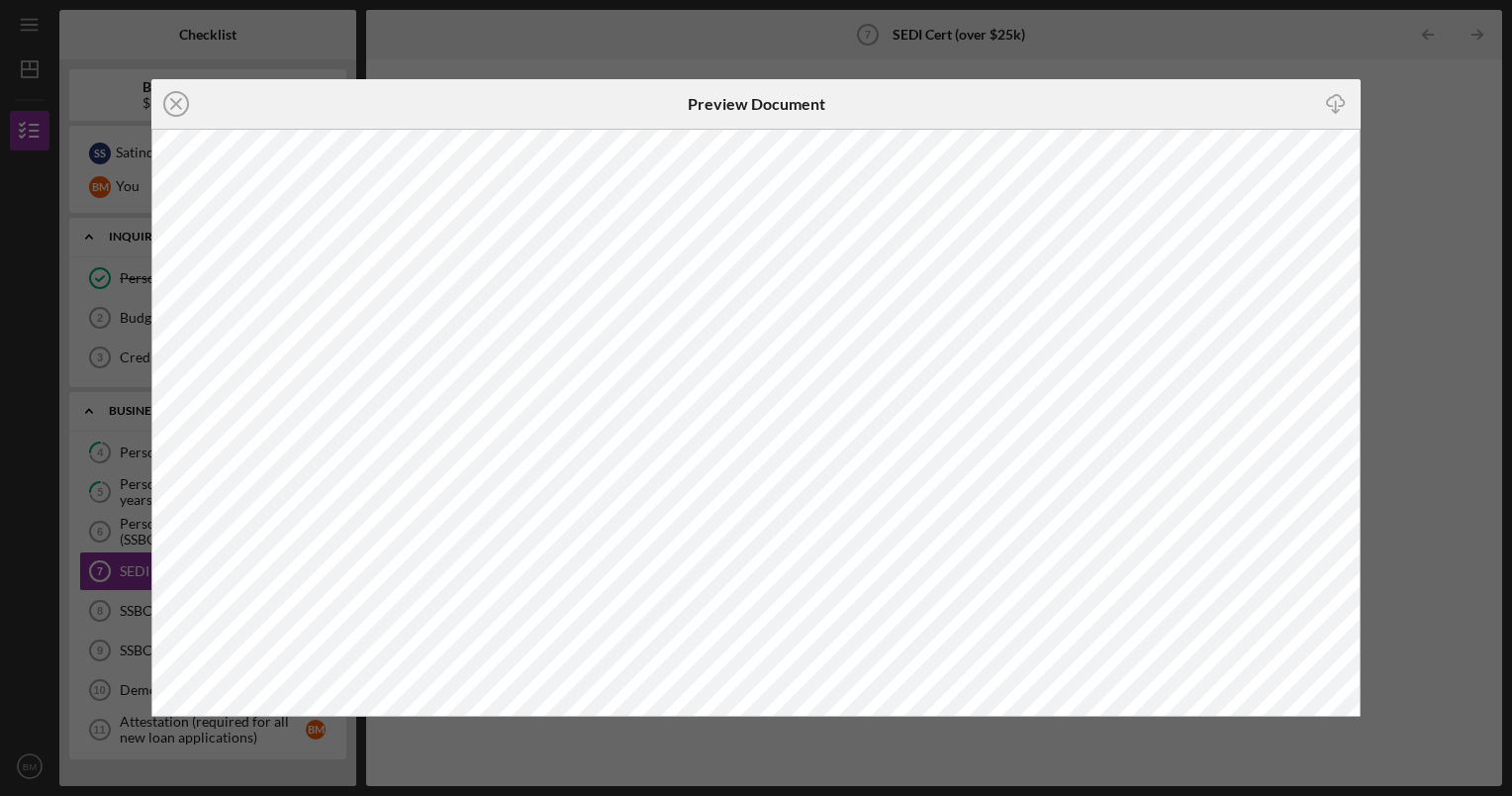 click 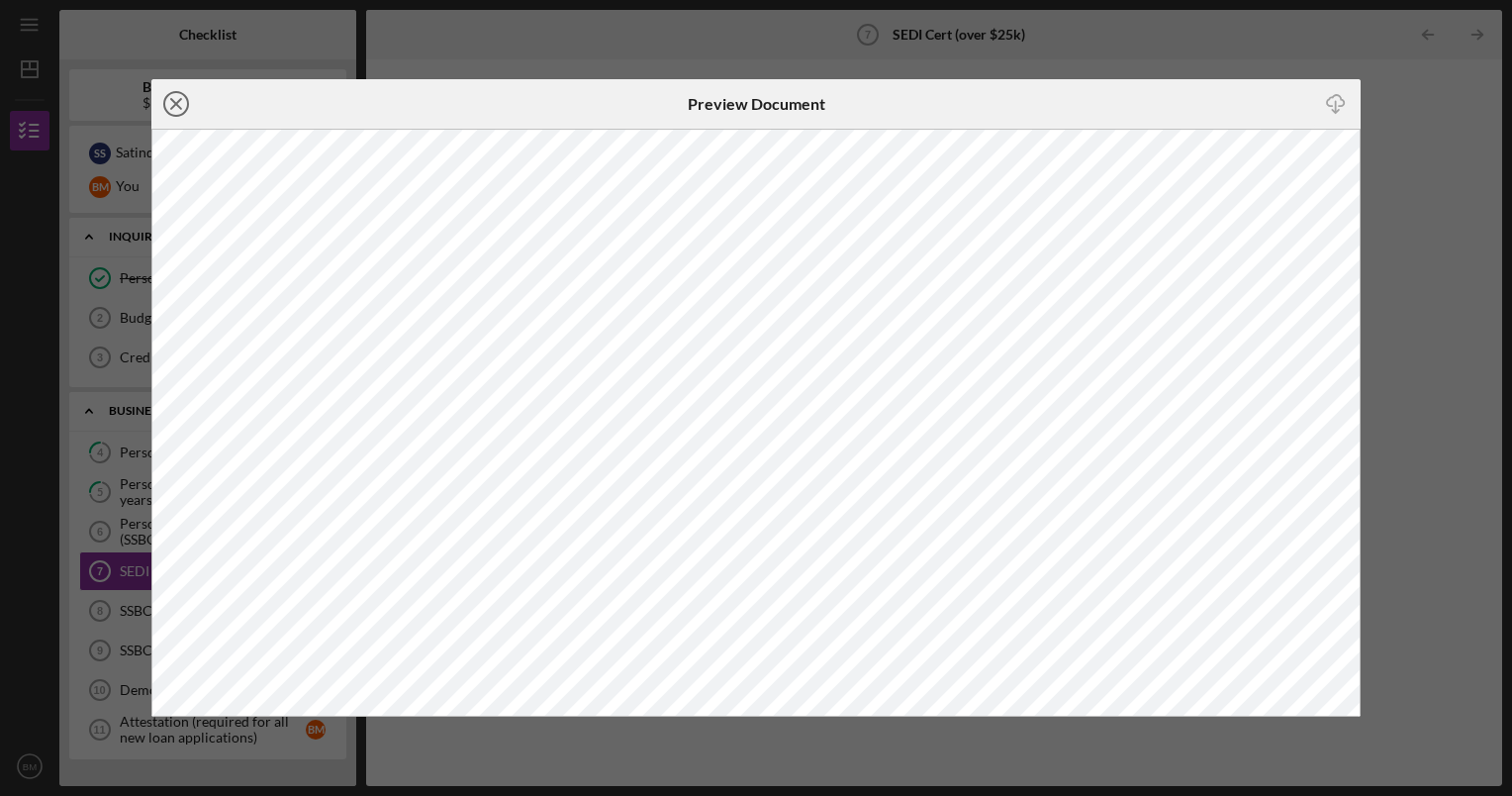 click on "Icon/Close" 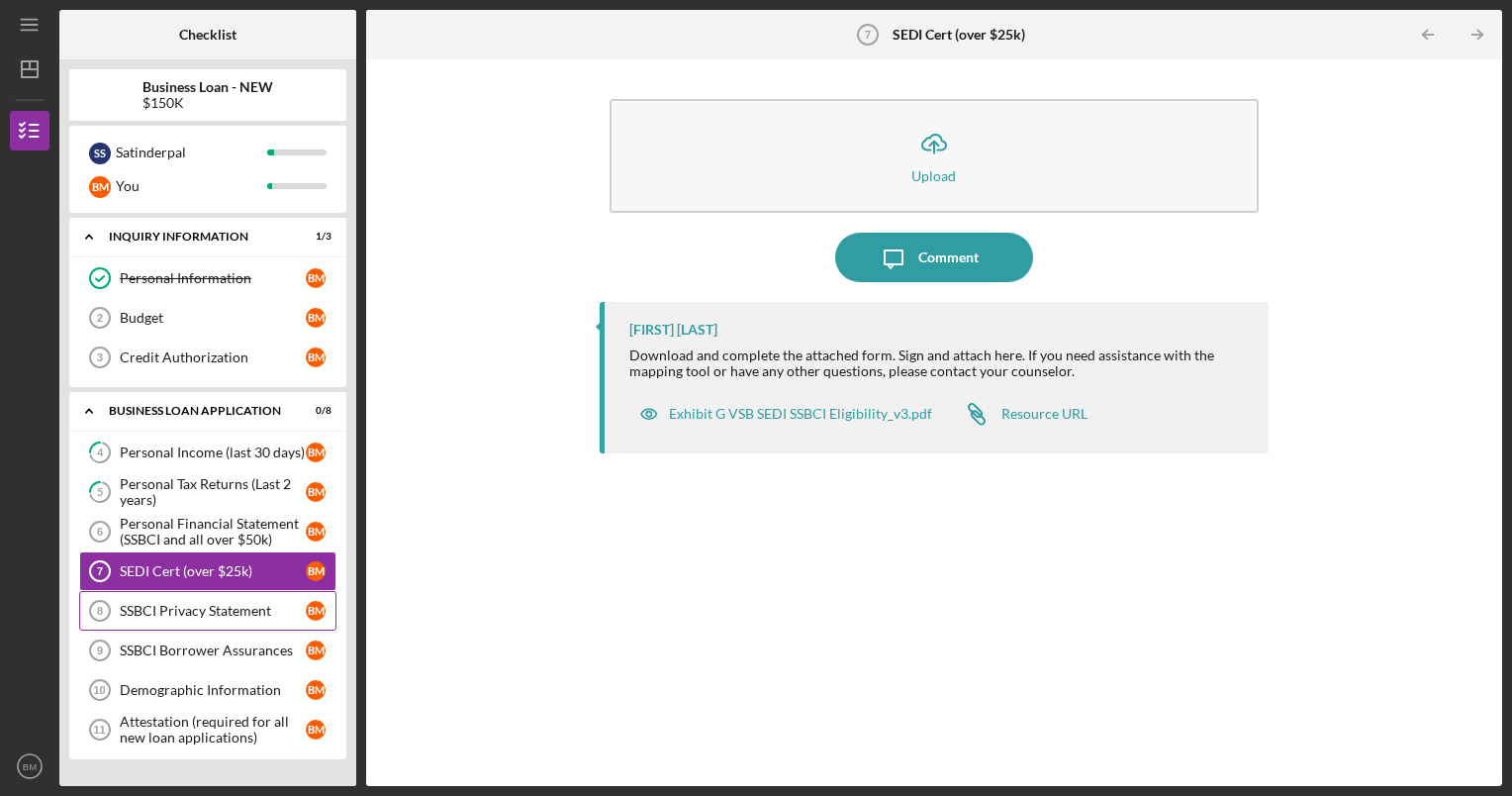 click on "SSBCI Privacy Statement 8 SSBCI Privacy Statement B M" at bounding box center (208, 611) 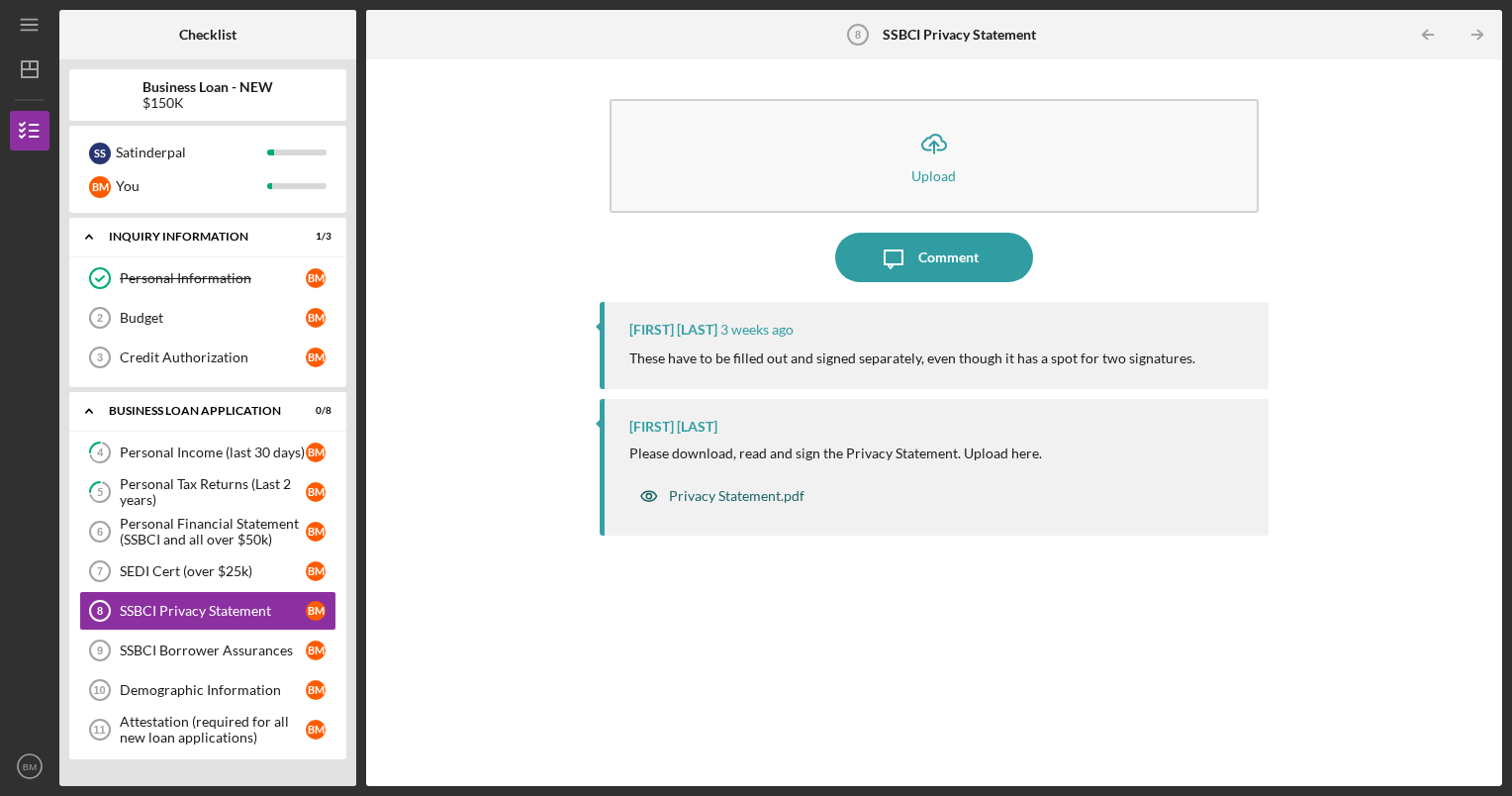 click on "Privacy Statement.pdf" at bounding box center (736, 496) 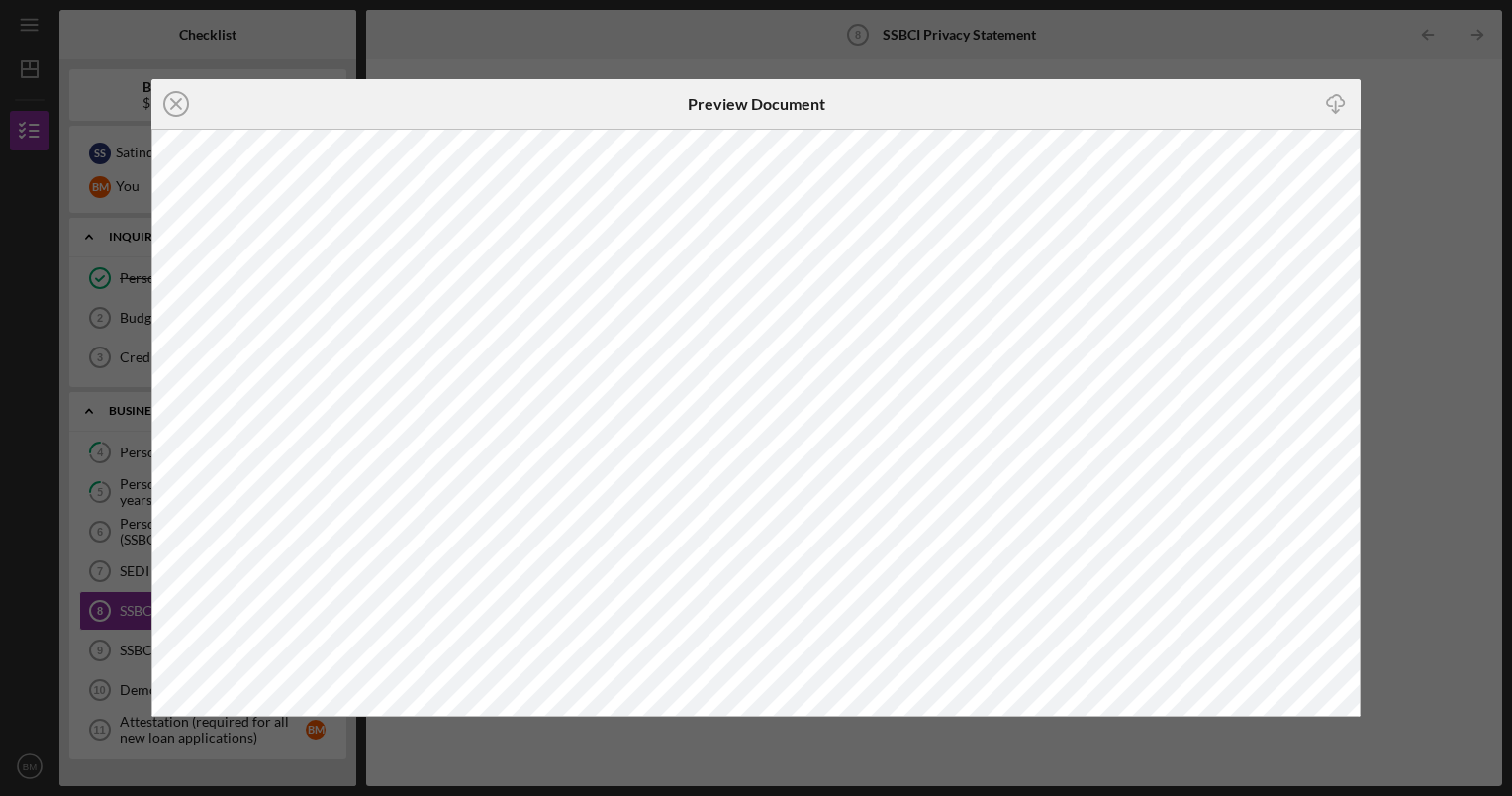 click 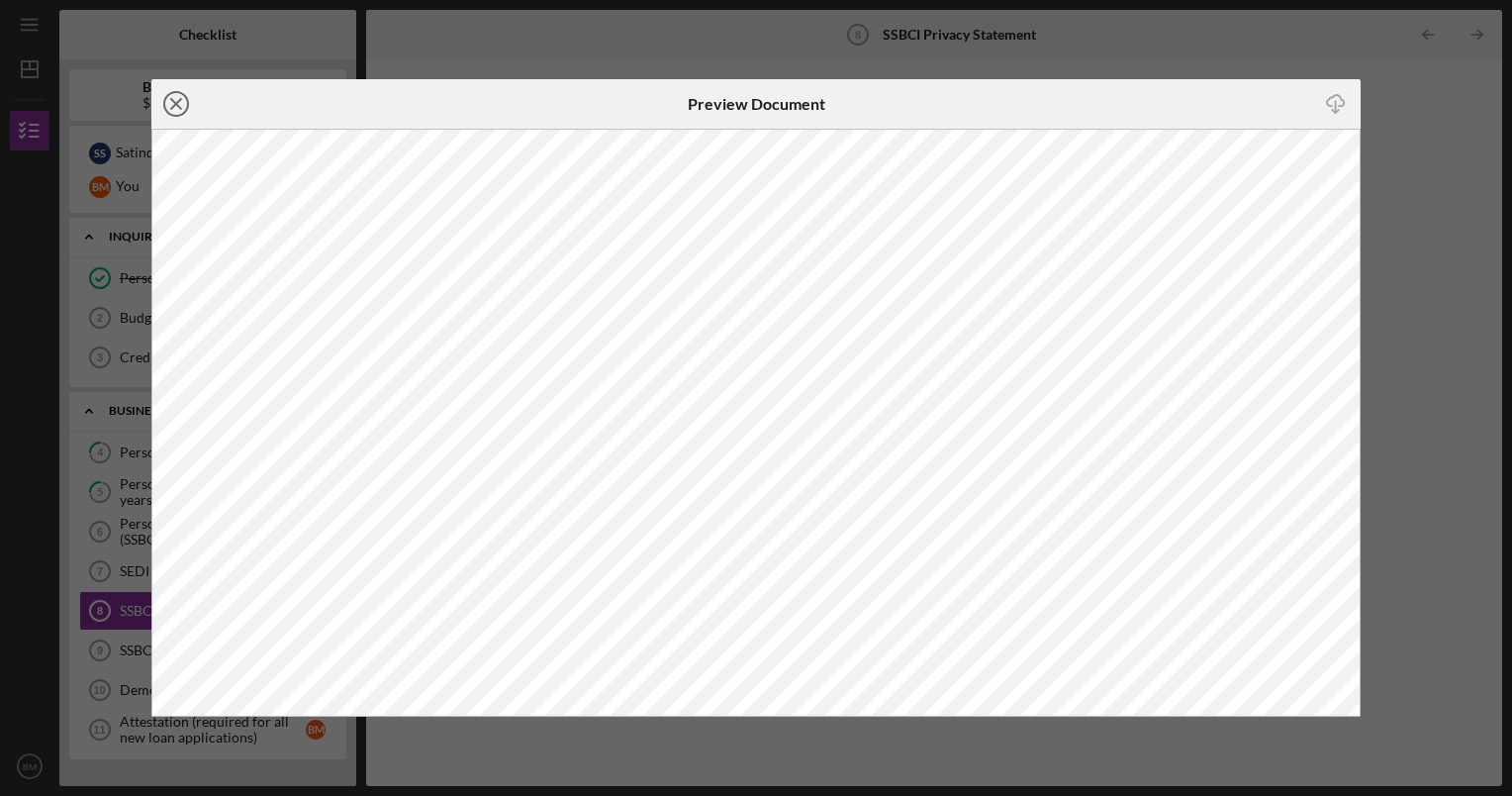 click 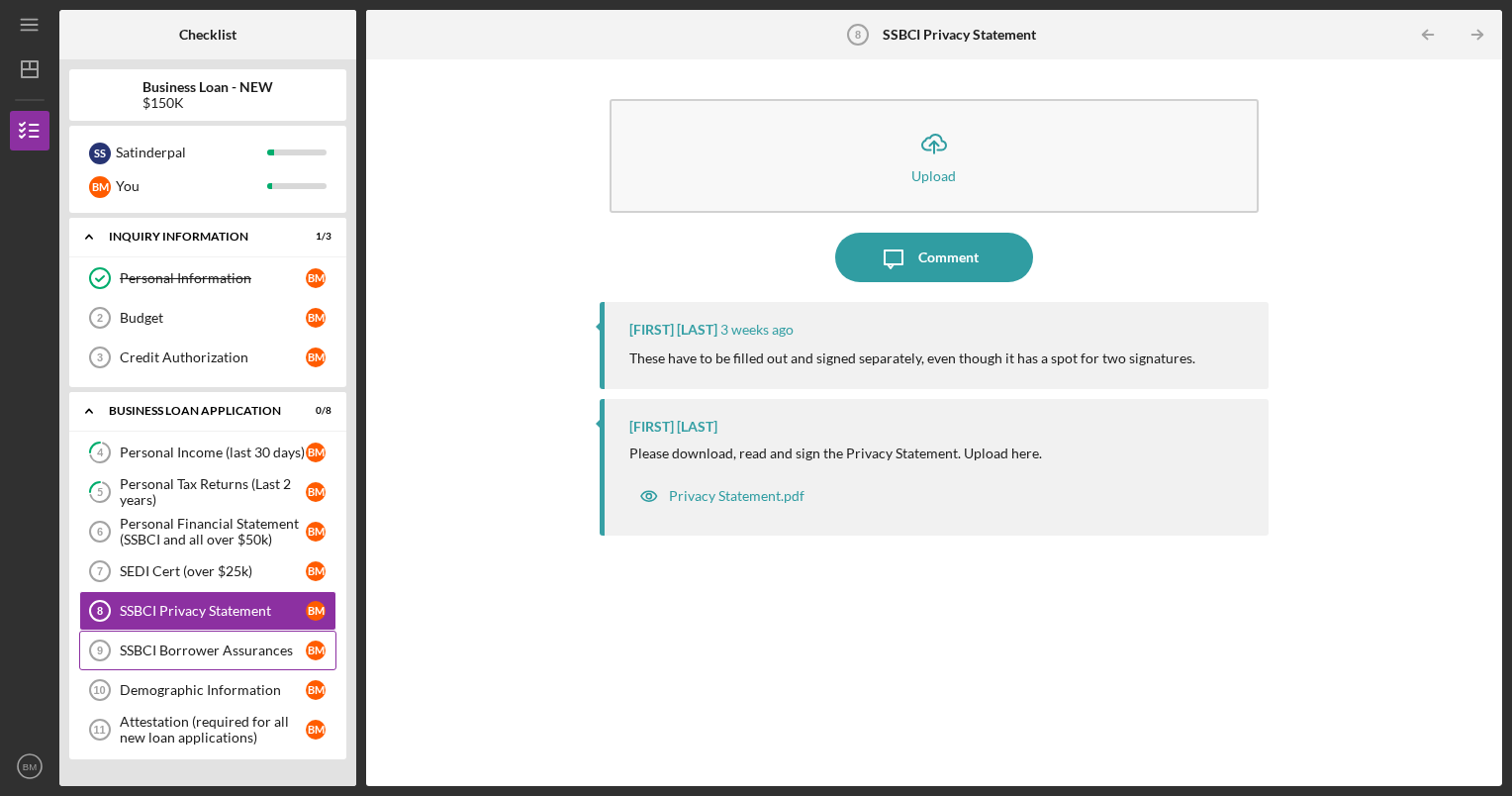 click on "SSBCI Borrower Assurances" at bounding box center (213, 650) 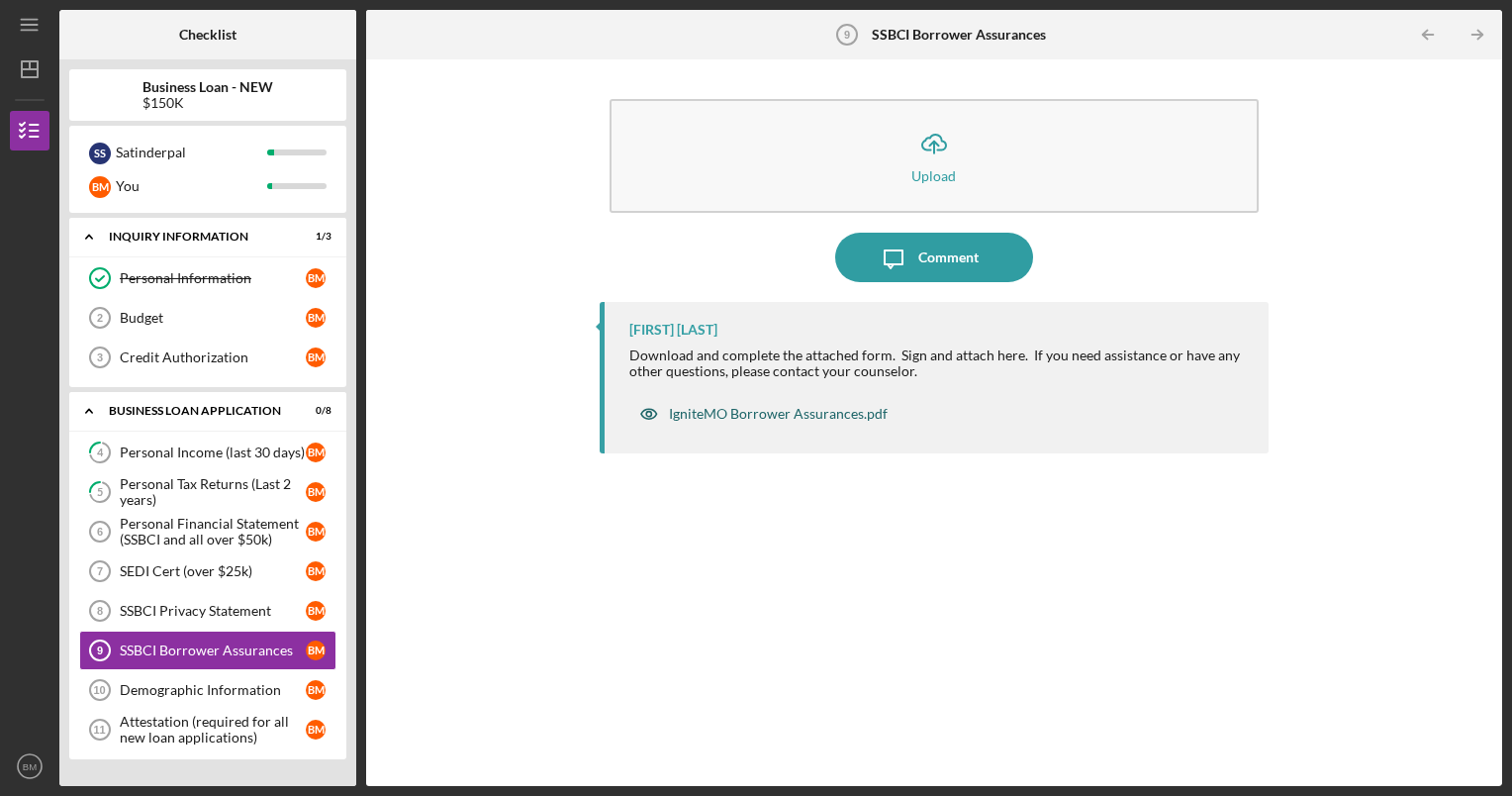 click on "IgniteMO Borrower Assurances.pdf" at bounding box center (778, 414) 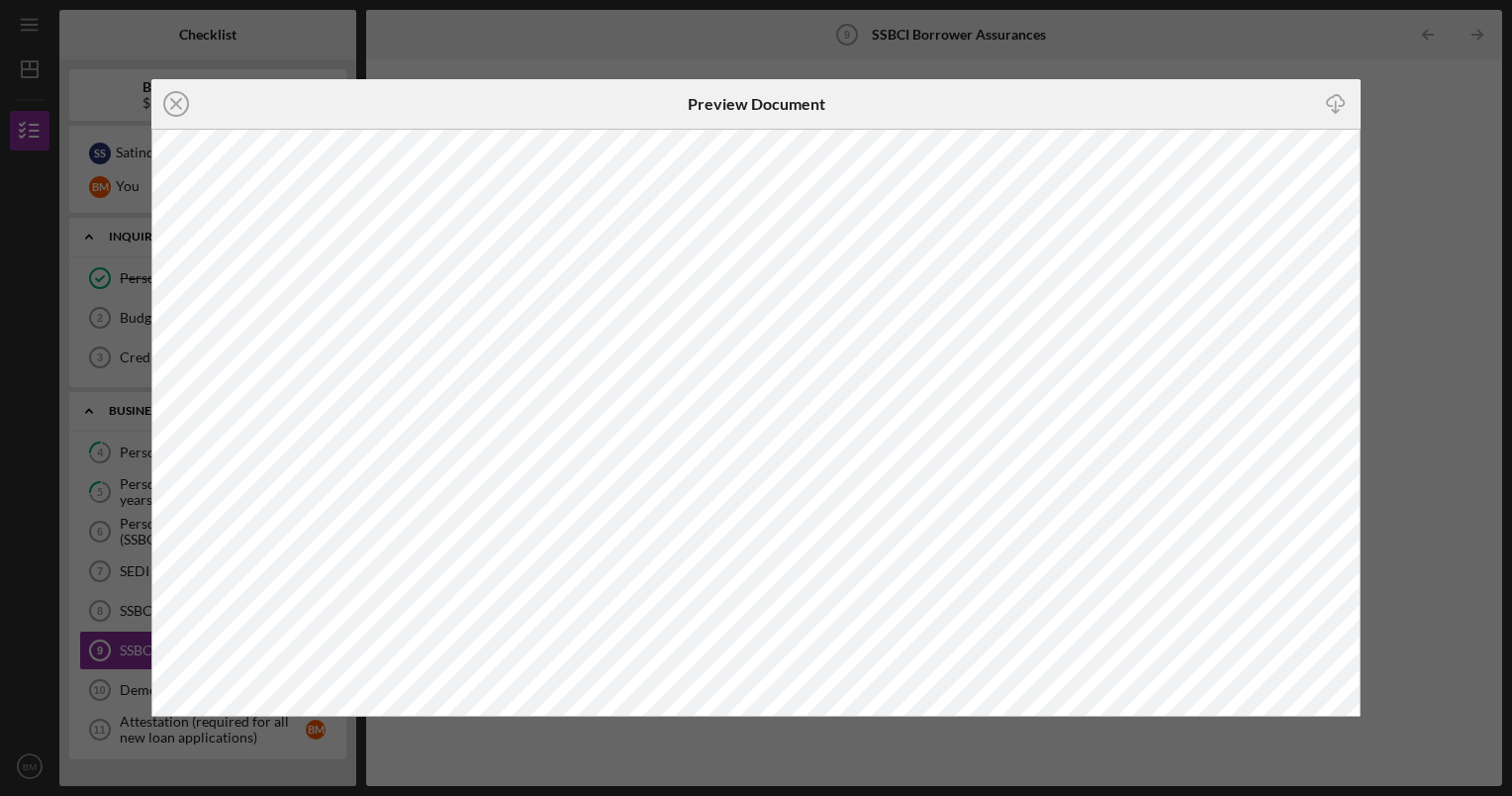 click on "Icon/Download" 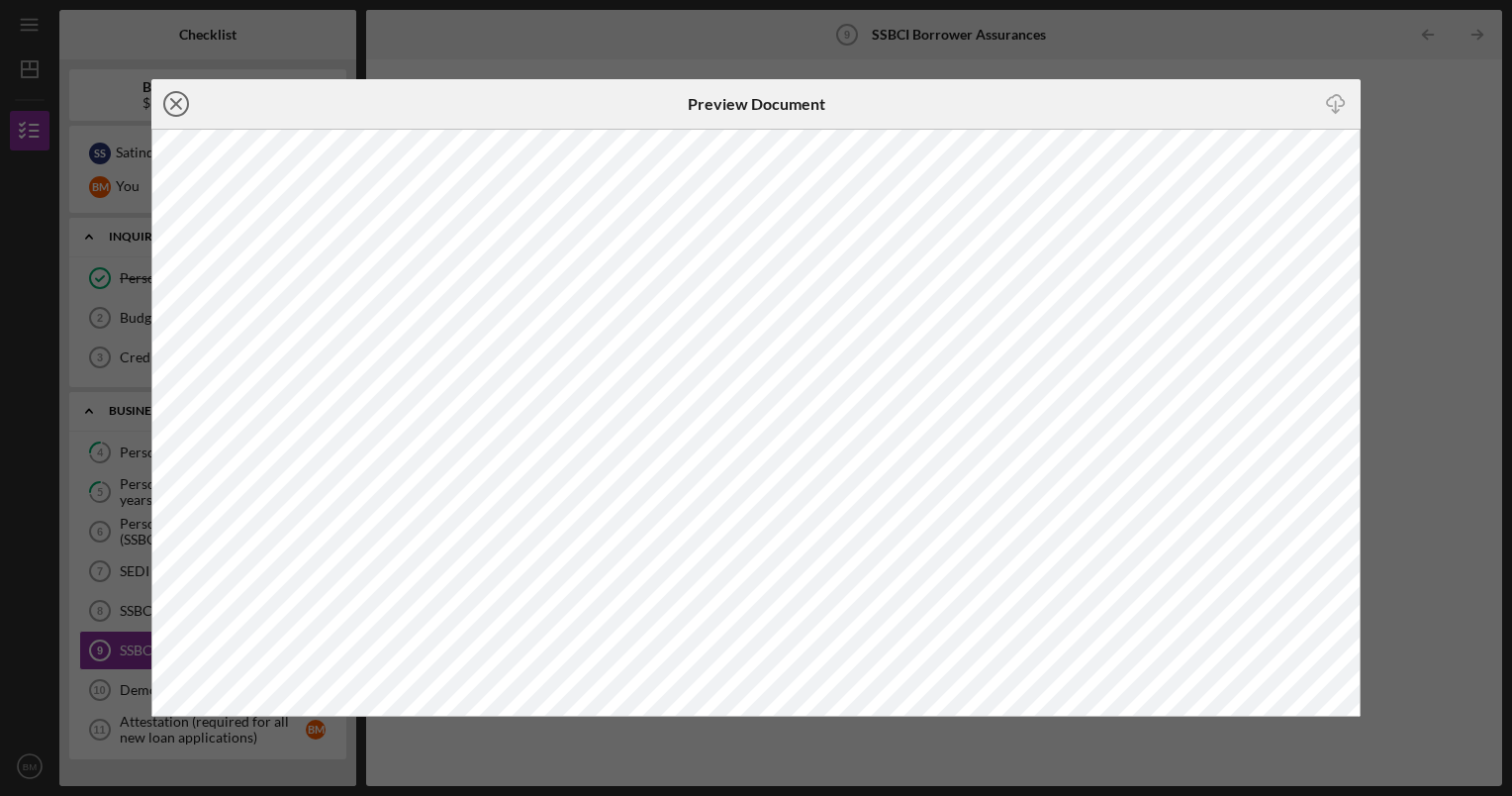 click on "Icon/Close" 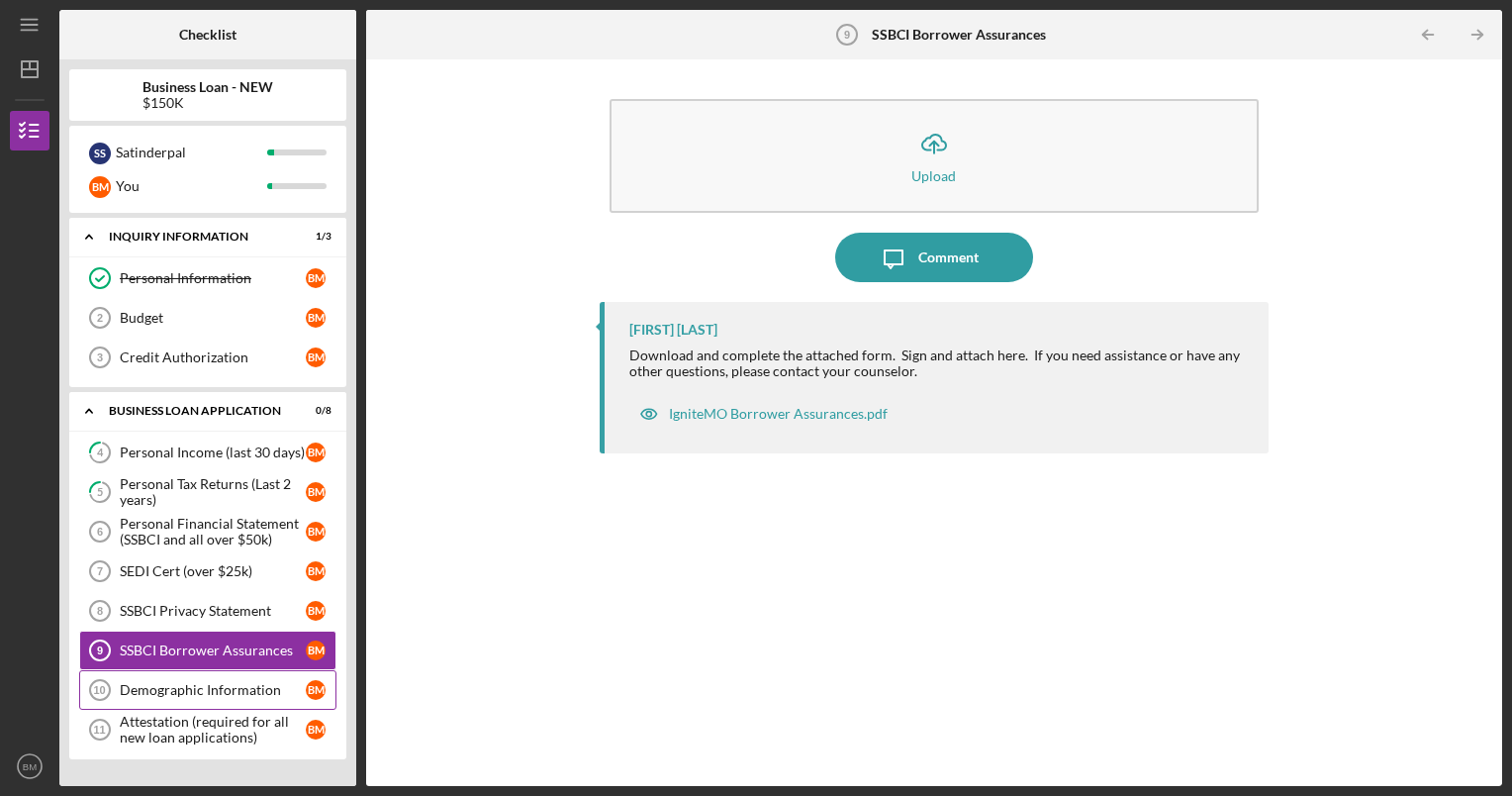 click on "Demographic Information 10 Demographic Information B M" at bounding box center (208, 690) 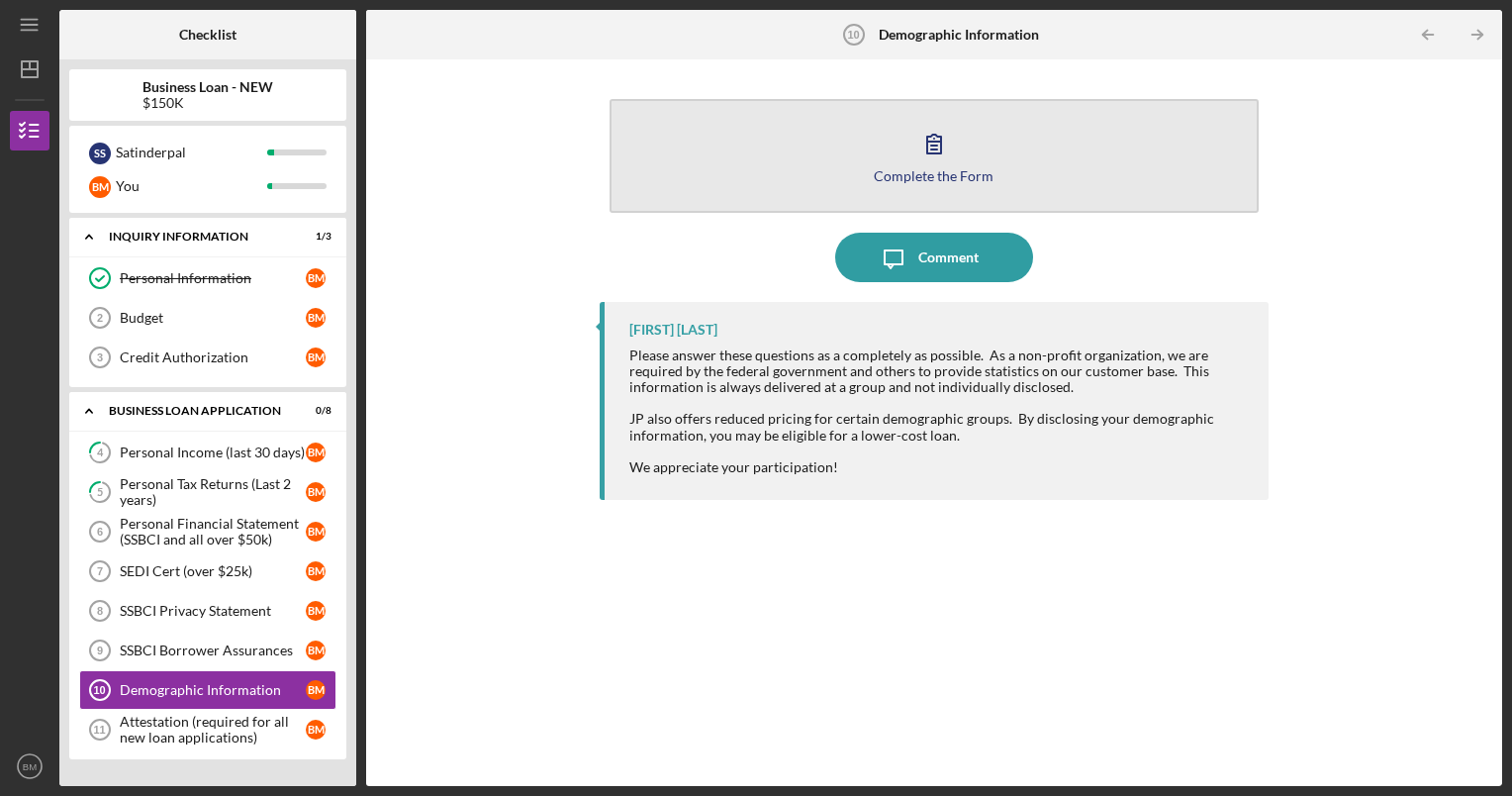 click 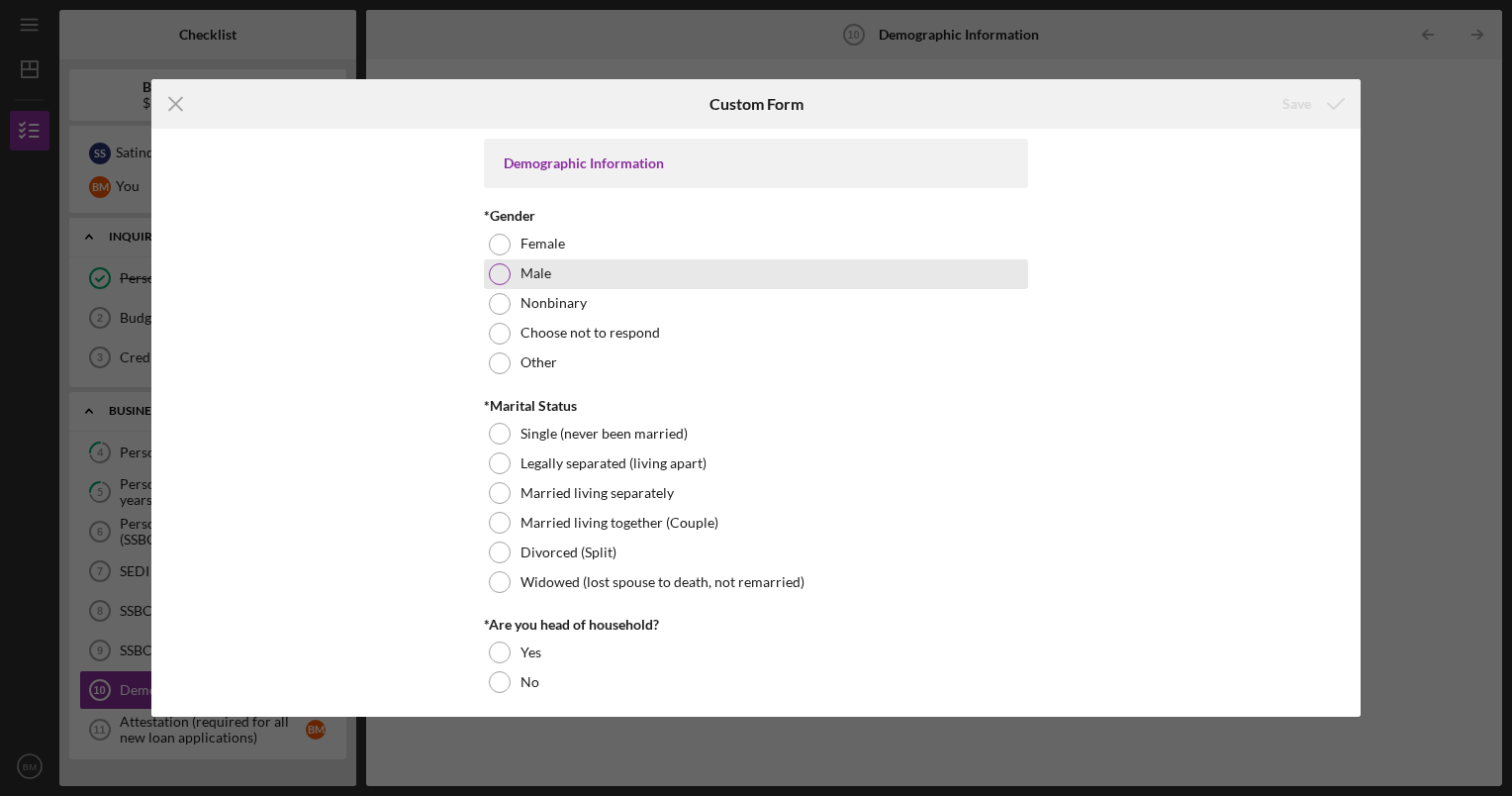 click on "Male" at bounding box center [535, 273] 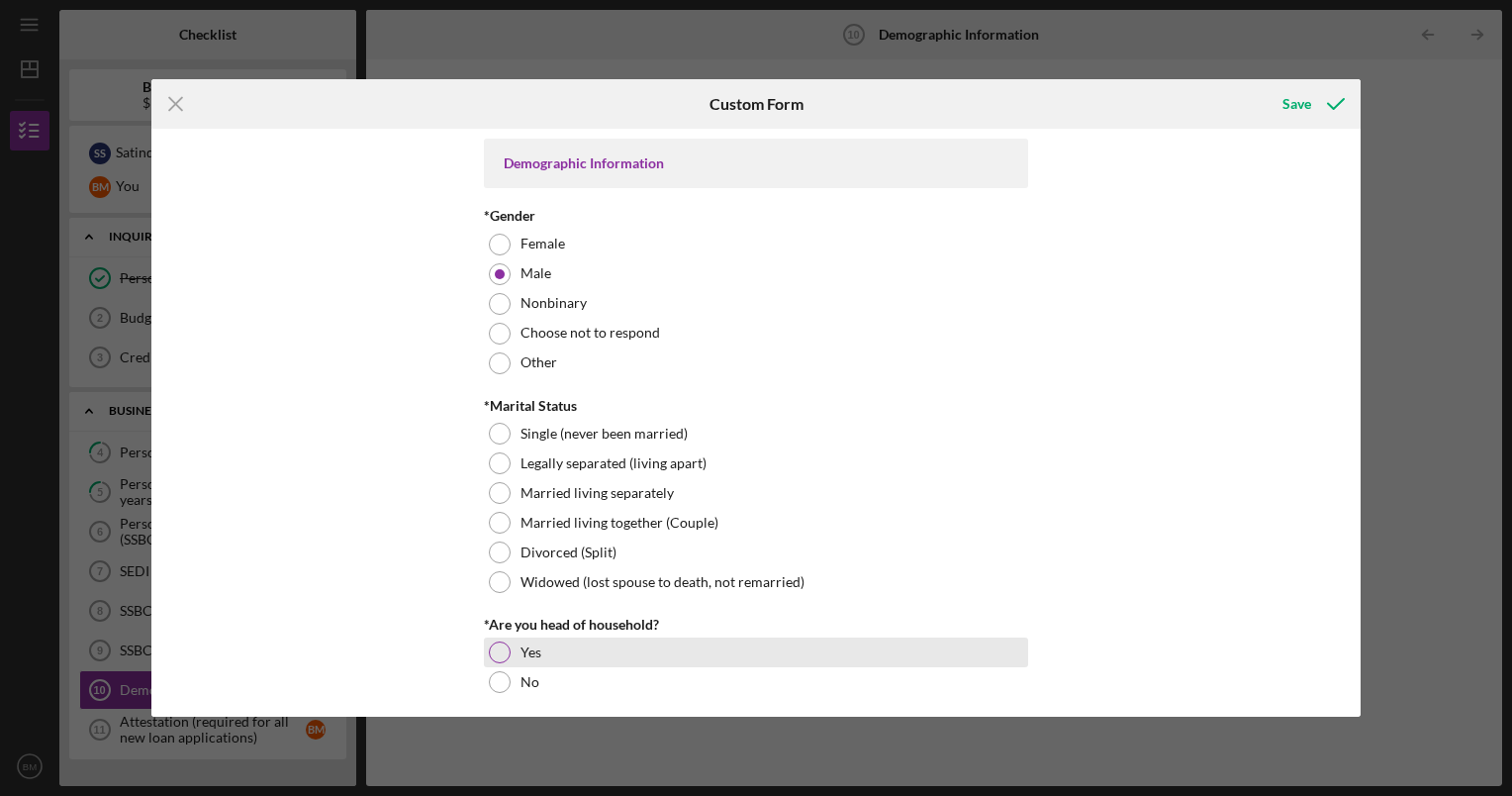 click on "Yes" at bounding box center (756, 652) 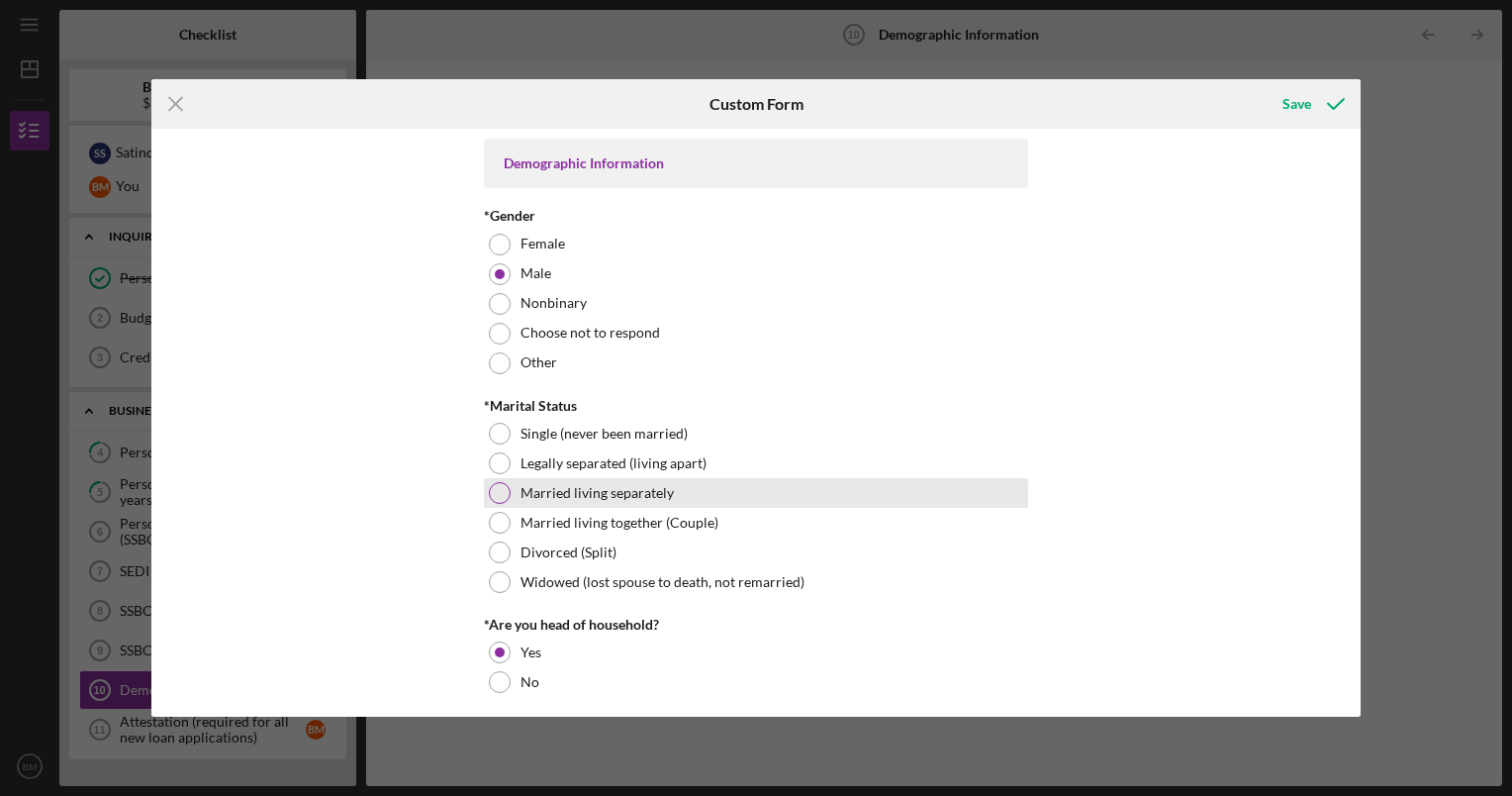 click on "Married living separately" at bounding box center (597, 493) 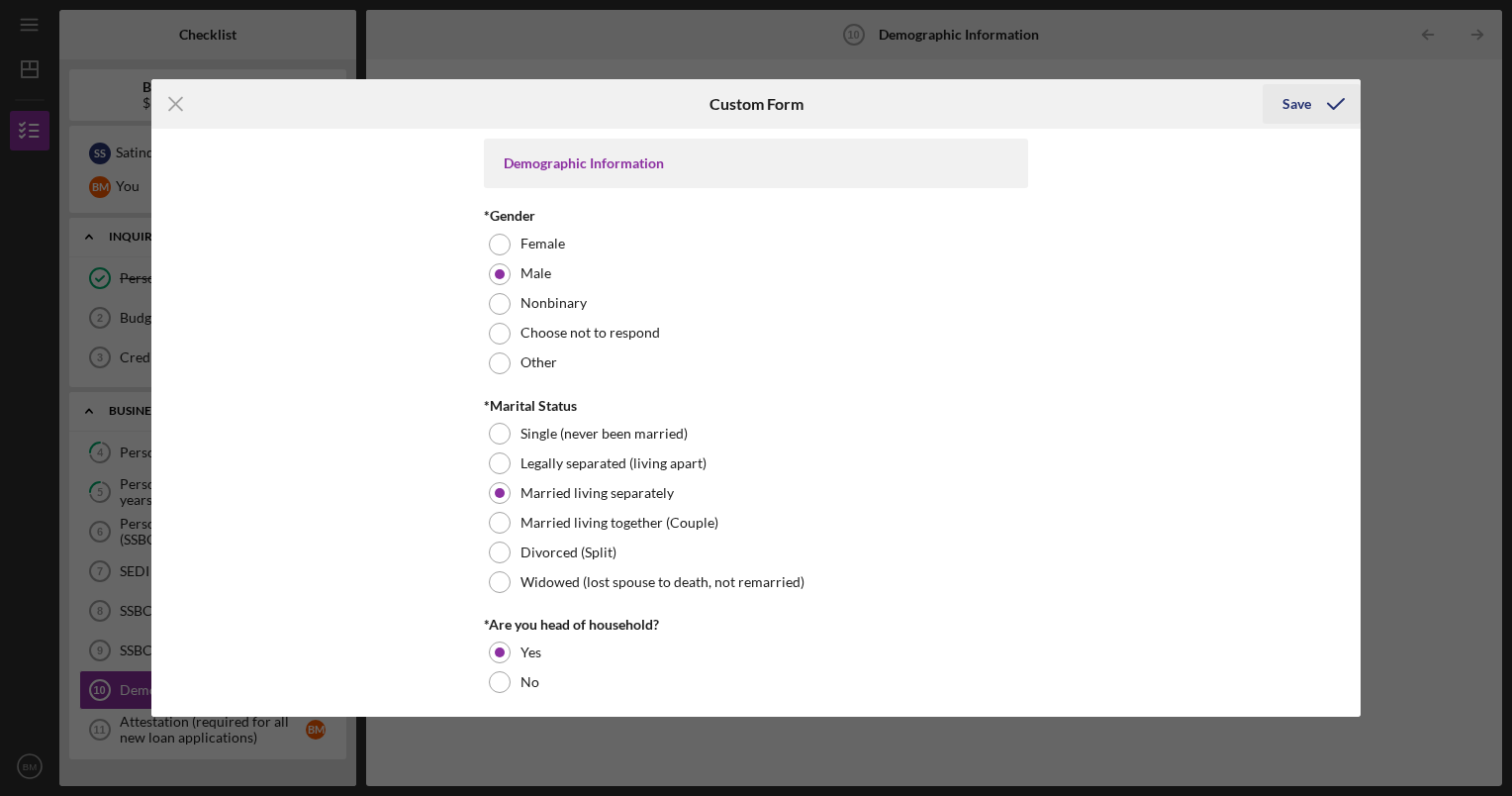 click on "Save" at bounding box center [1296, 104] 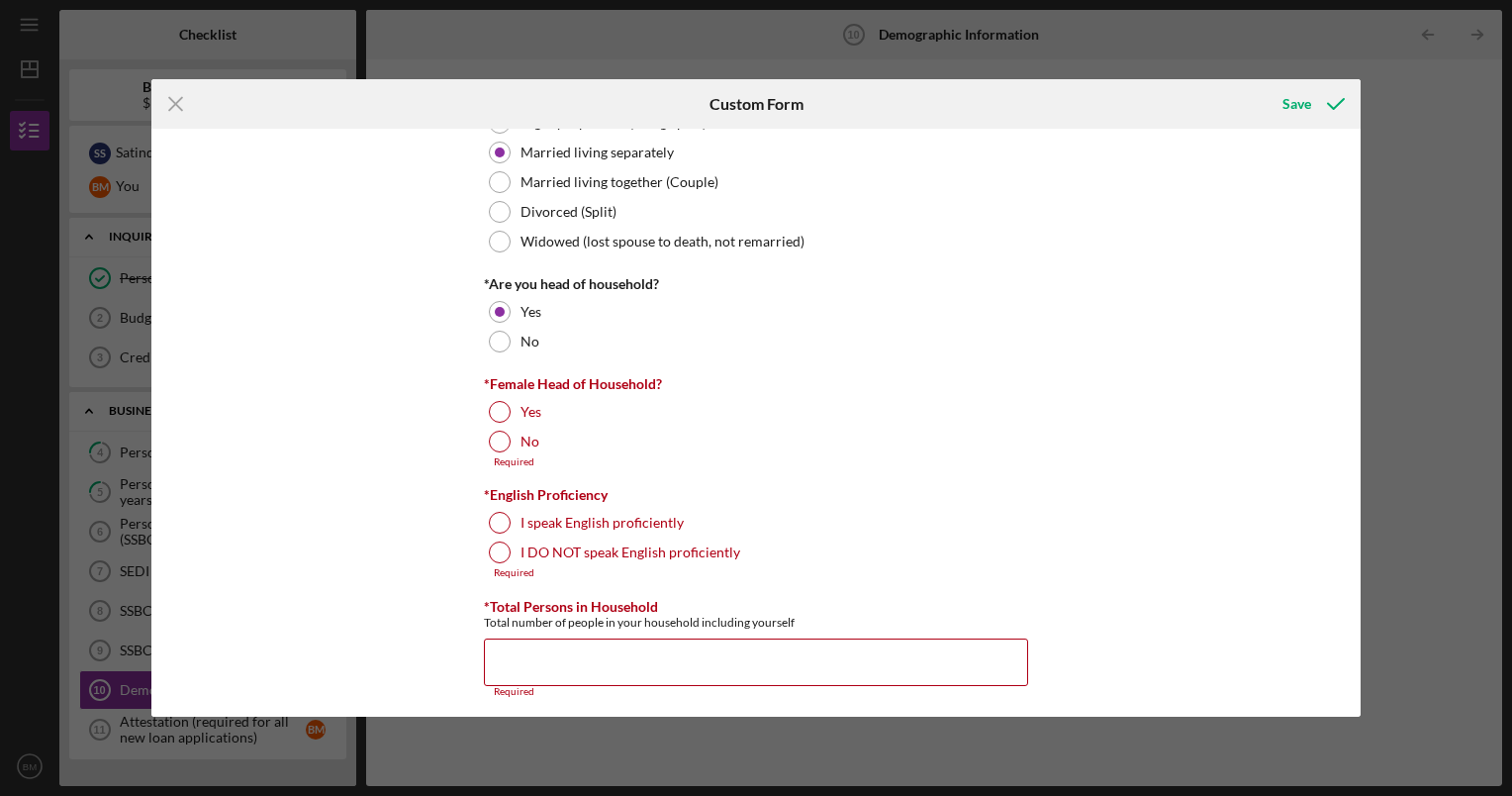 scroll, scrollTop: 344, scrollLeft: 0, axis: vertical 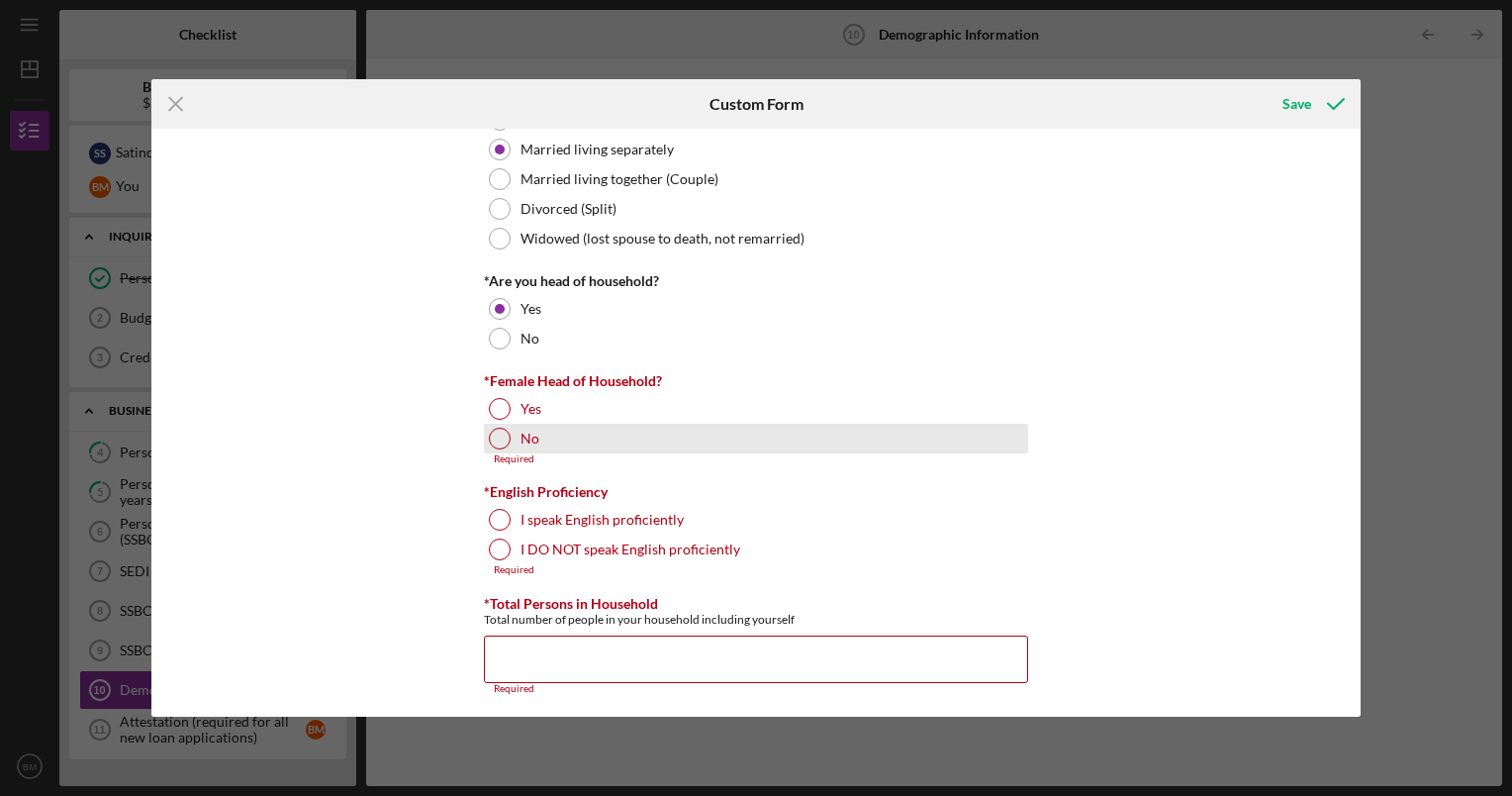 click at bounding box center (500, 439) 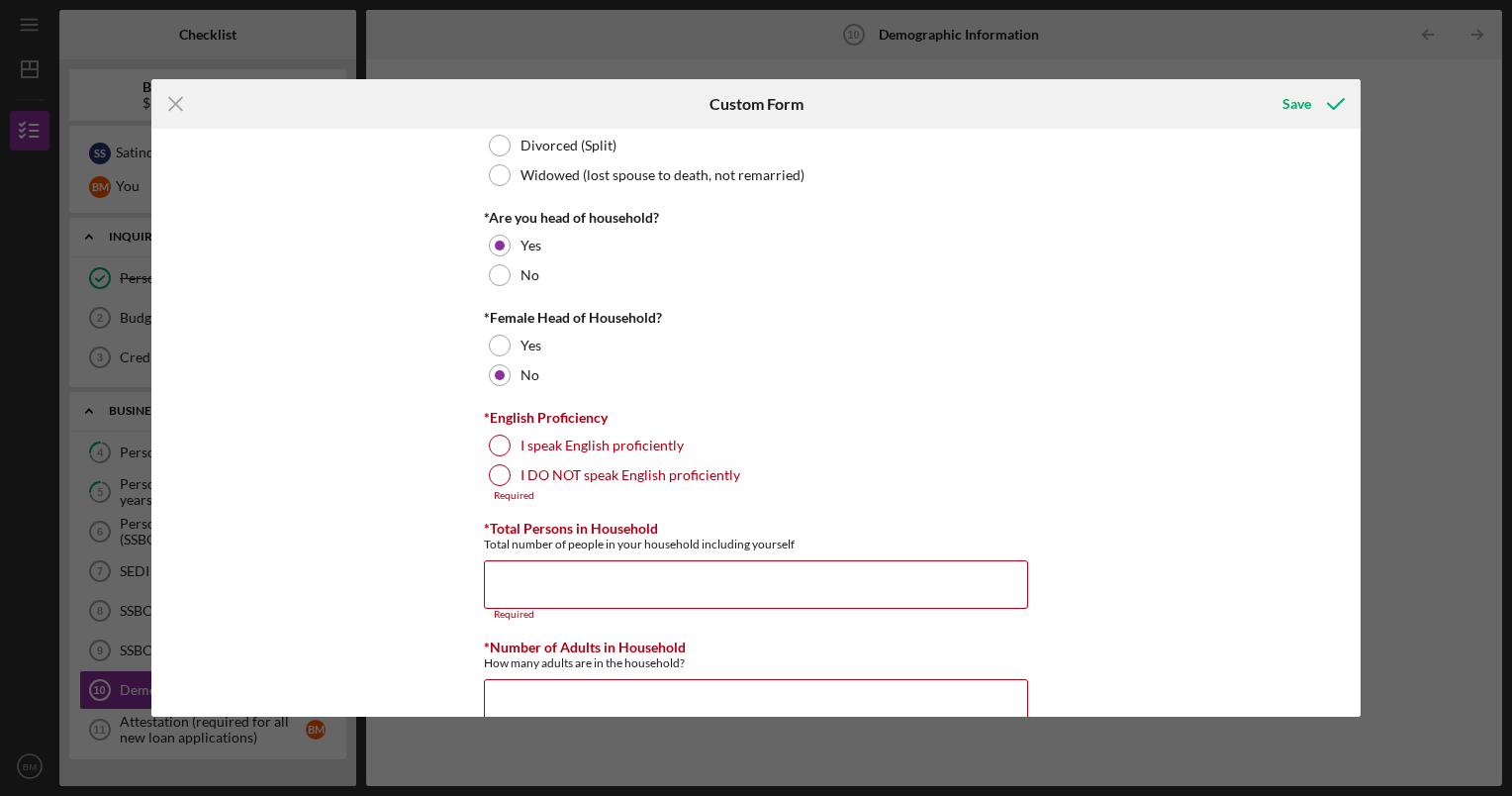 scroll, scrollTop: 410, scrollLeft: 0, axis: vertical 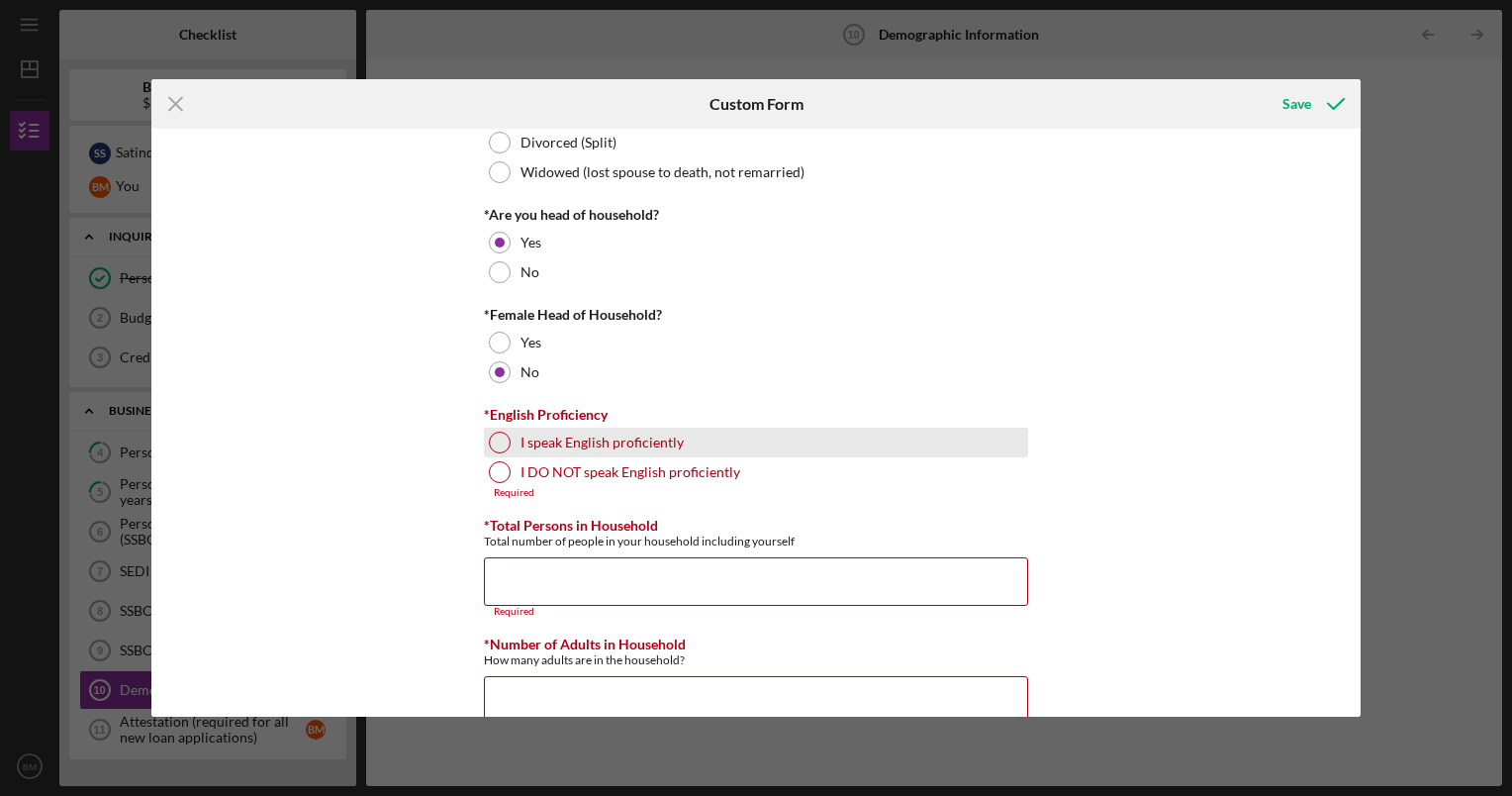 click on "I speak English proficiently" at bounding box center (756, 443) 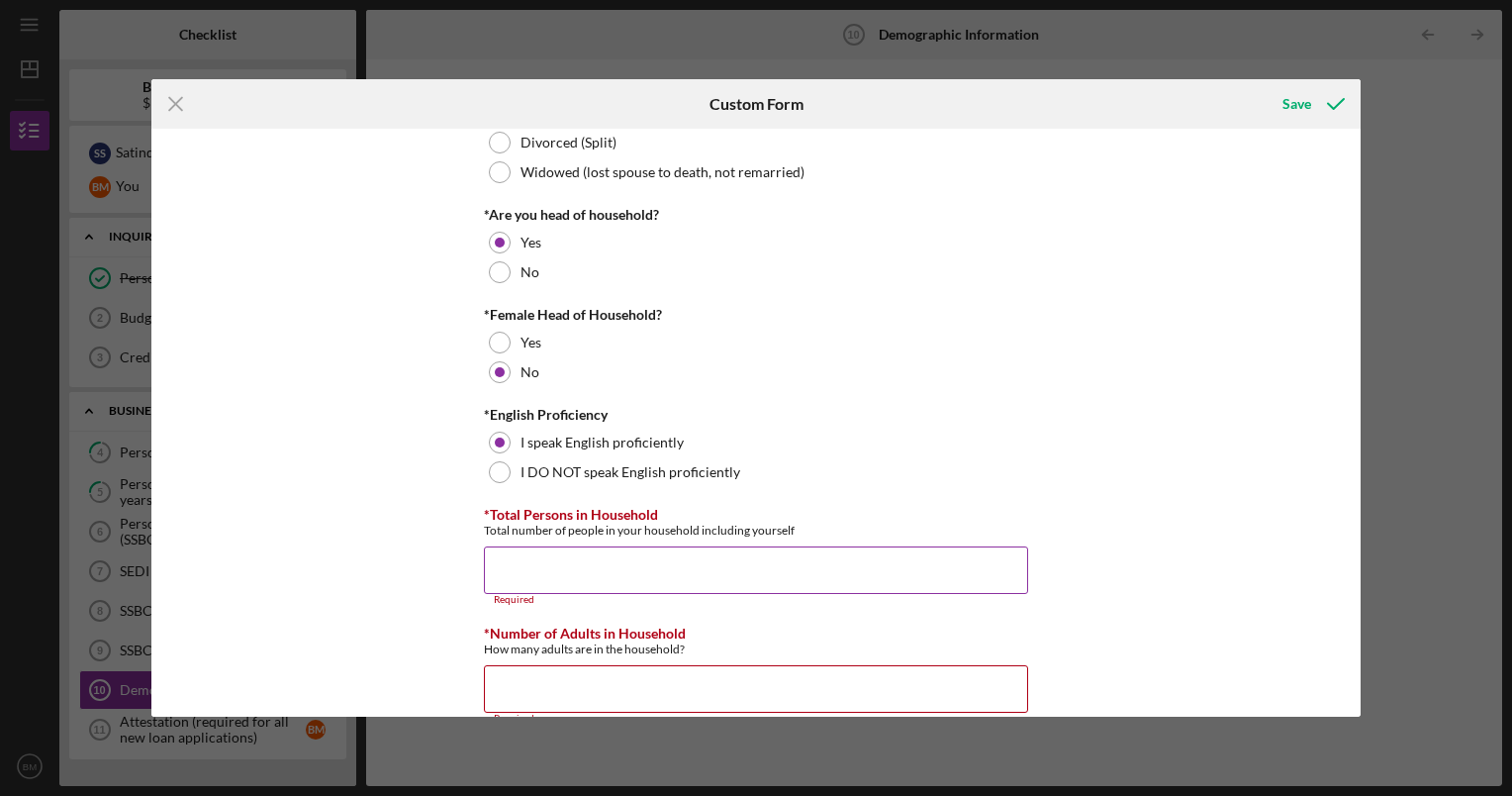 click on "*Total Persons in Household" at bounding box center [756, 570] 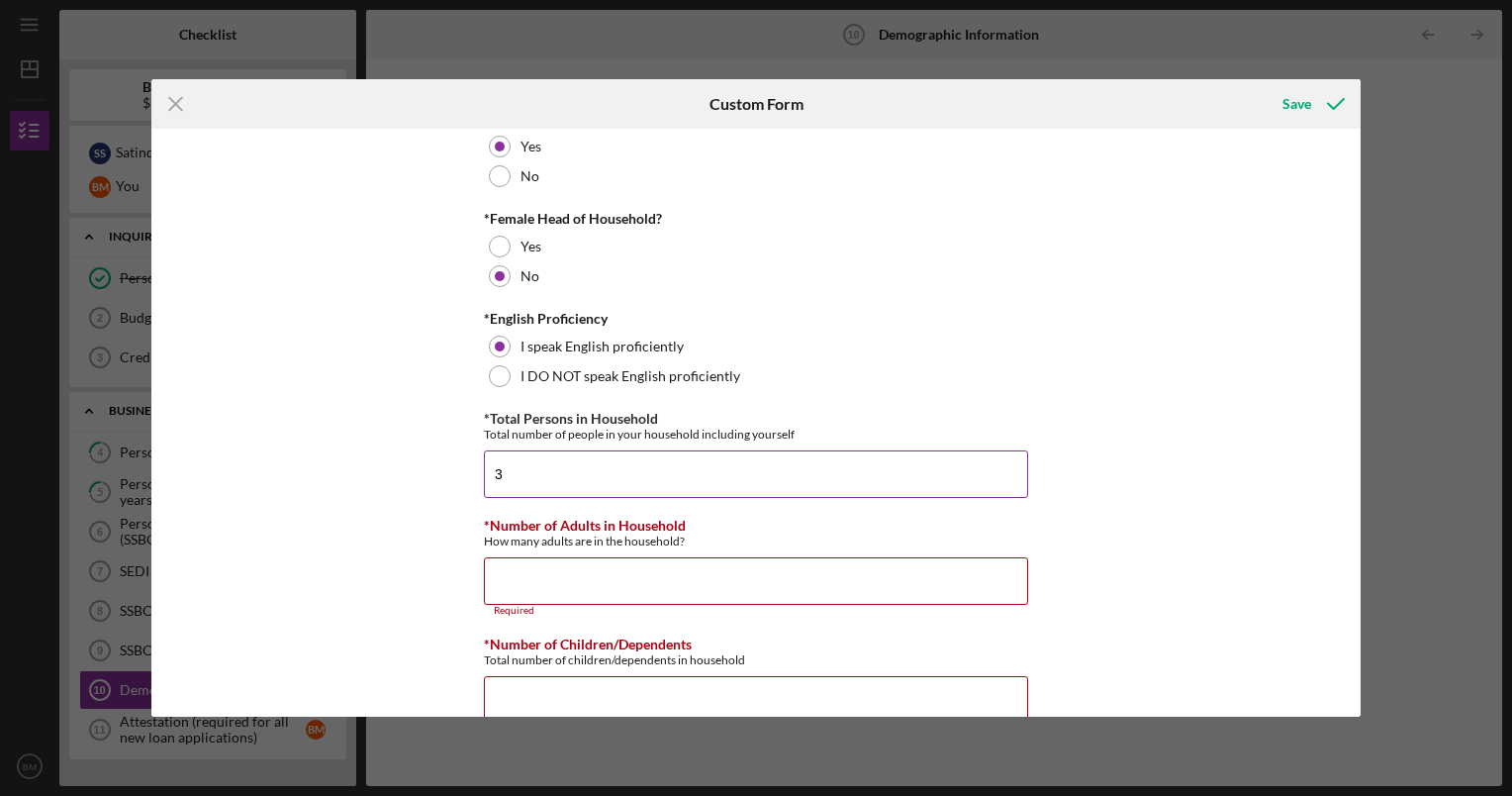 scroll, scrollTop: 505, scrollLeft: 0, axis: vertical 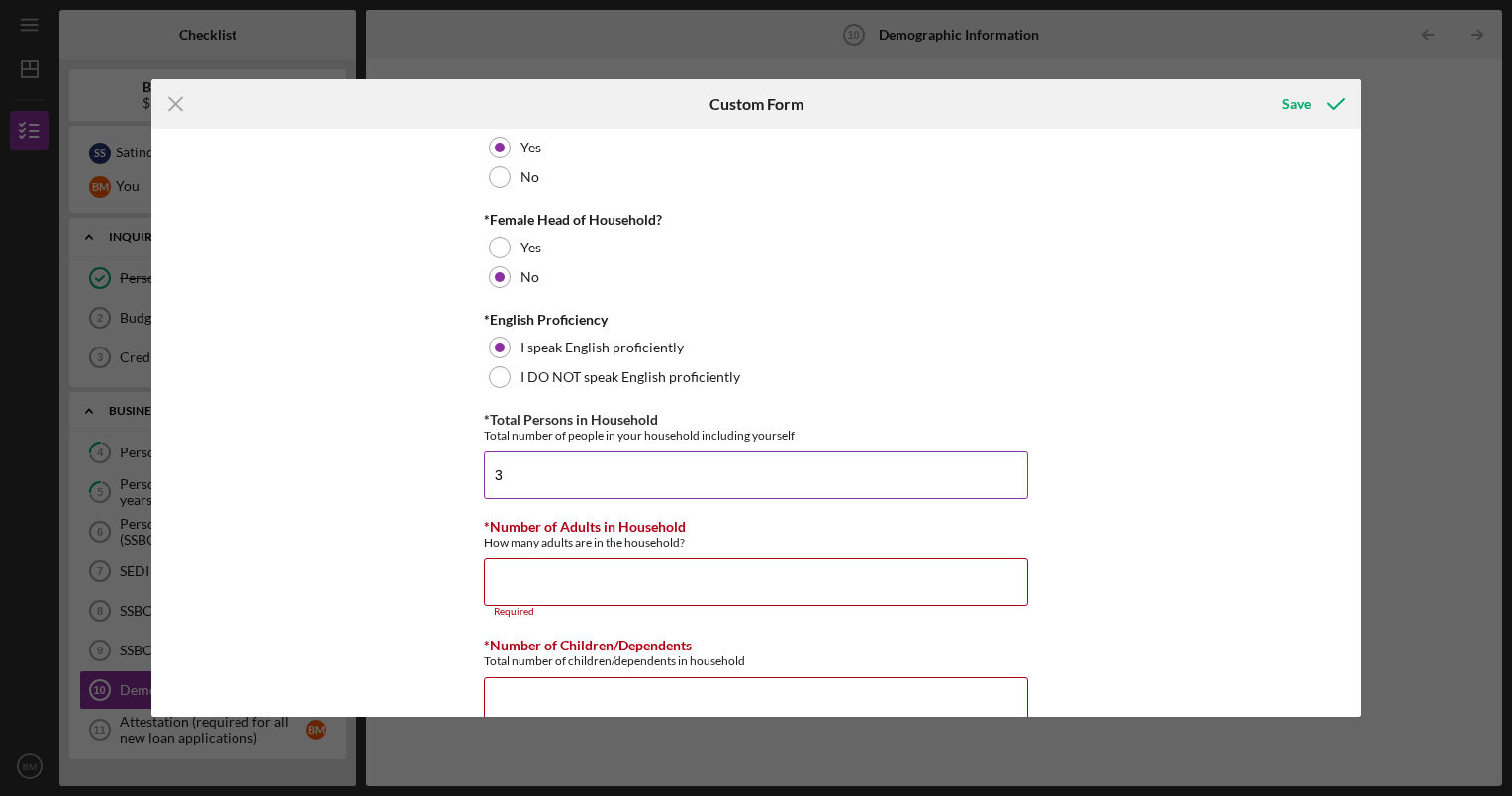 type on "3" 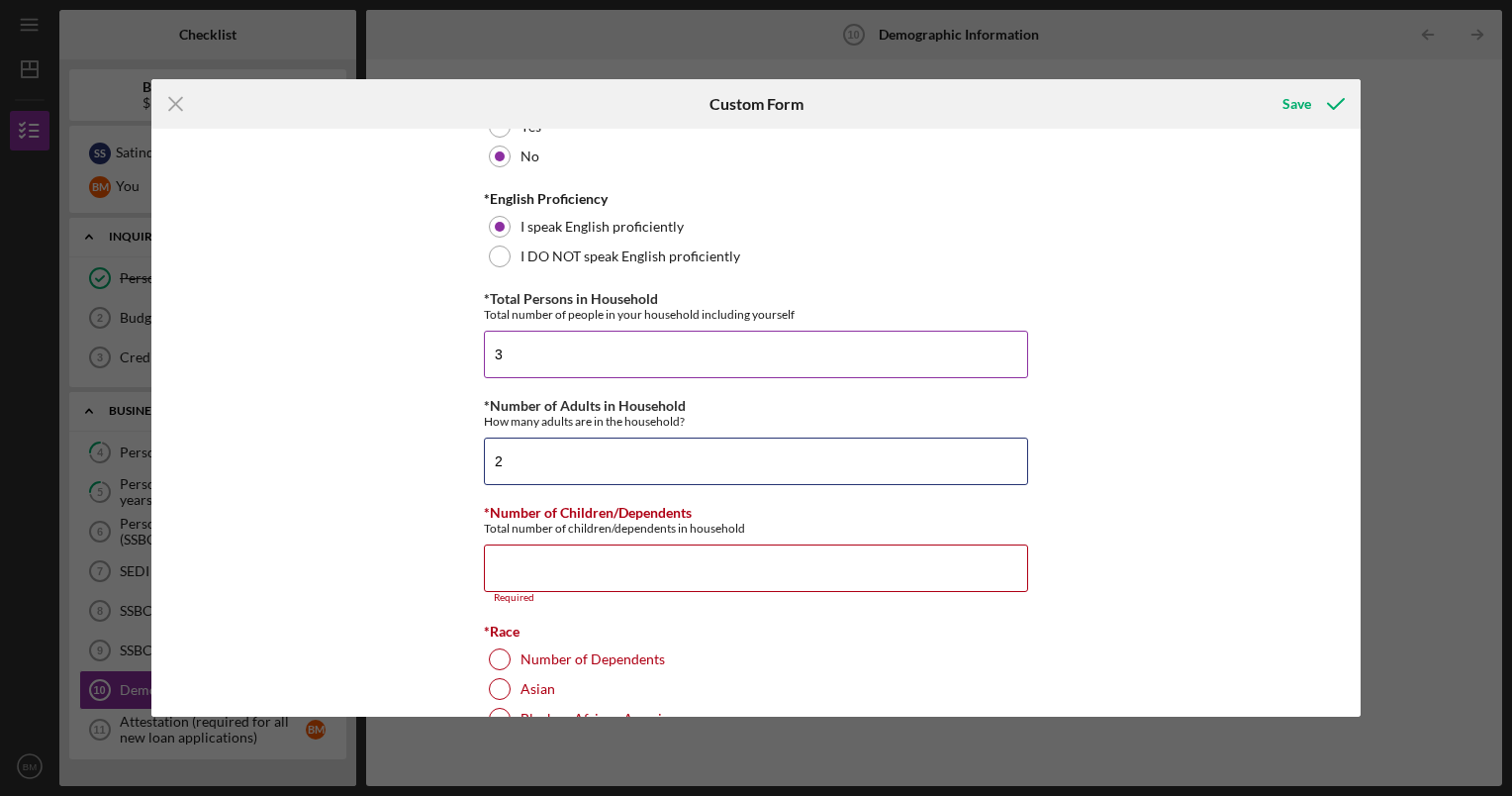 scroll, scrollTop: 625, scrollLeft: 0, axis: vertical 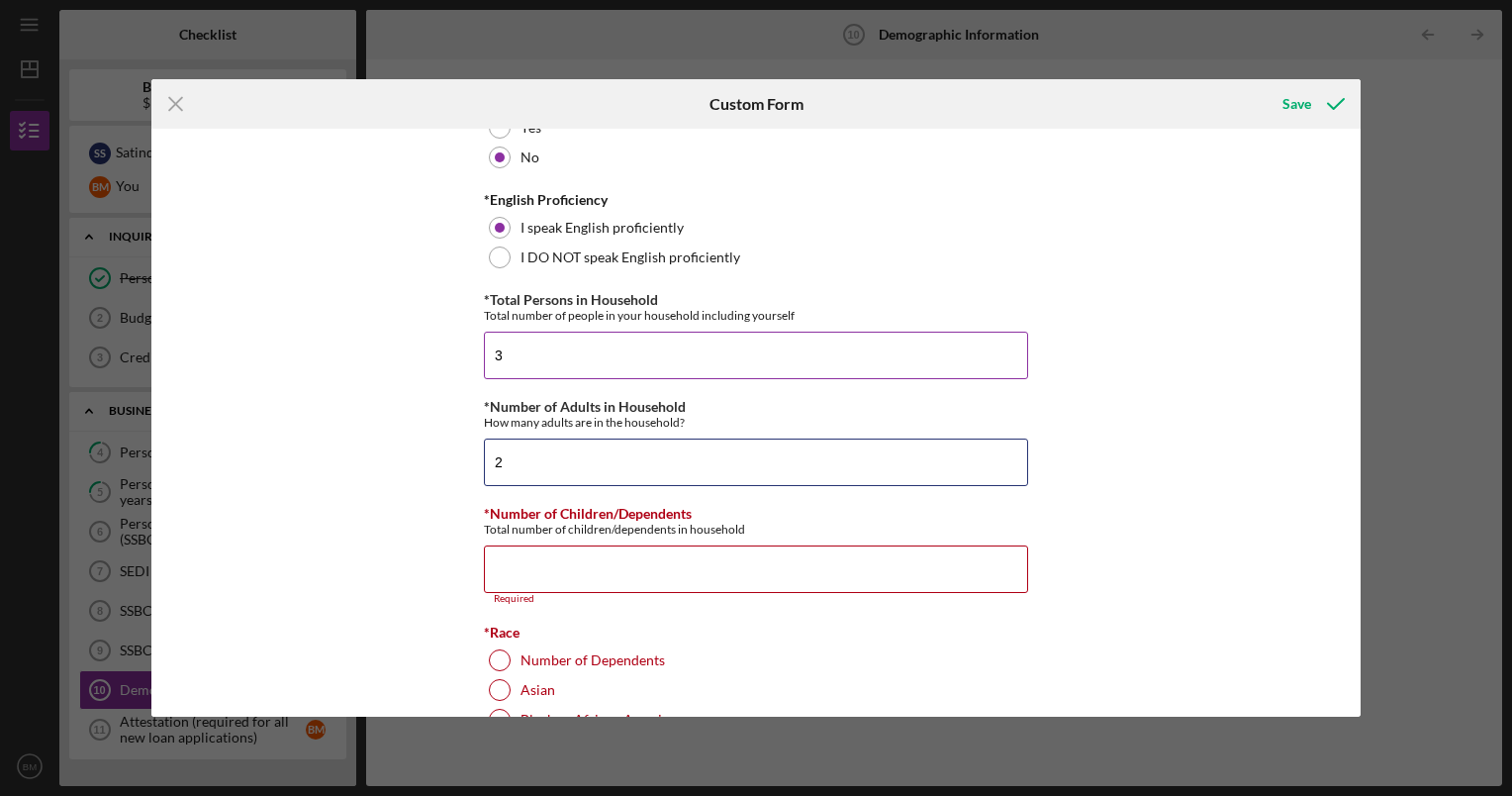 type on "2" 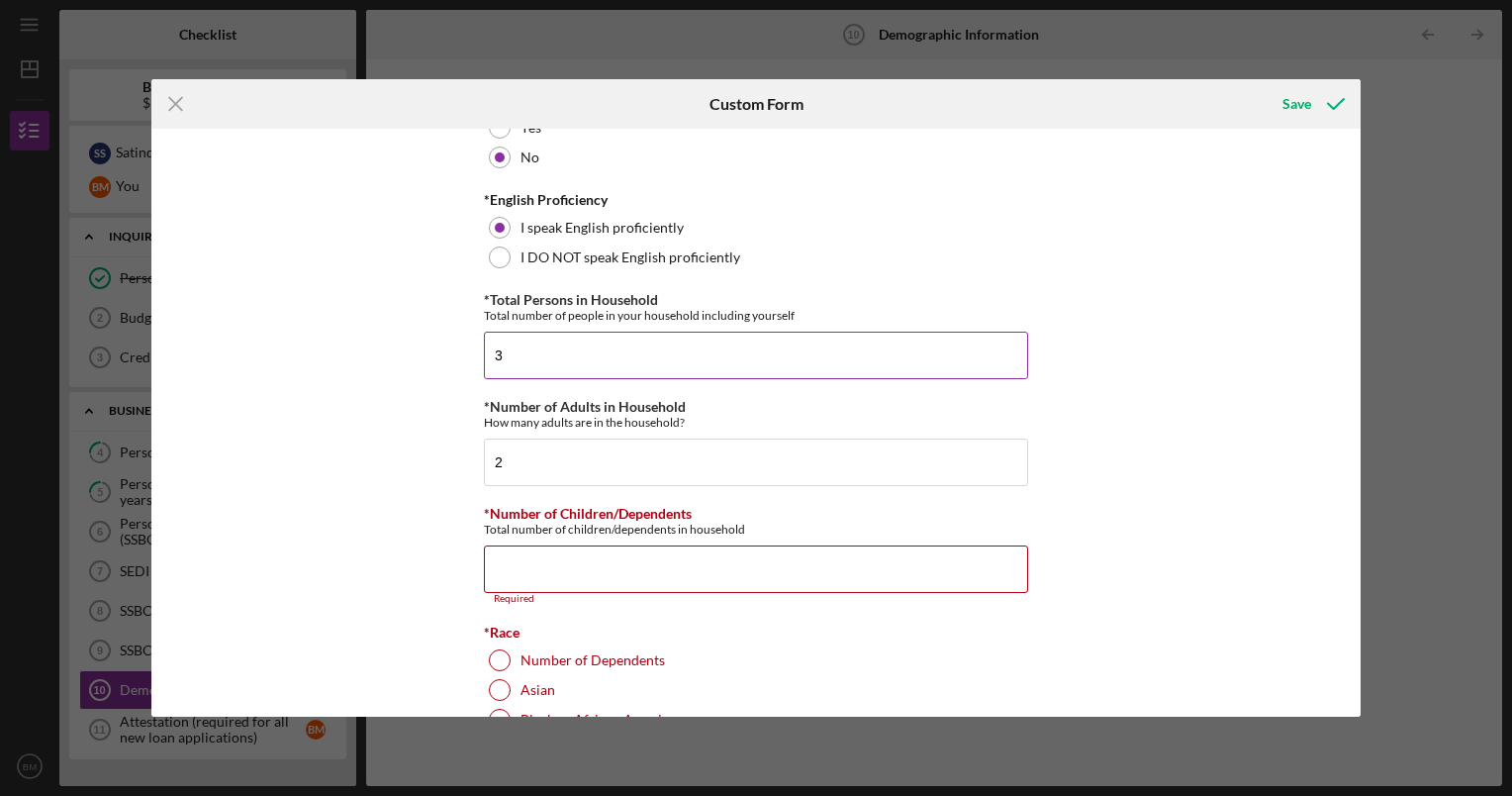 click on "*Number of Children/Dependents" at bounding box center [756, 569] 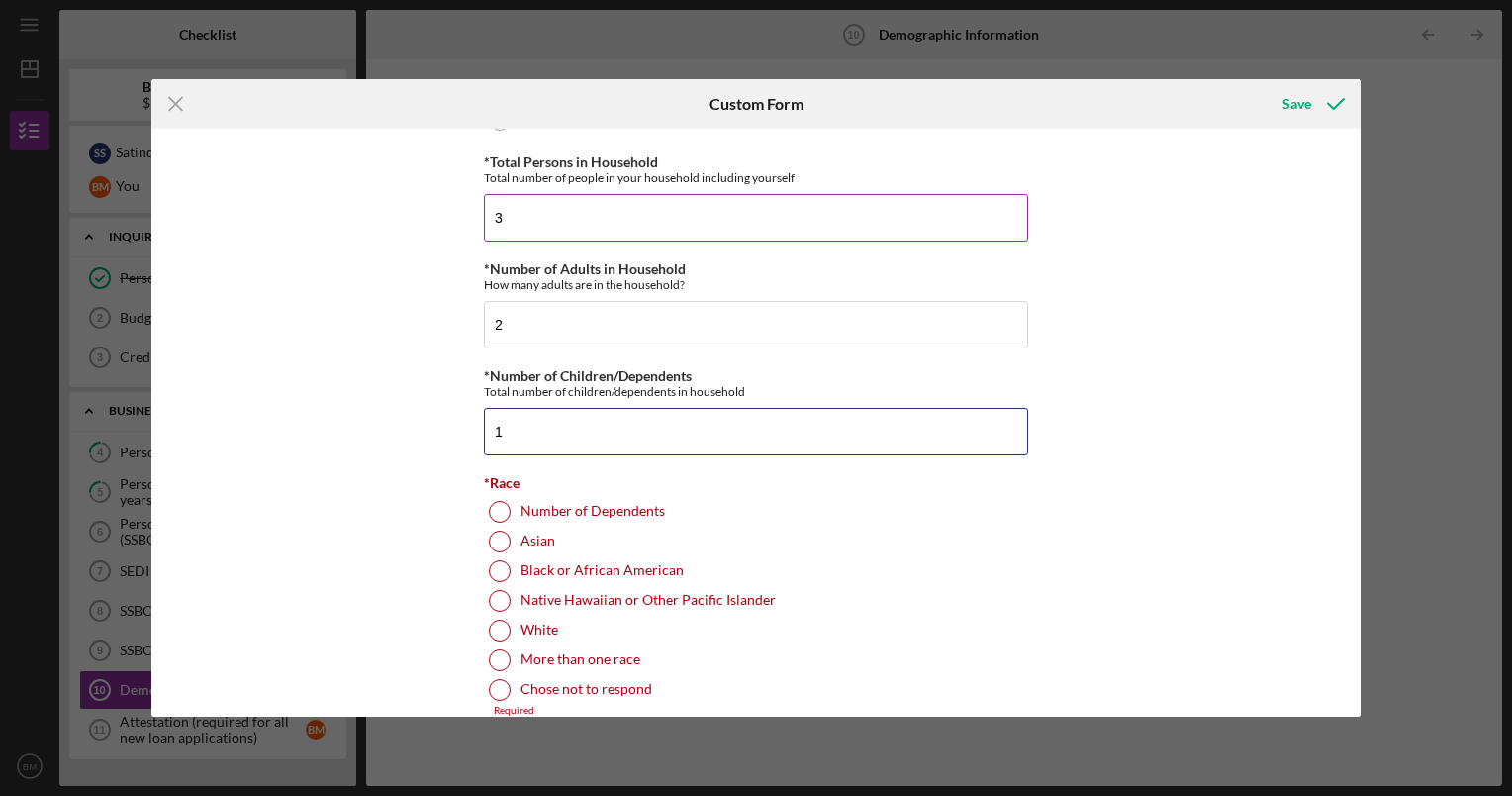 scroll, scrollTop: 760, scrollLeft: 0, axis: vertical 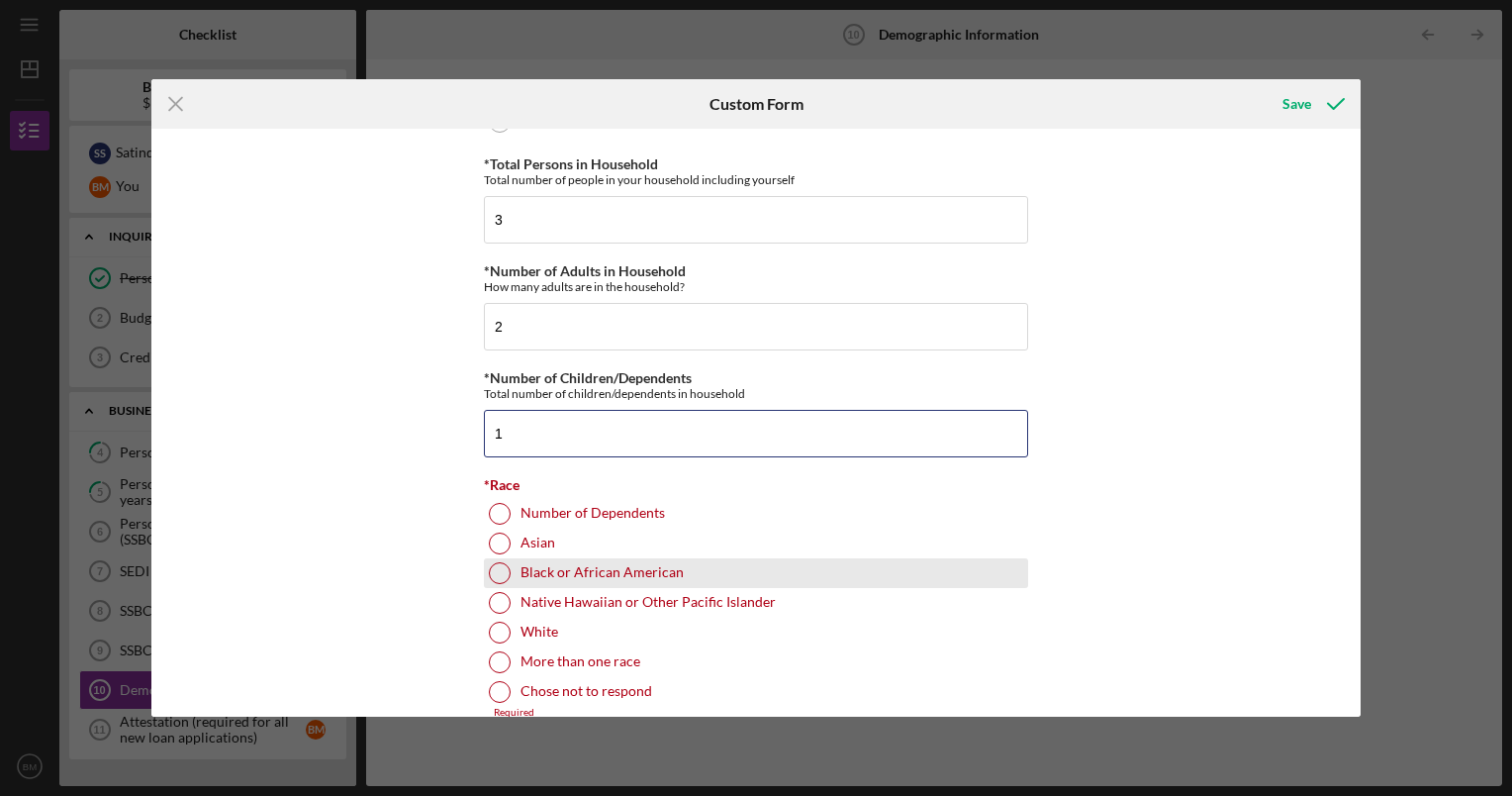 type on "1" 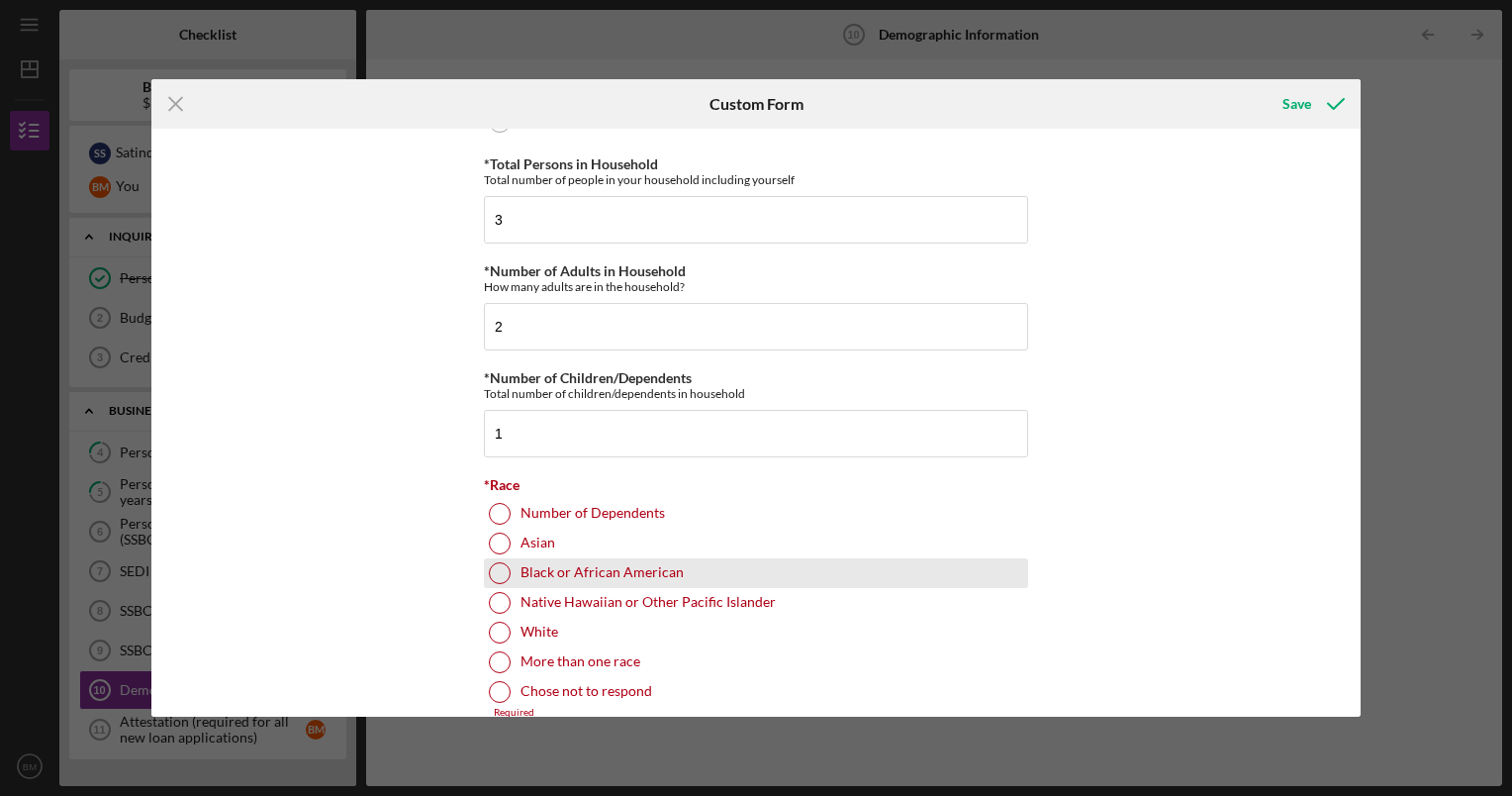 click on "Black or African American" at bounding box center [756, 573] 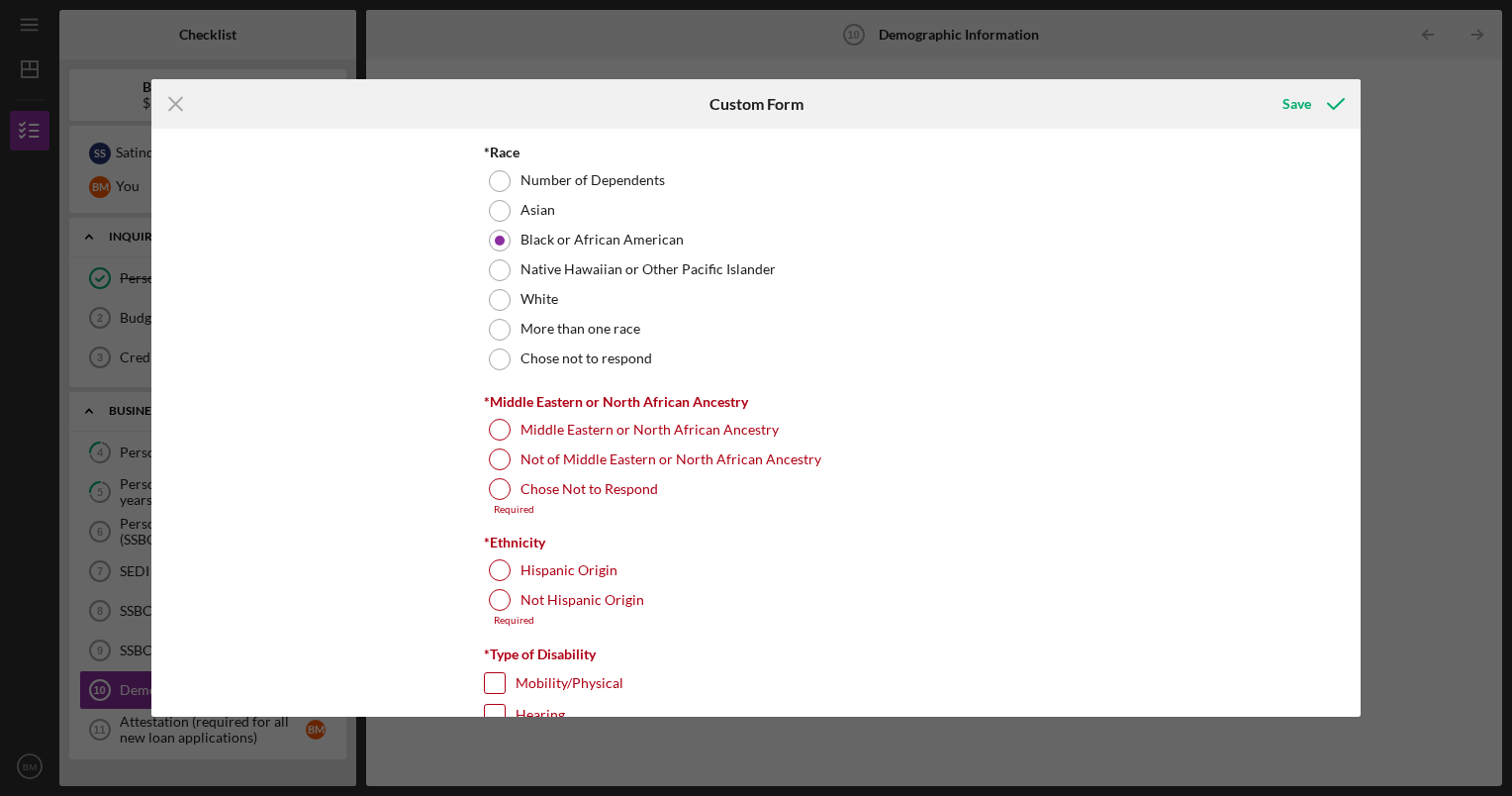 scroll, scrollTop: 1095, scrollLeft: 0, axis: vertical 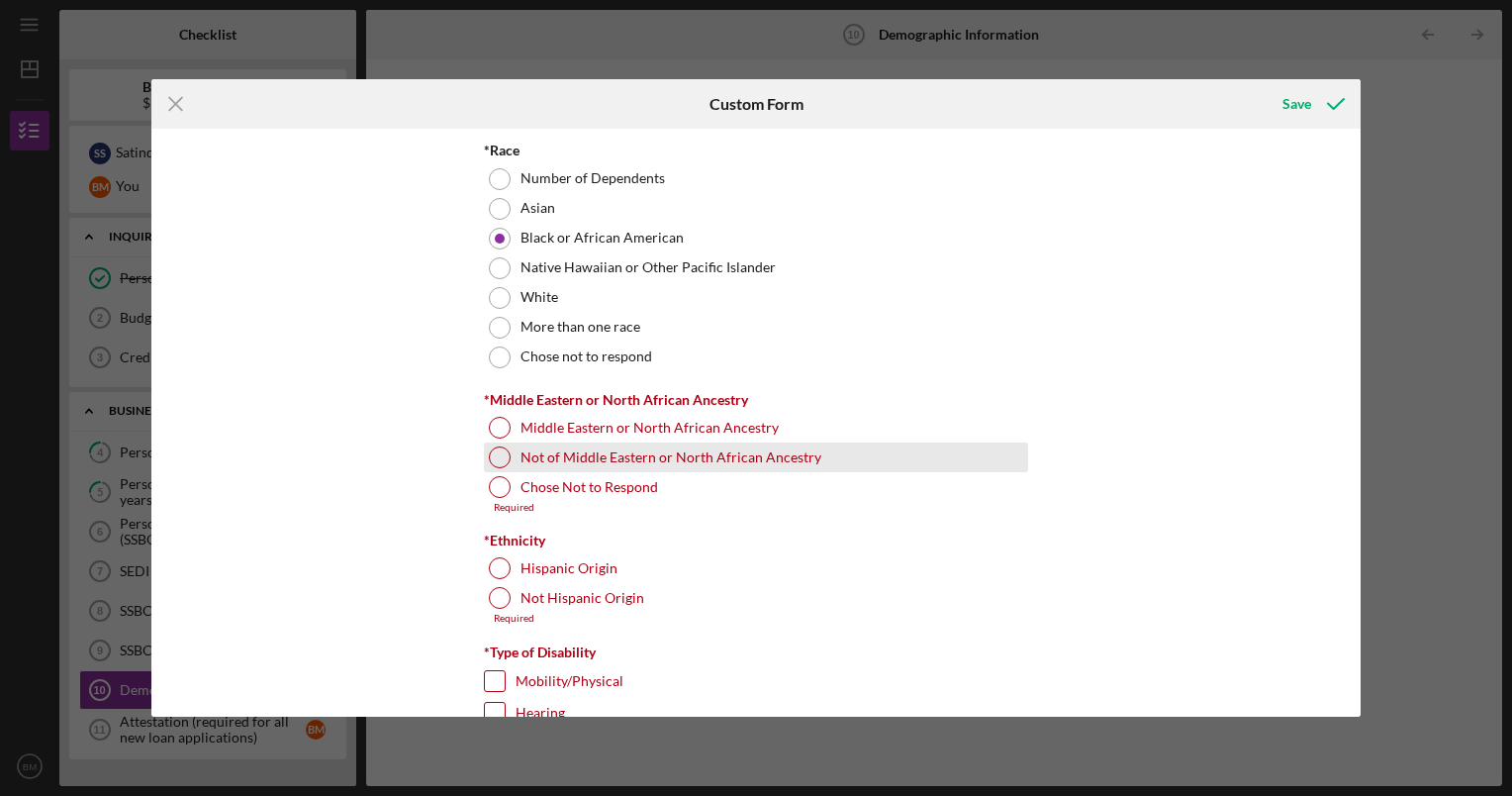 click at bounding box center (500, 457) 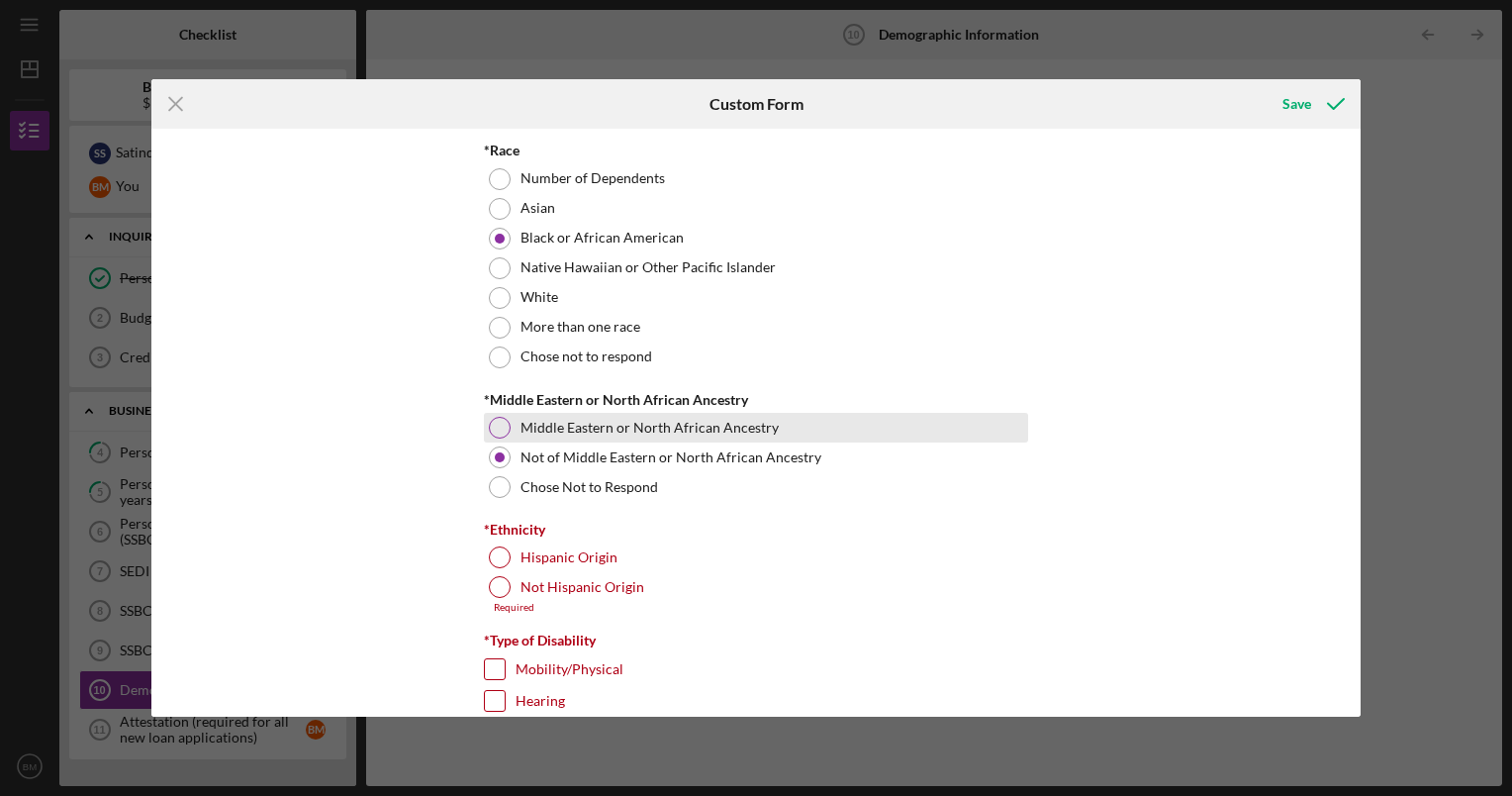 scroll, scrollTop: 1159, scrollLeft: 0, axis: vertical 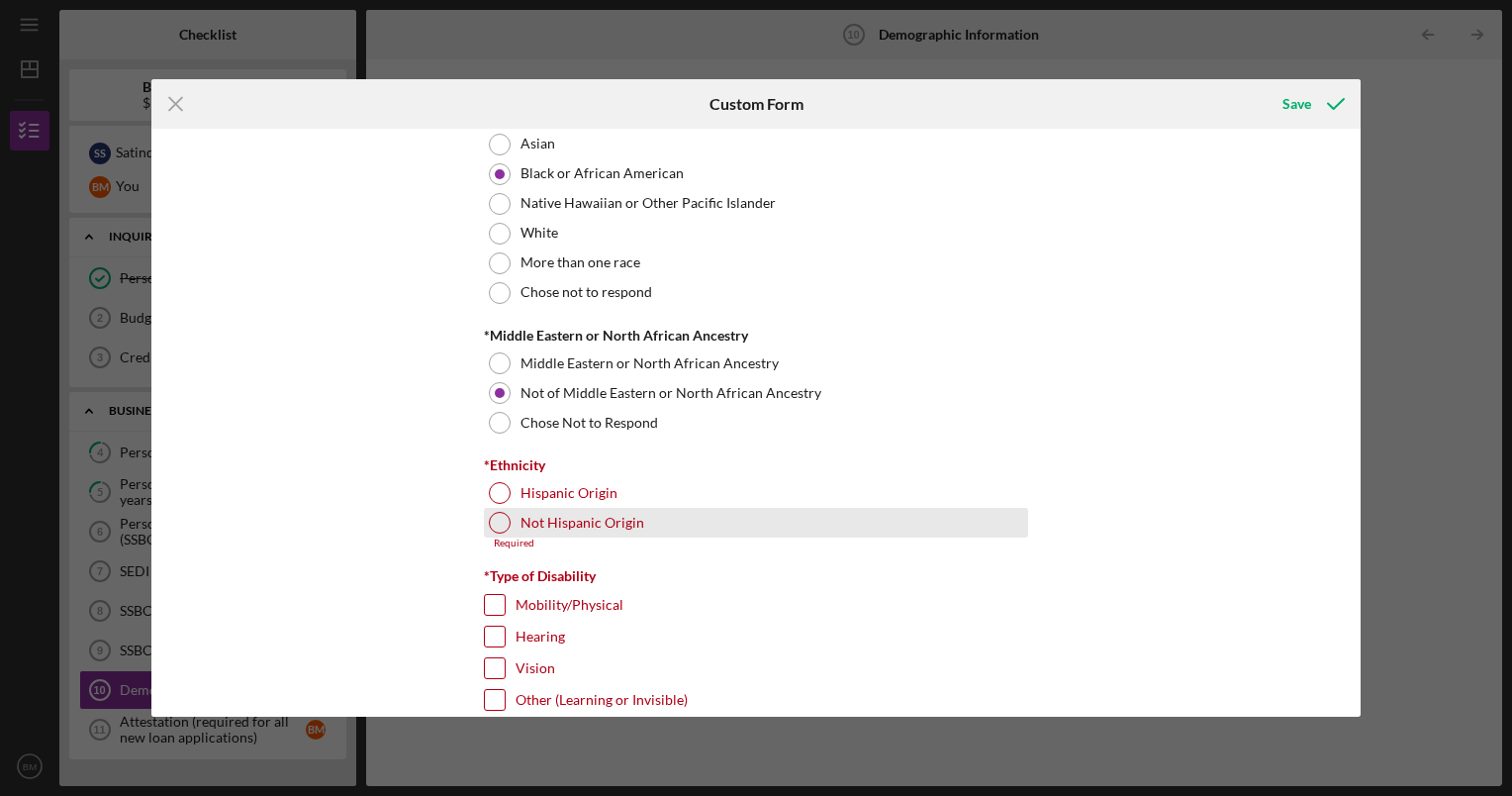 click at bounding box center (500, 523) 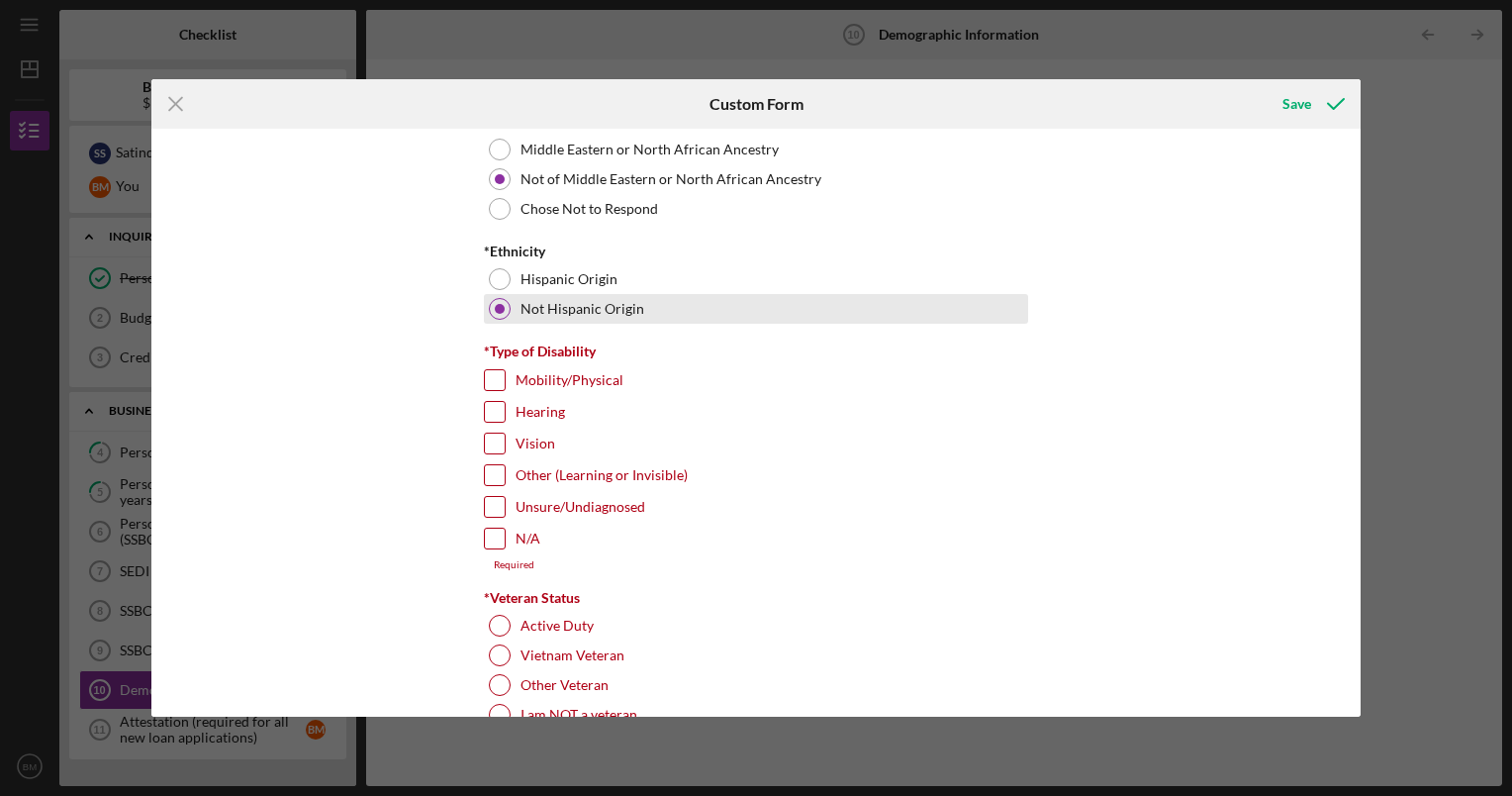 scroll, scrollTop: 1373, scrollLeft: 0, axis: vertical 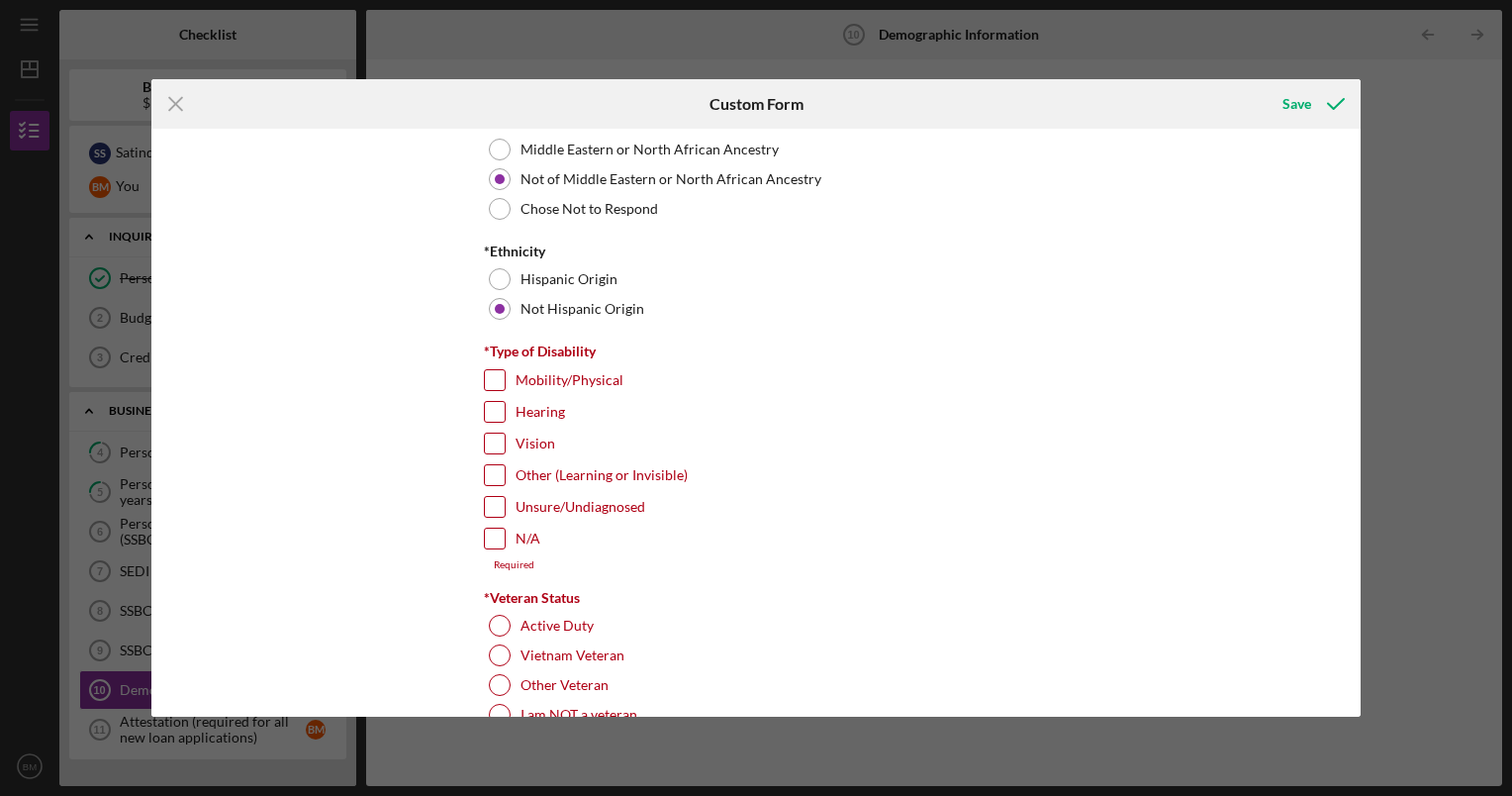 click on "N/A" at bounding box center [495, 539] 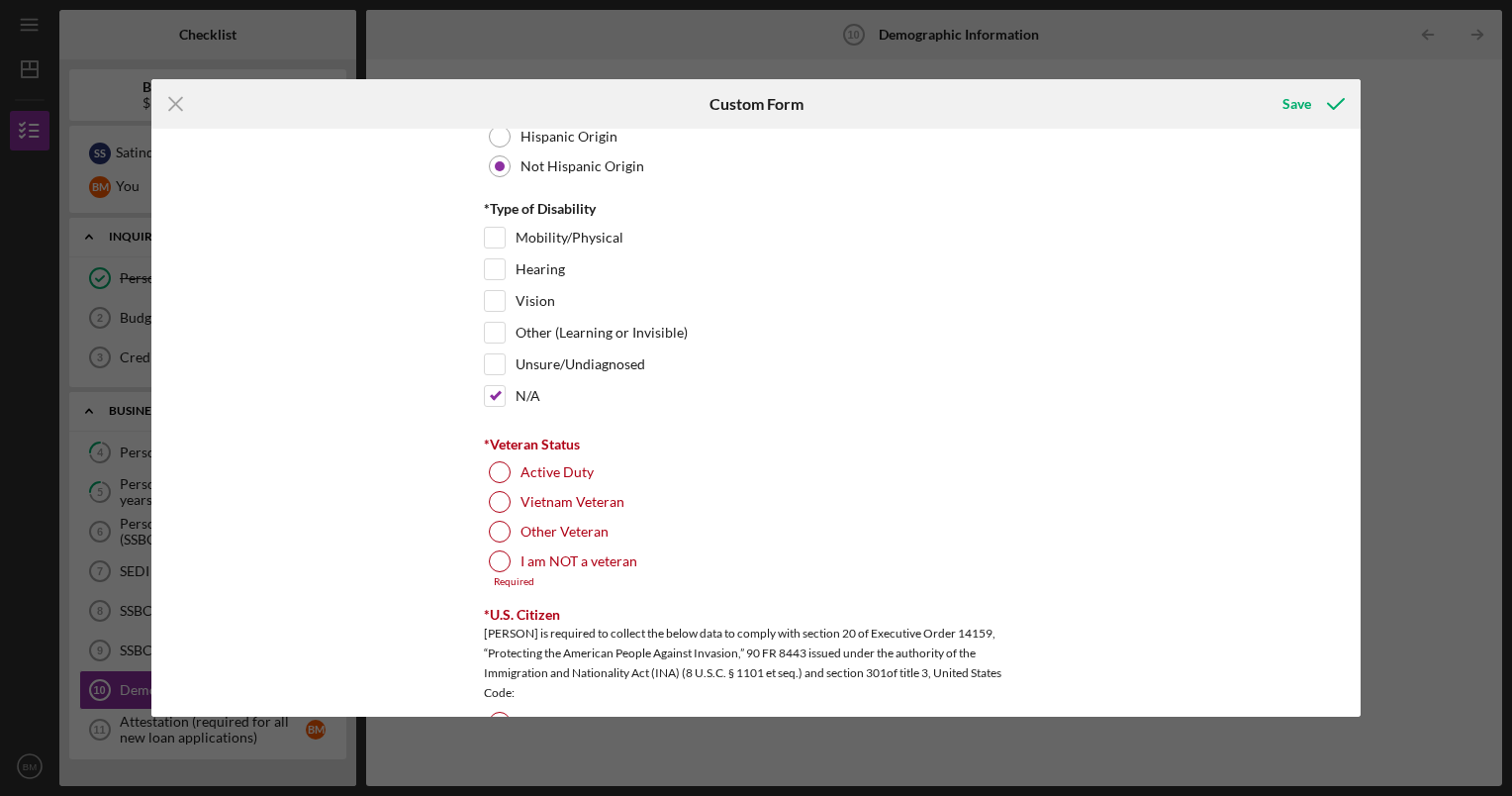 scroll, scrollTop: 1517, scrollLeft: 0, axis: vertical 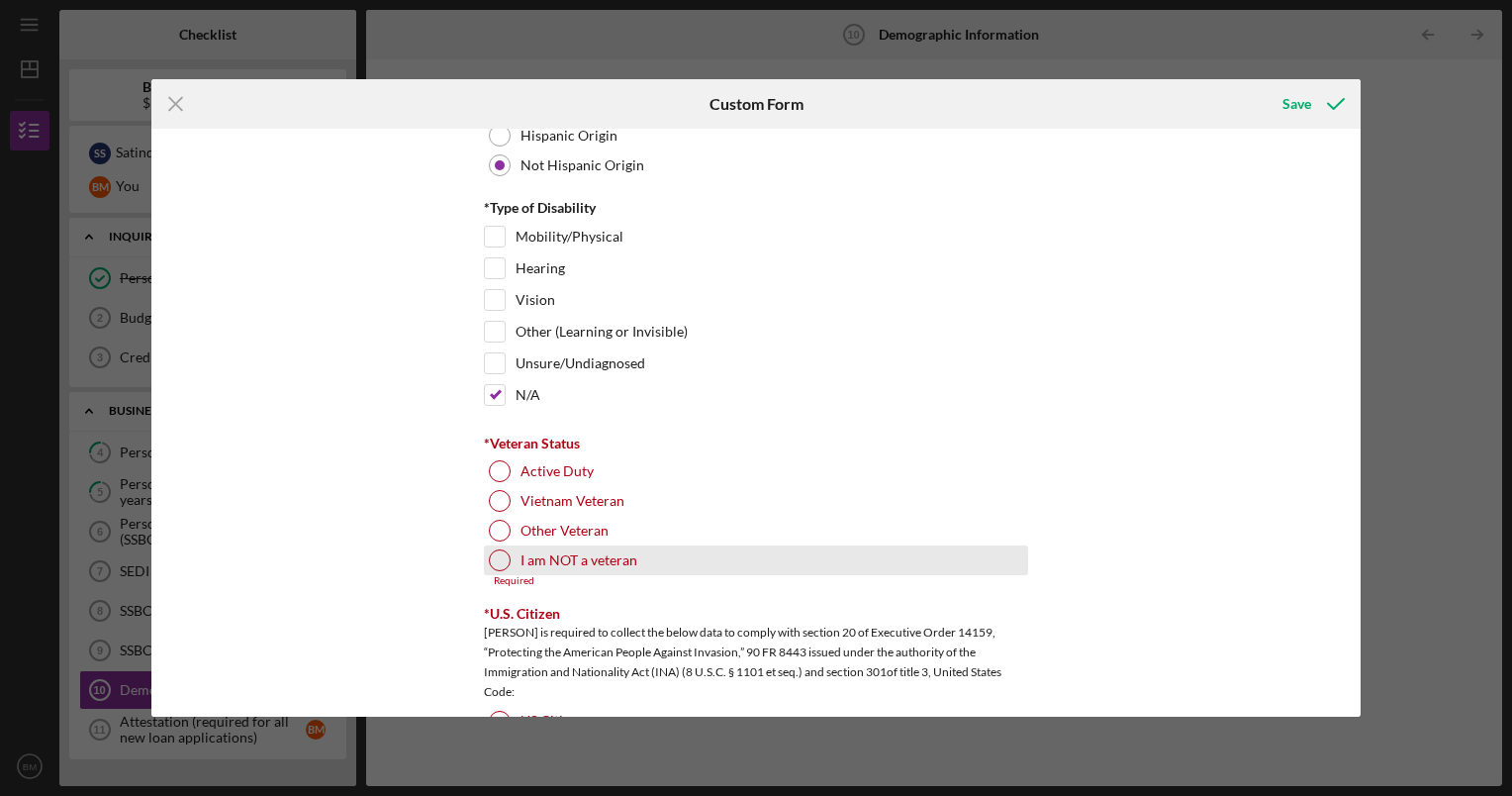 click at bounding box center (500, 560) 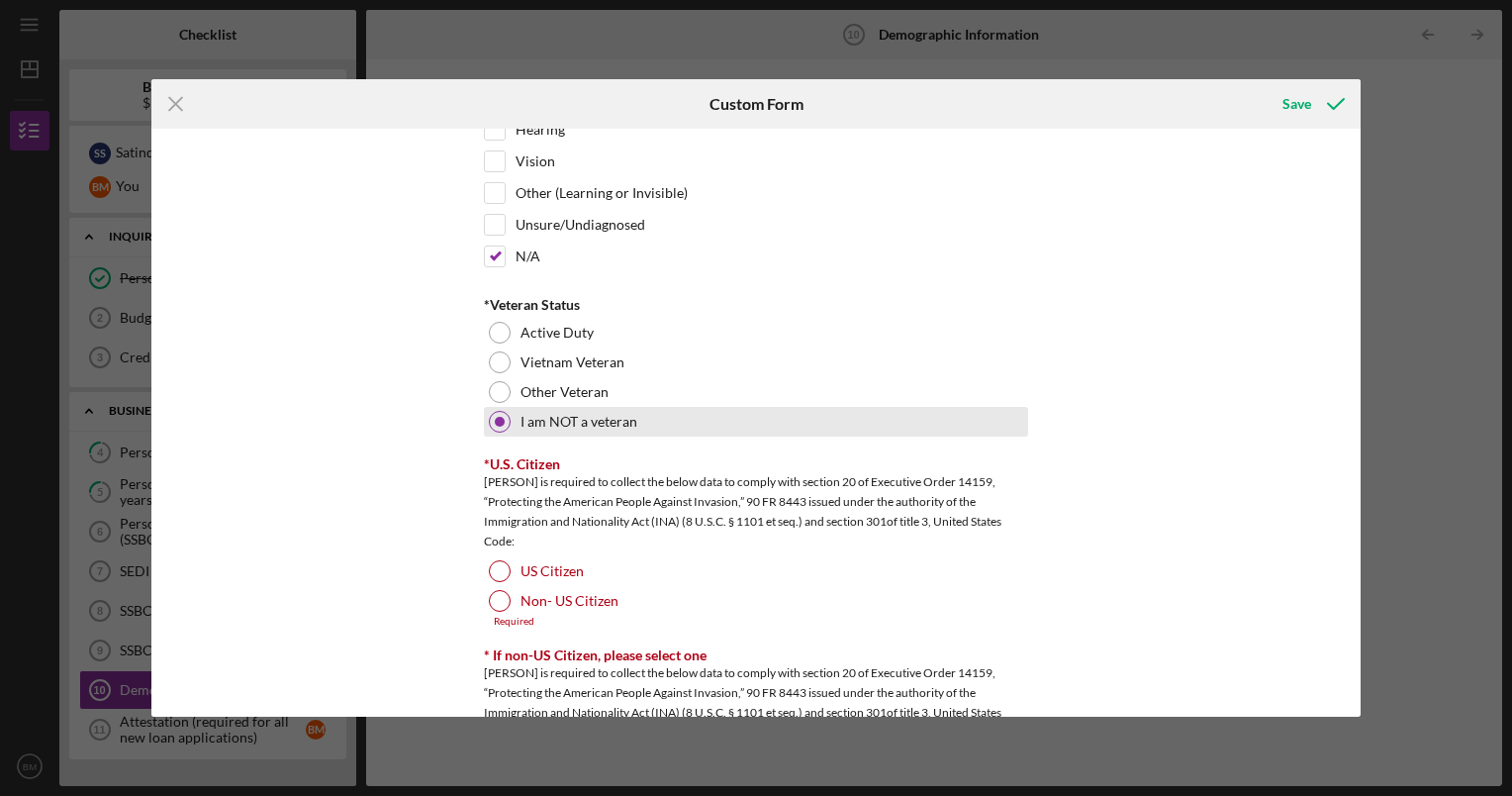 scroll, scrollTop: 1657, scrollLeft: 0, axis: vertical 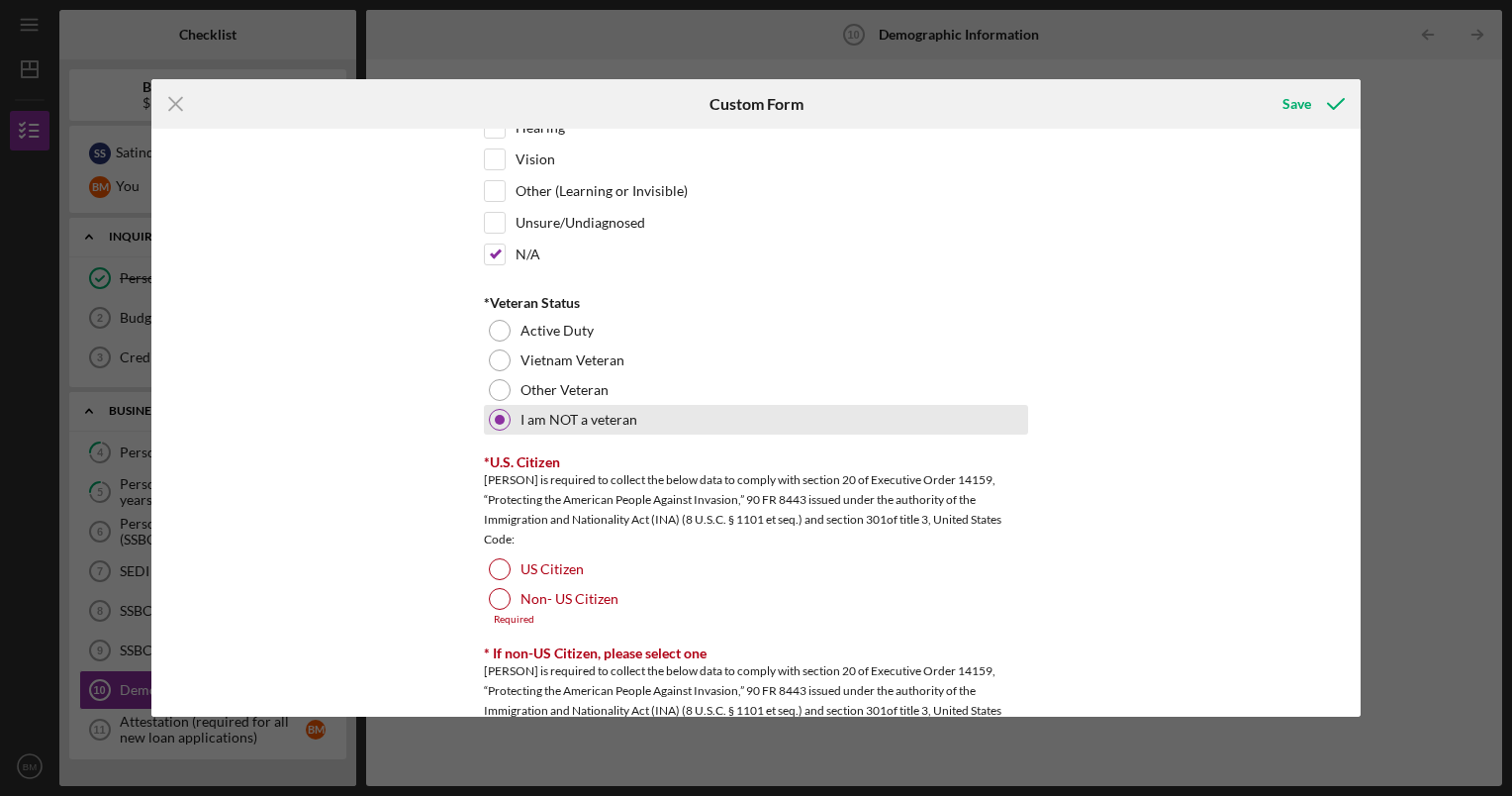 click at bounding box center (500, 569) 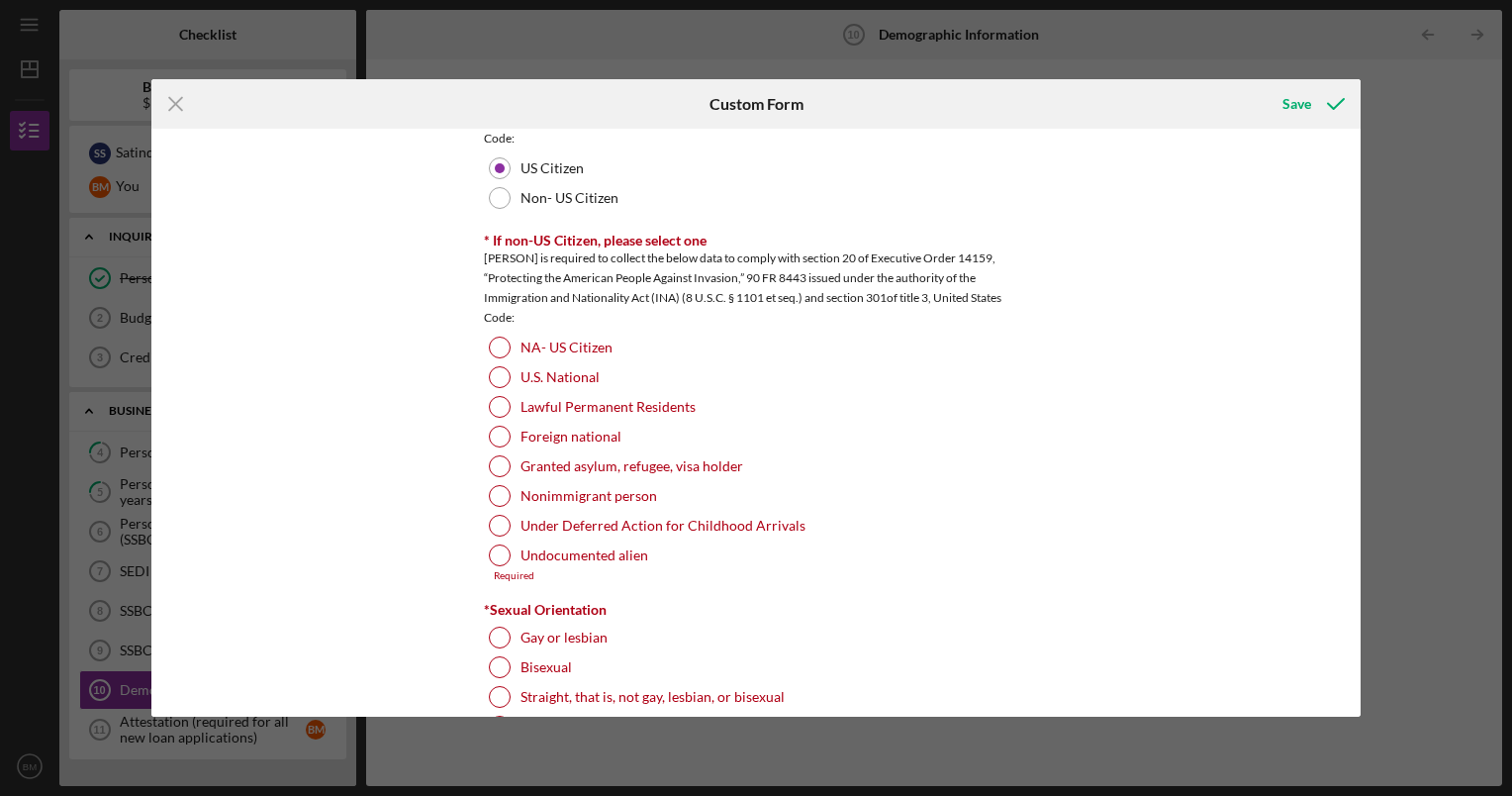 scroll, scrollTop: 2083, scrollLeft: 0, axis: vertical 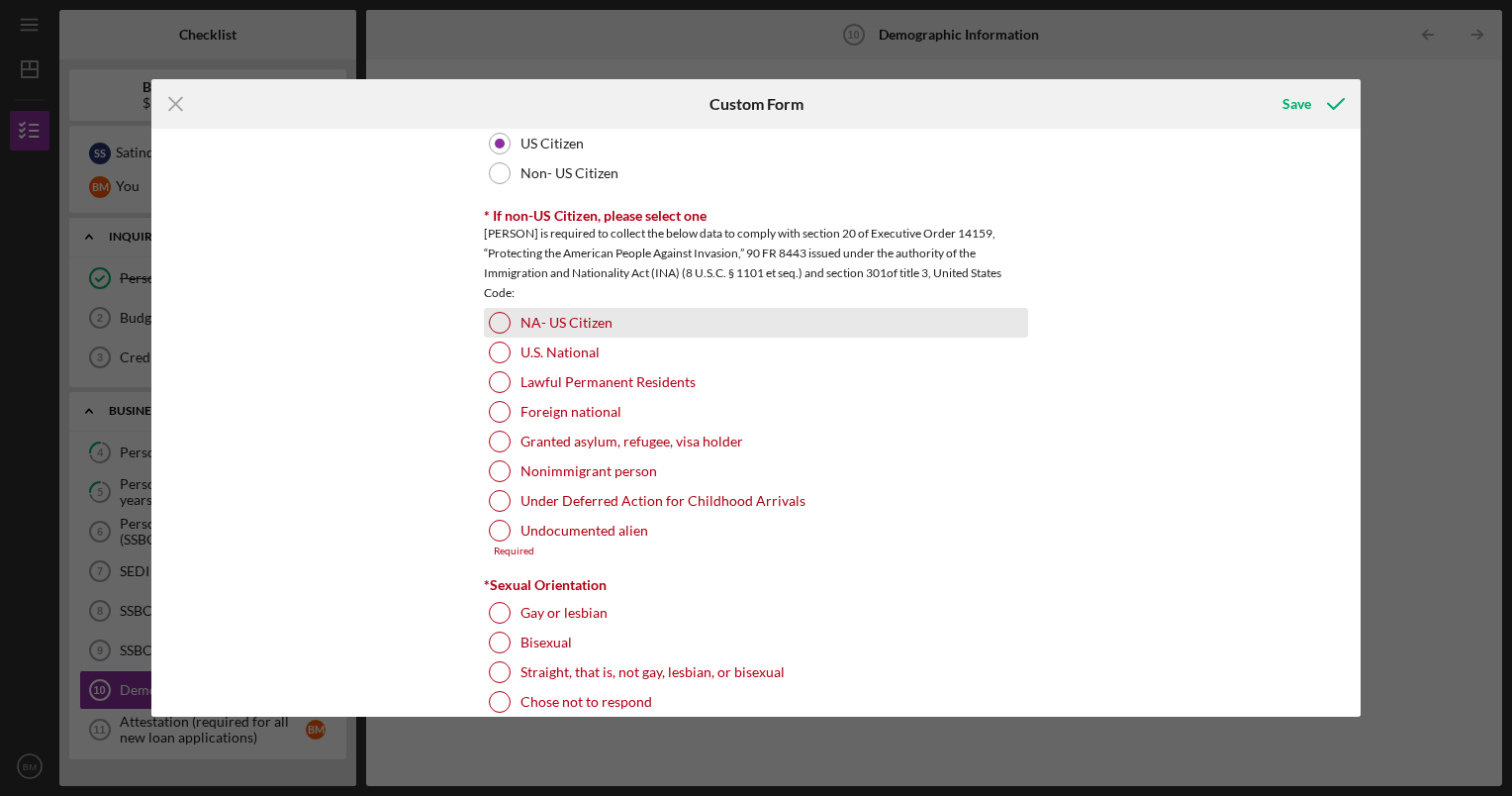 click on "NA- US Citizen" at bounding box center [566, 323] 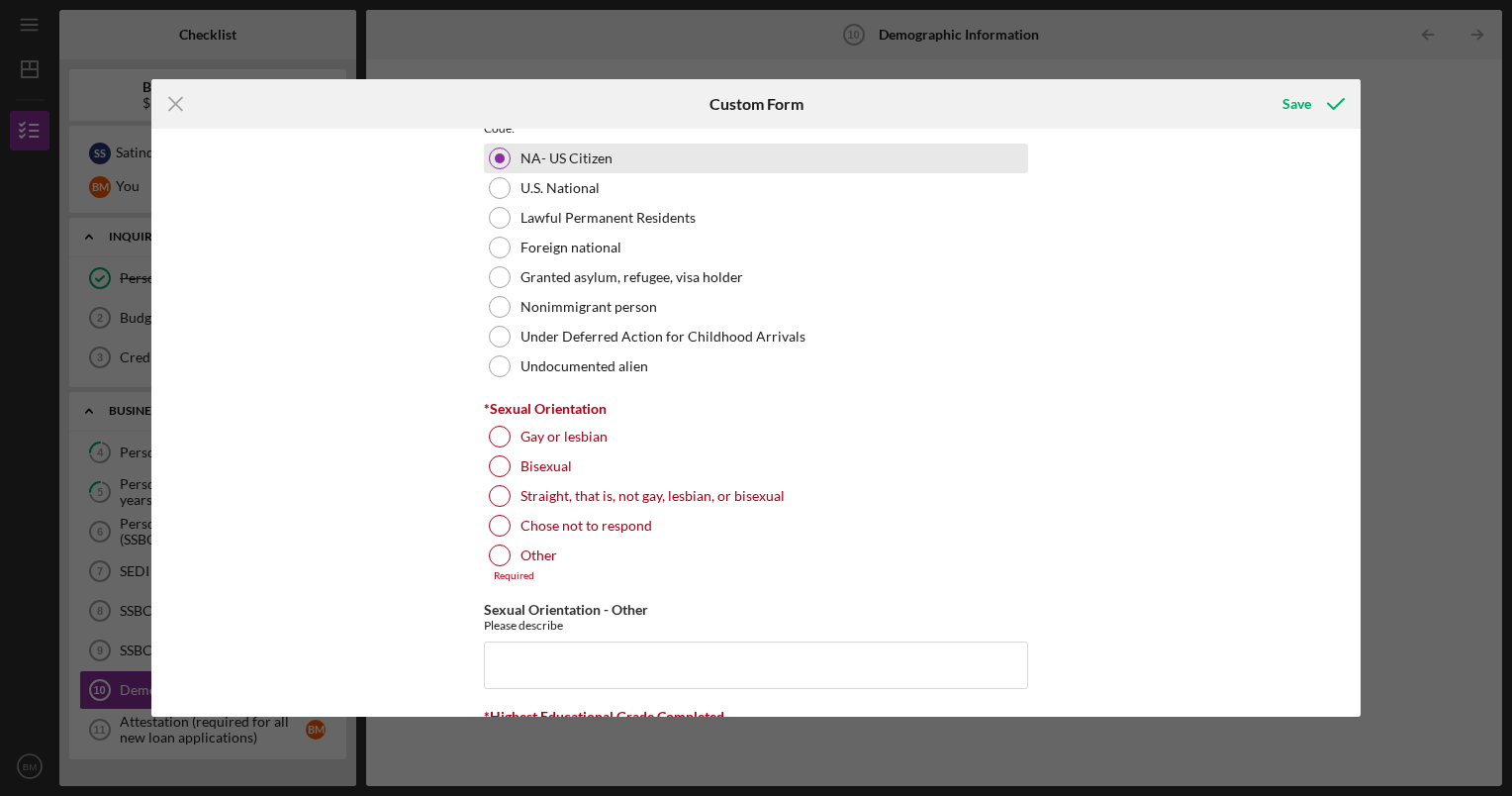scroll, scrollTop: 2245, scrollLeft: 0, axis: vertical 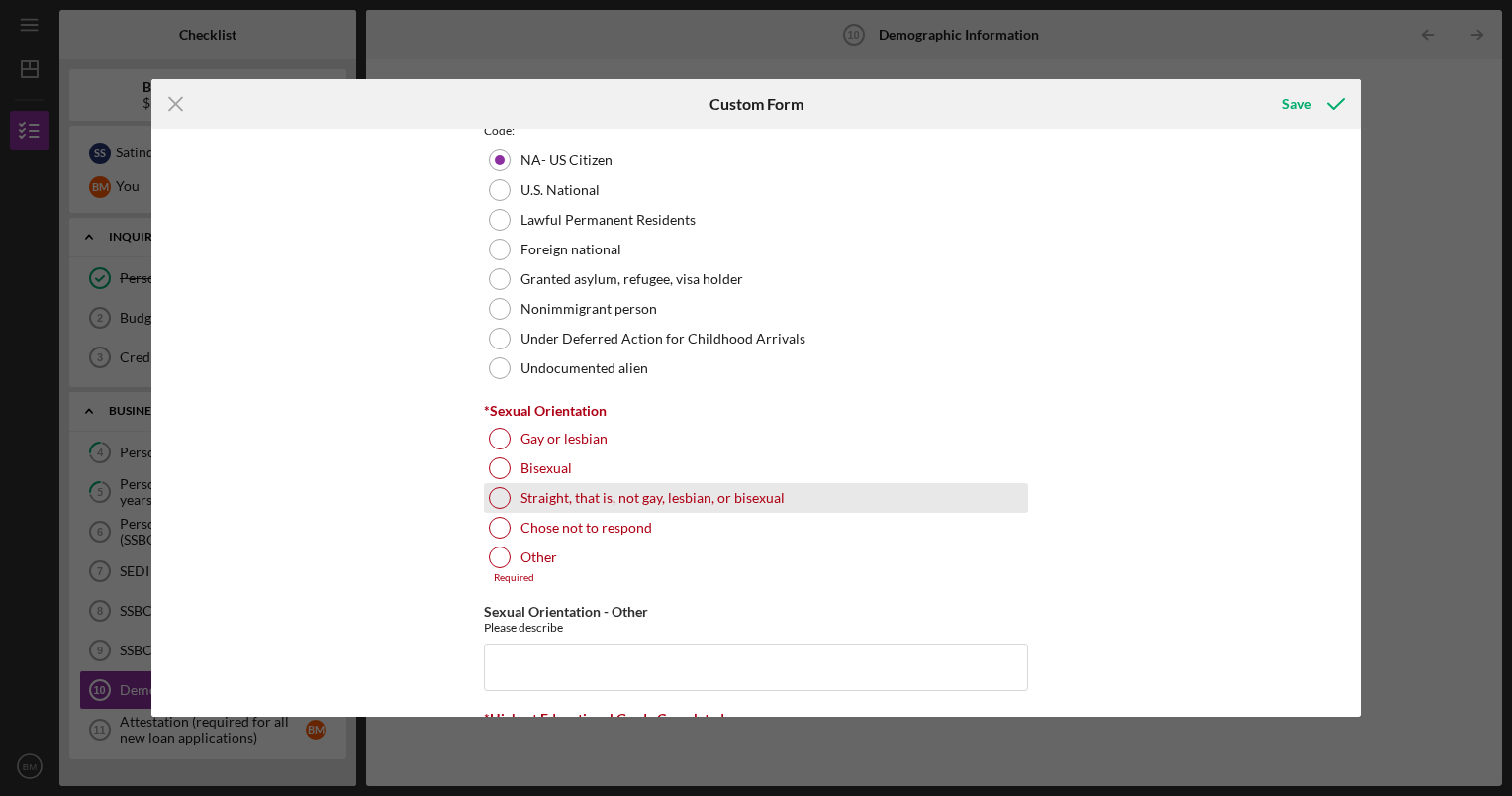 click on "Straight, that is, not gay, lesbian, or bisexual" at bounding box center [652, 498] 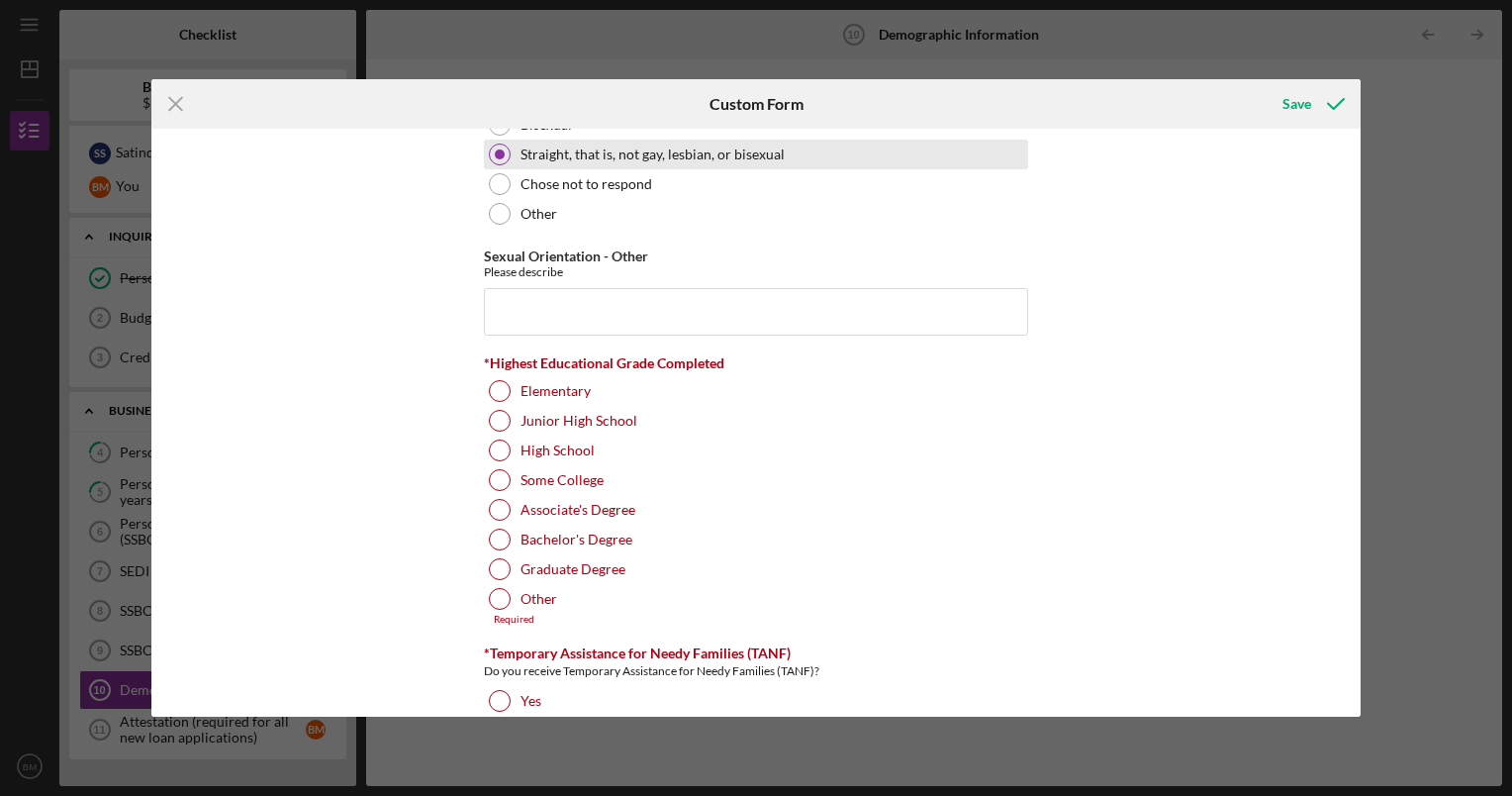 scroll, scrollTop: 2606, scrollLeft: 0, axis: vertical 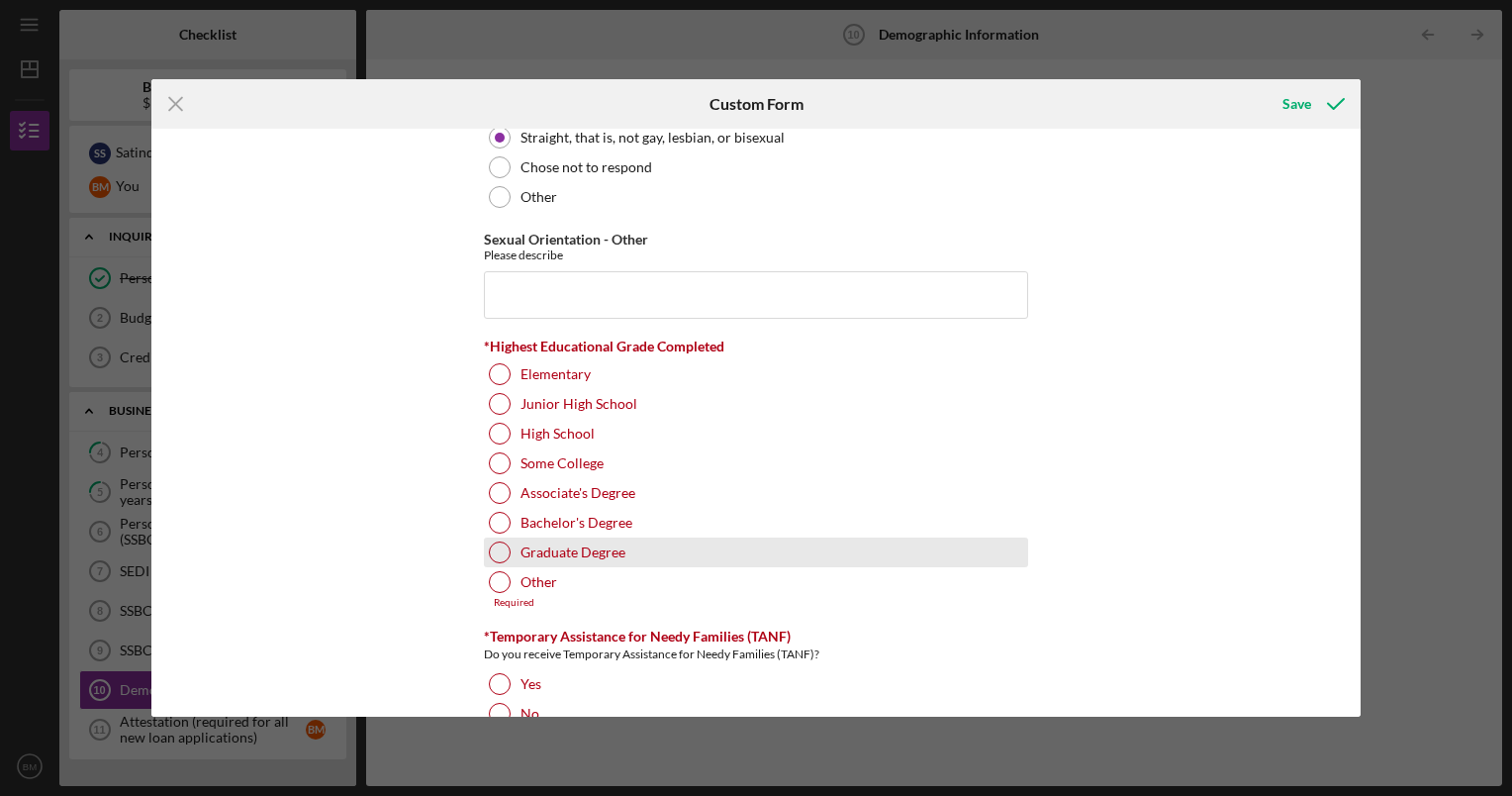click on "Graduate Degree" at bounding box center [573, 552] 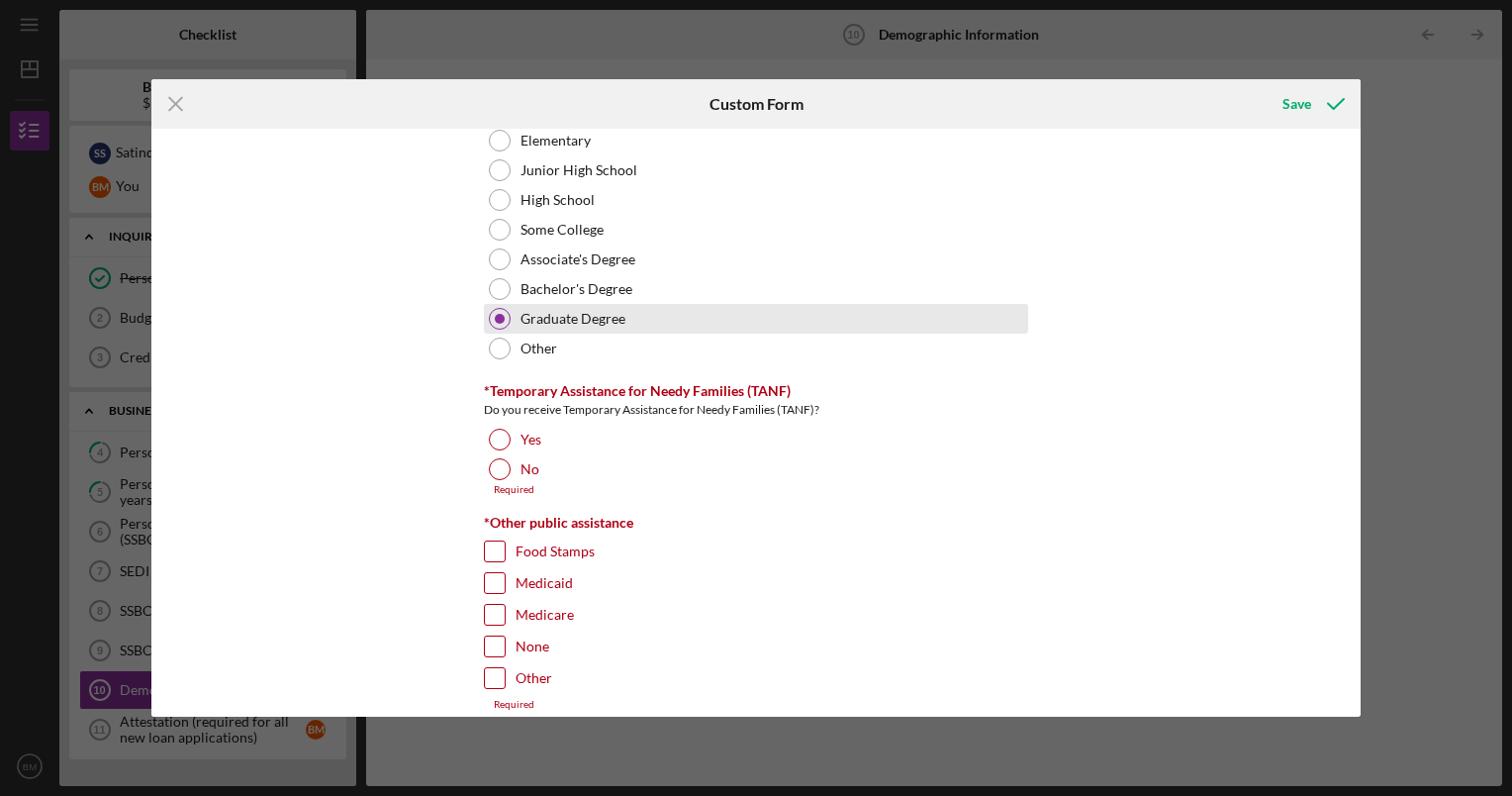 scroll, scrollTop: 2836, scrollLeft: 0, axis: vertical 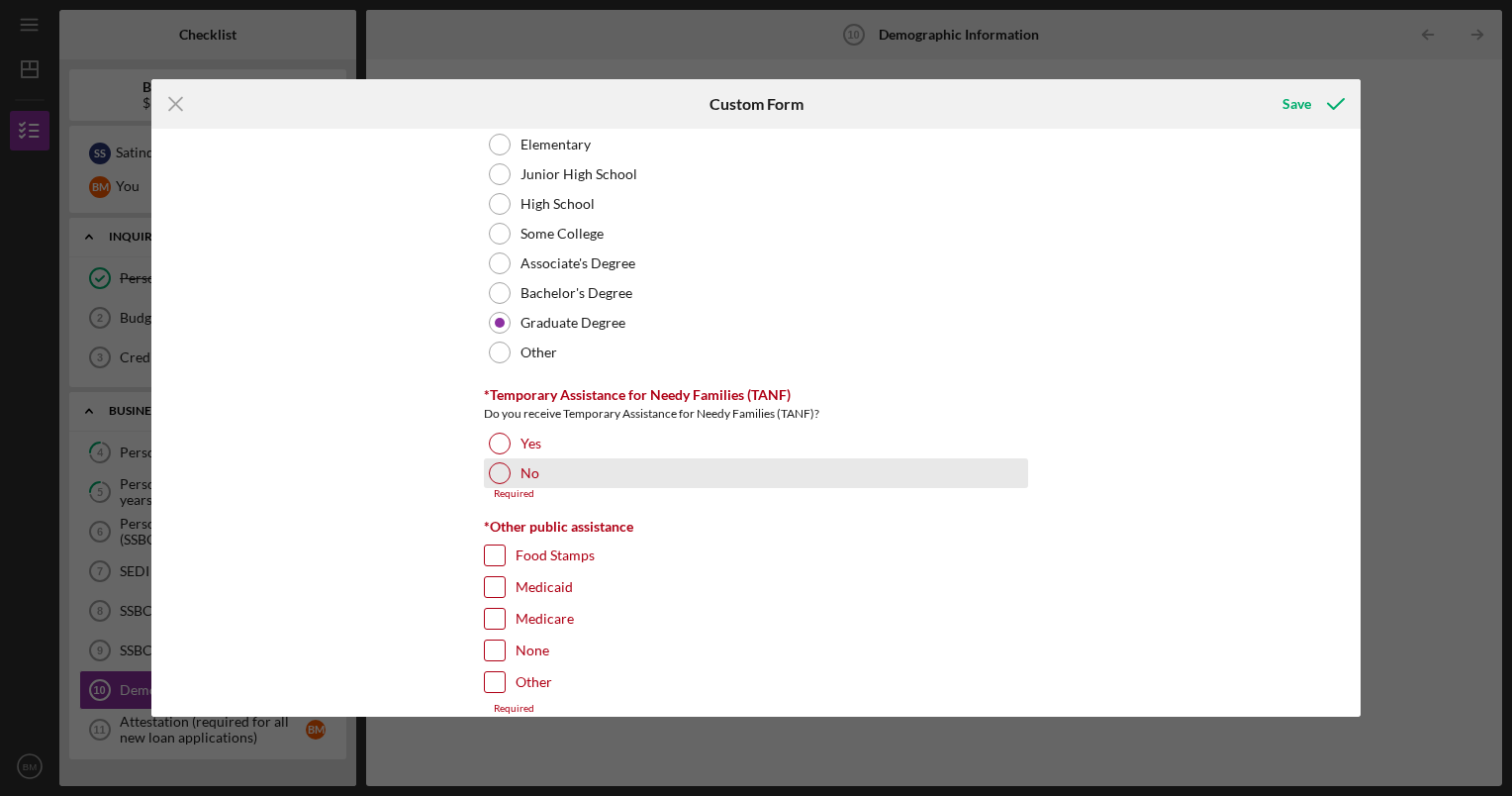 click on "No" at bounding box center [529, 473] 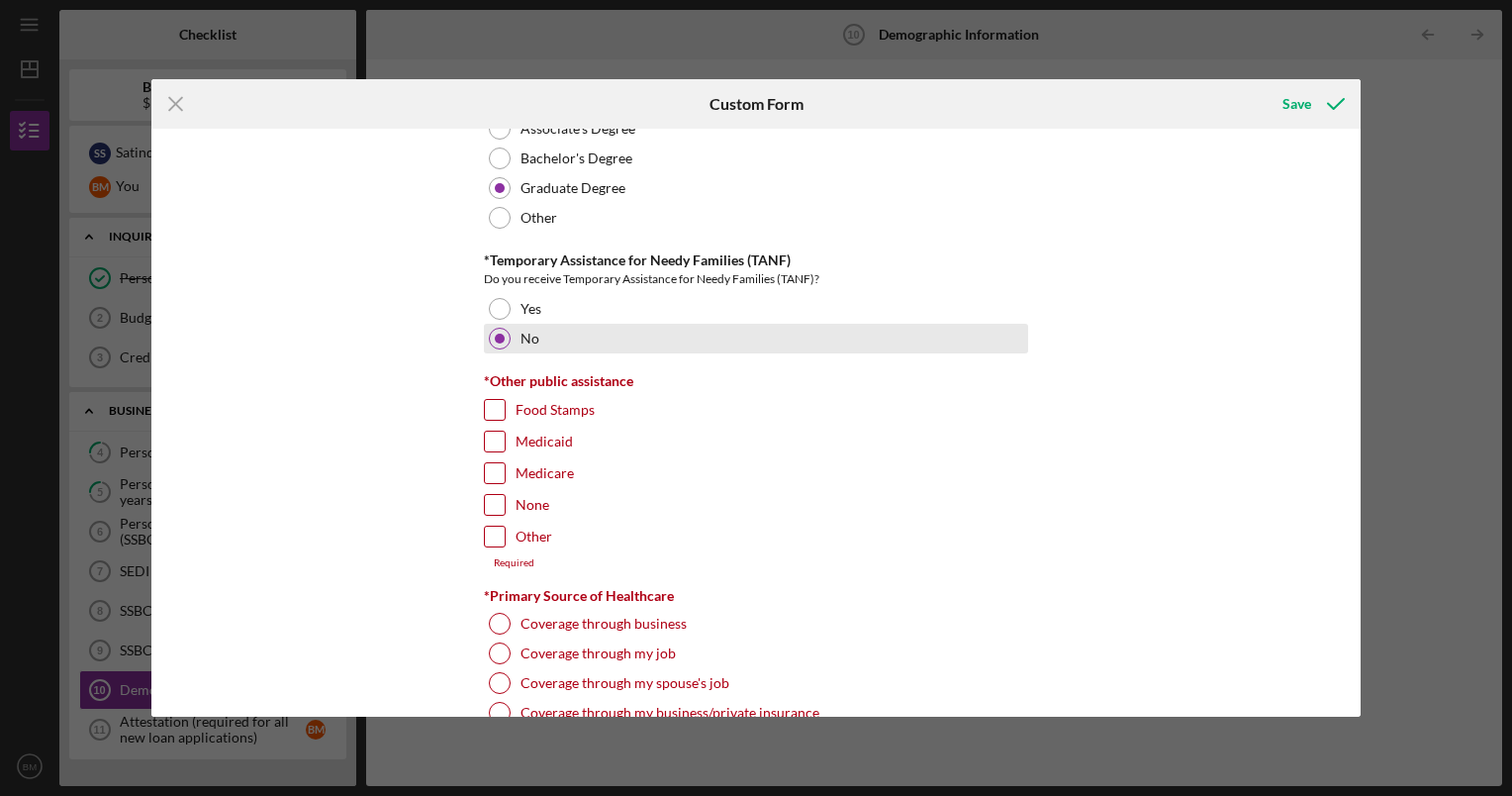 scroll, scrollTop: 2970, scrollLeft: 0, axis: vertical 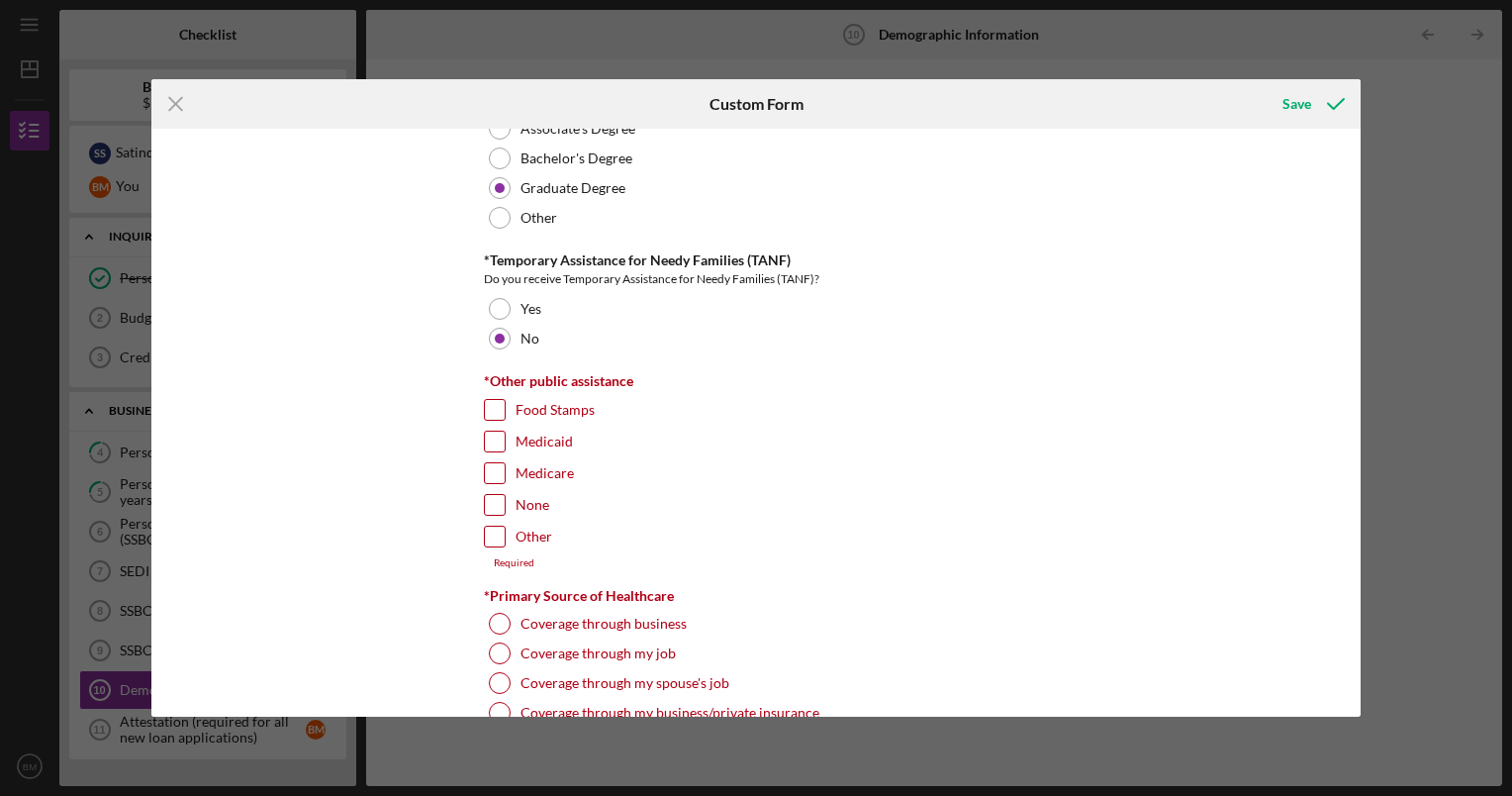 click on "None" at bounding box center [756, 510] 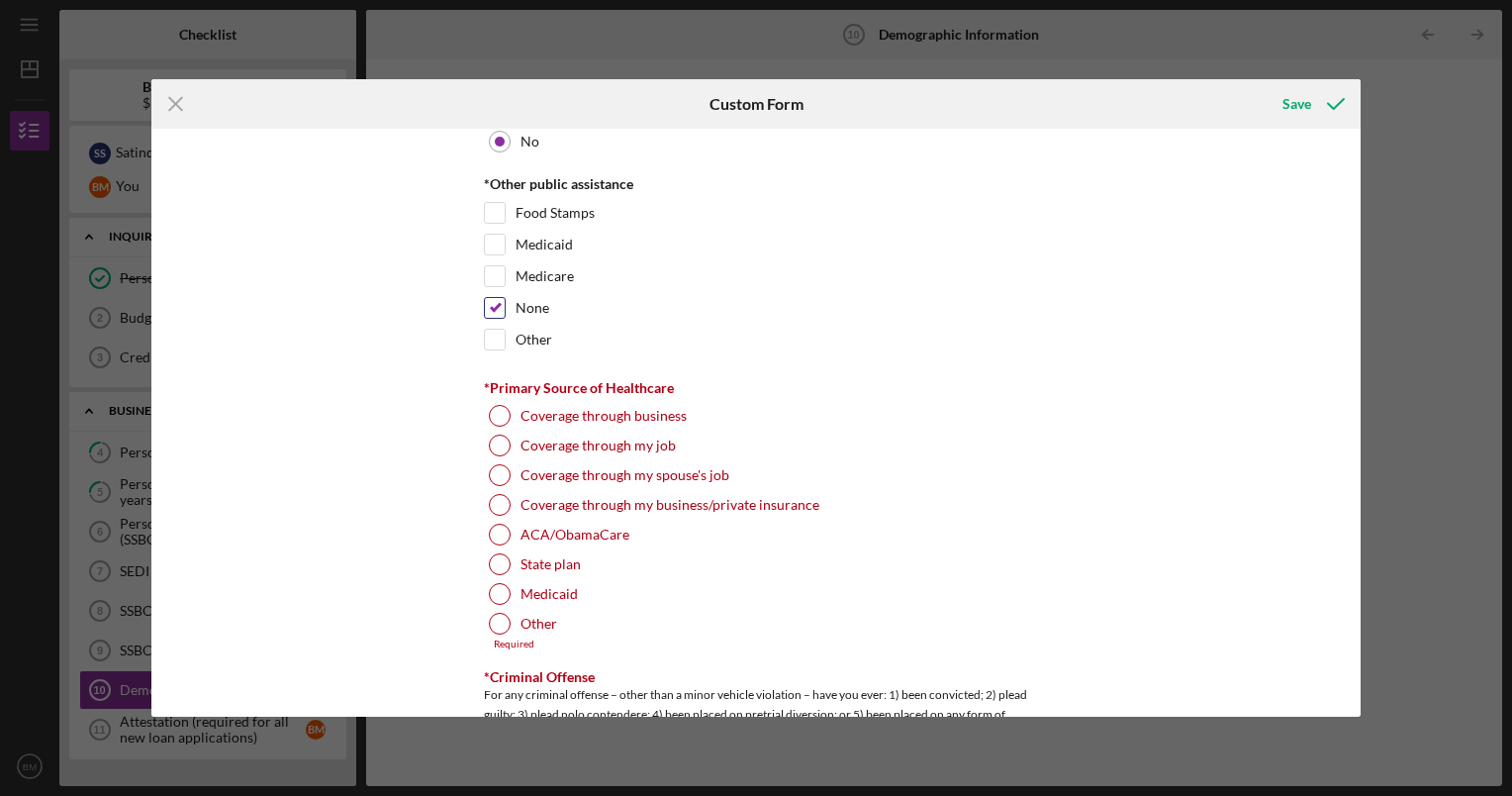 scroll, scrollTop: 3168, scrollLeft: 0, axis: vertical 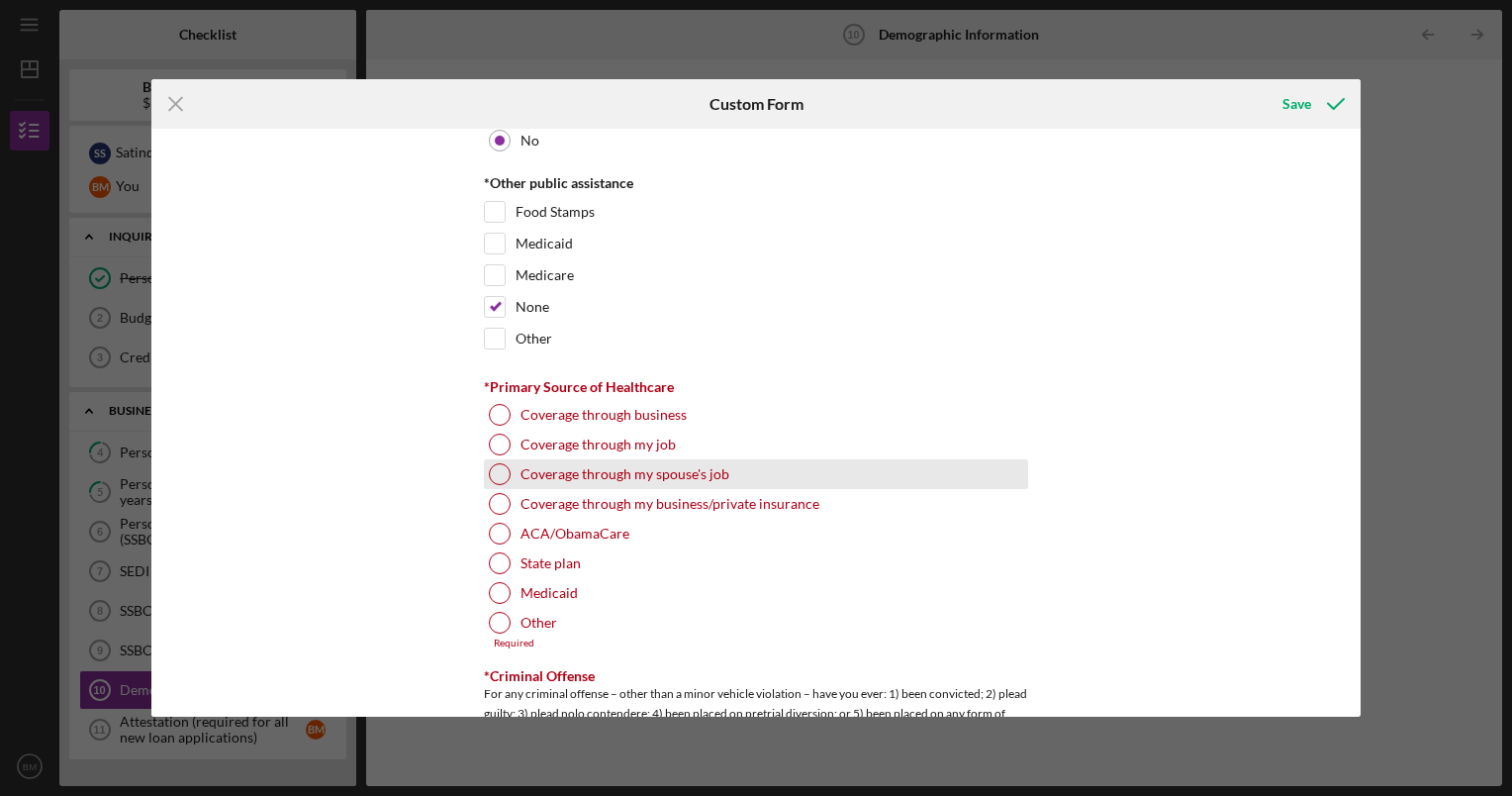 click on "Coverage through my spouse's job" at bounding box center (624, 474) 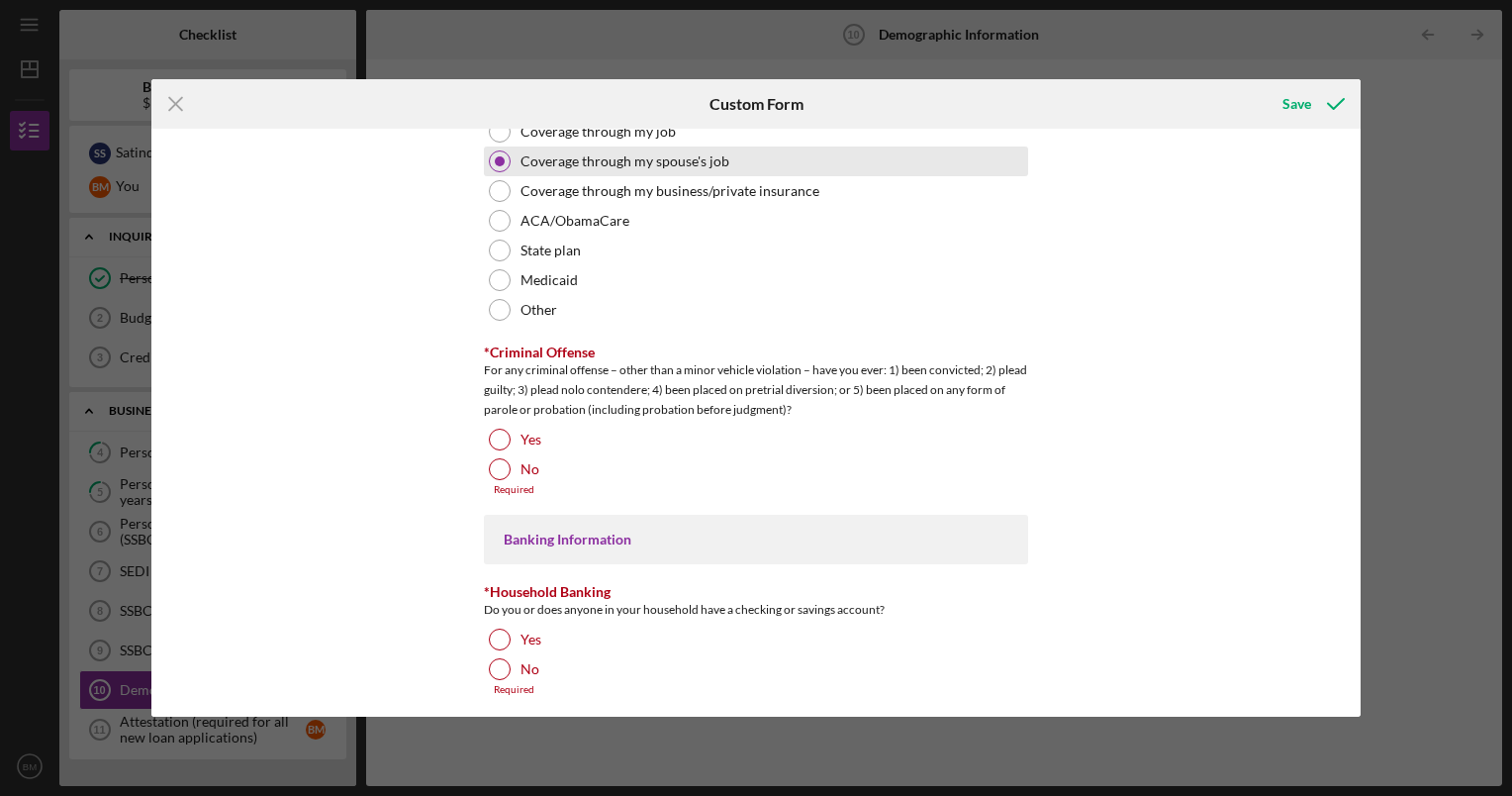 scroll, scrollTop: 3481, scrollLeft: 0, axis: vertical 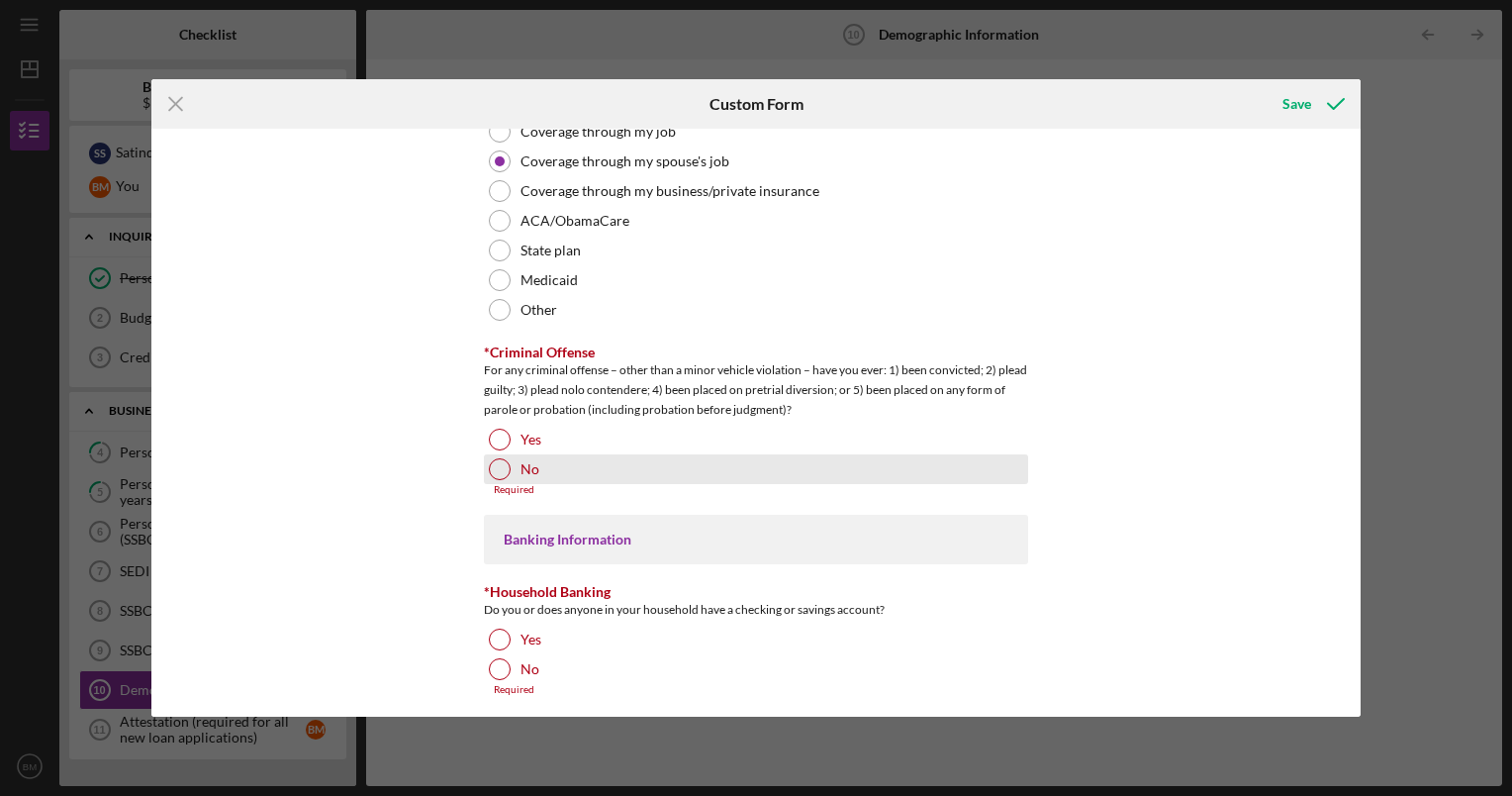 drag, startPoint x: 571, startPoint y: 467, endPoint x: 498, endPoint y: 469, distance: 73.02739 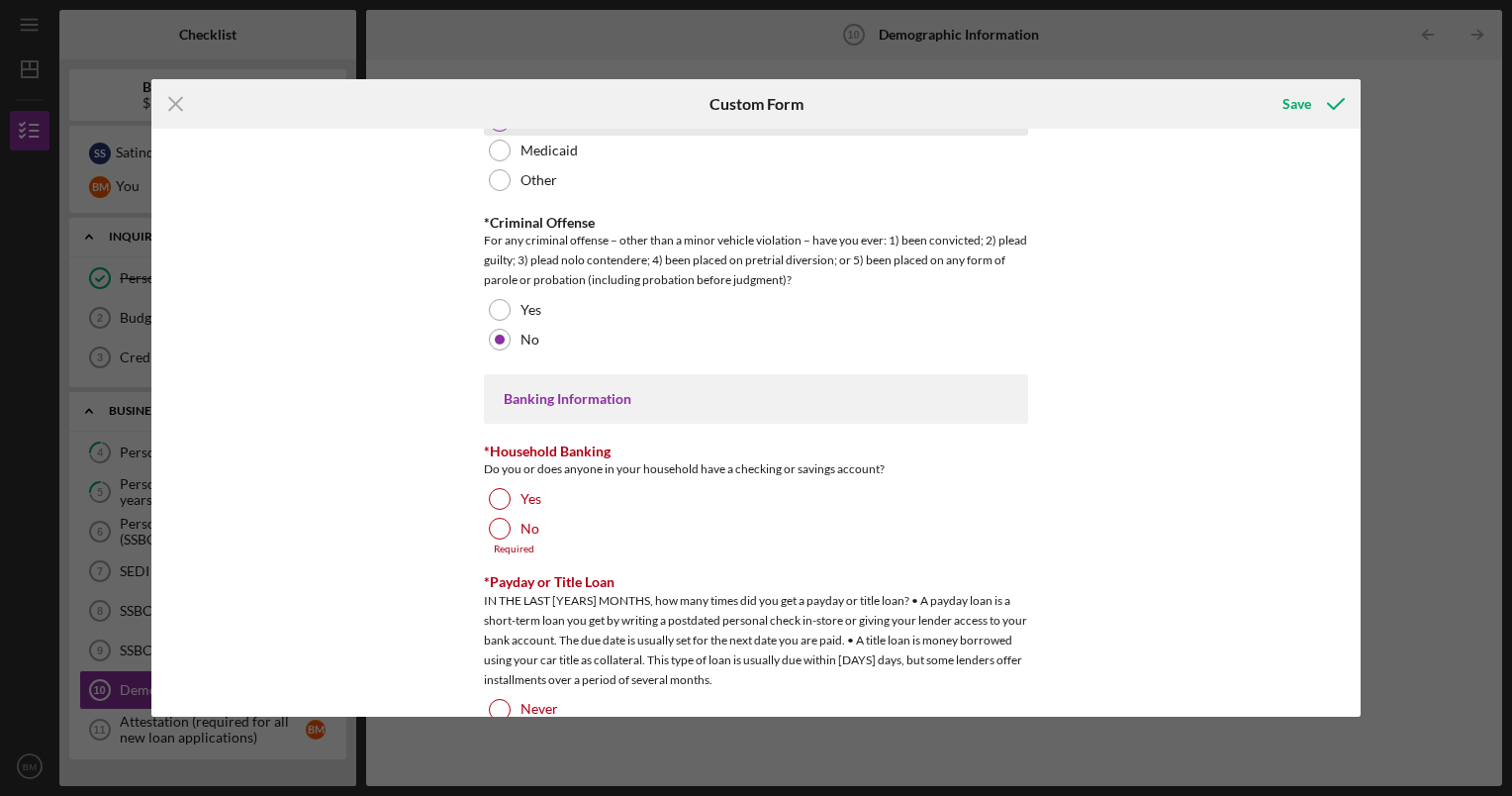 scroll, scrollTop: 3610, scrollLeft: 0, axis: vertical 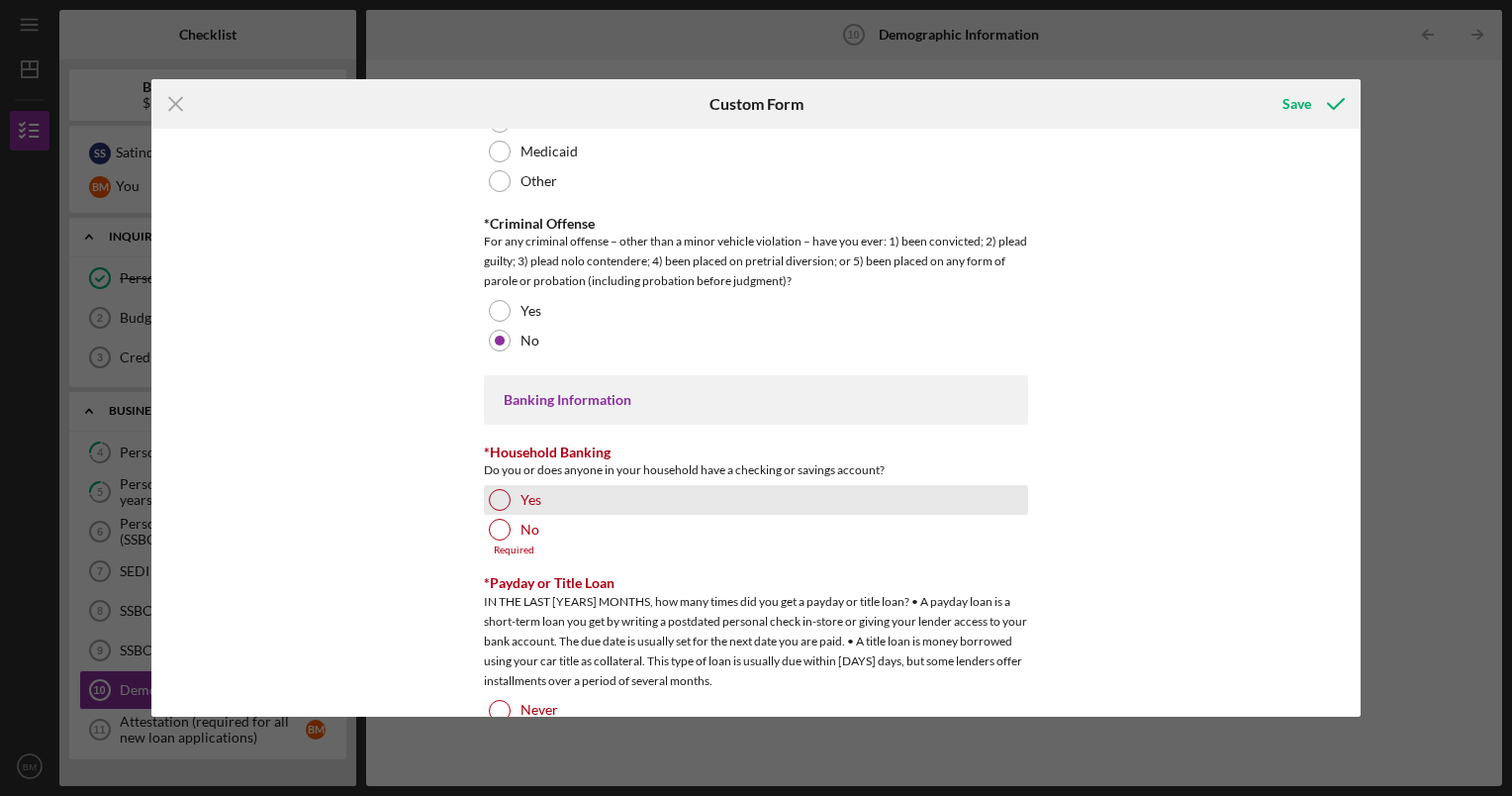 click at bounding box center [500, 500] 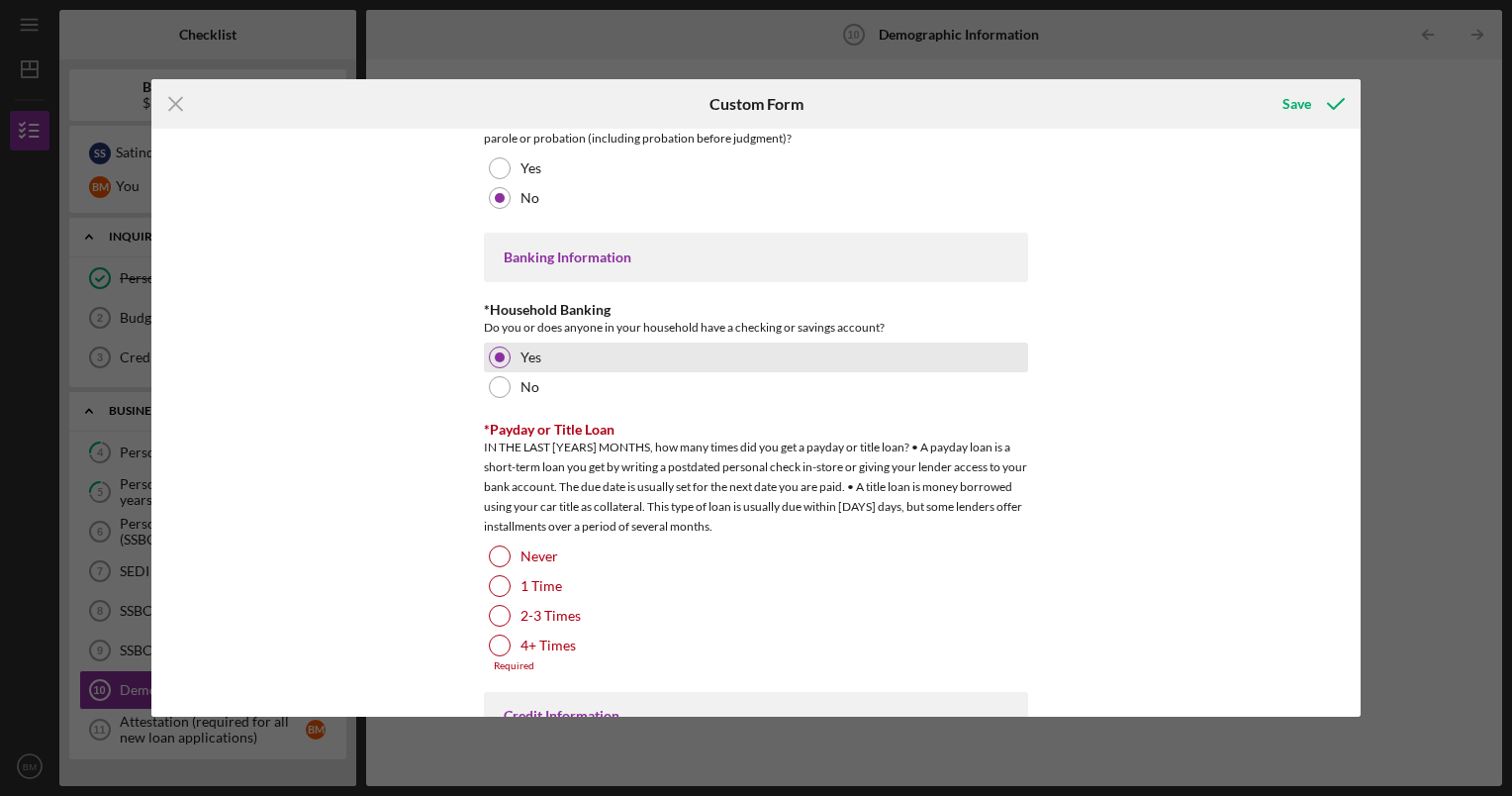 scroll, scrollTop: 3752, scrollLeft: 0, axis: vertical 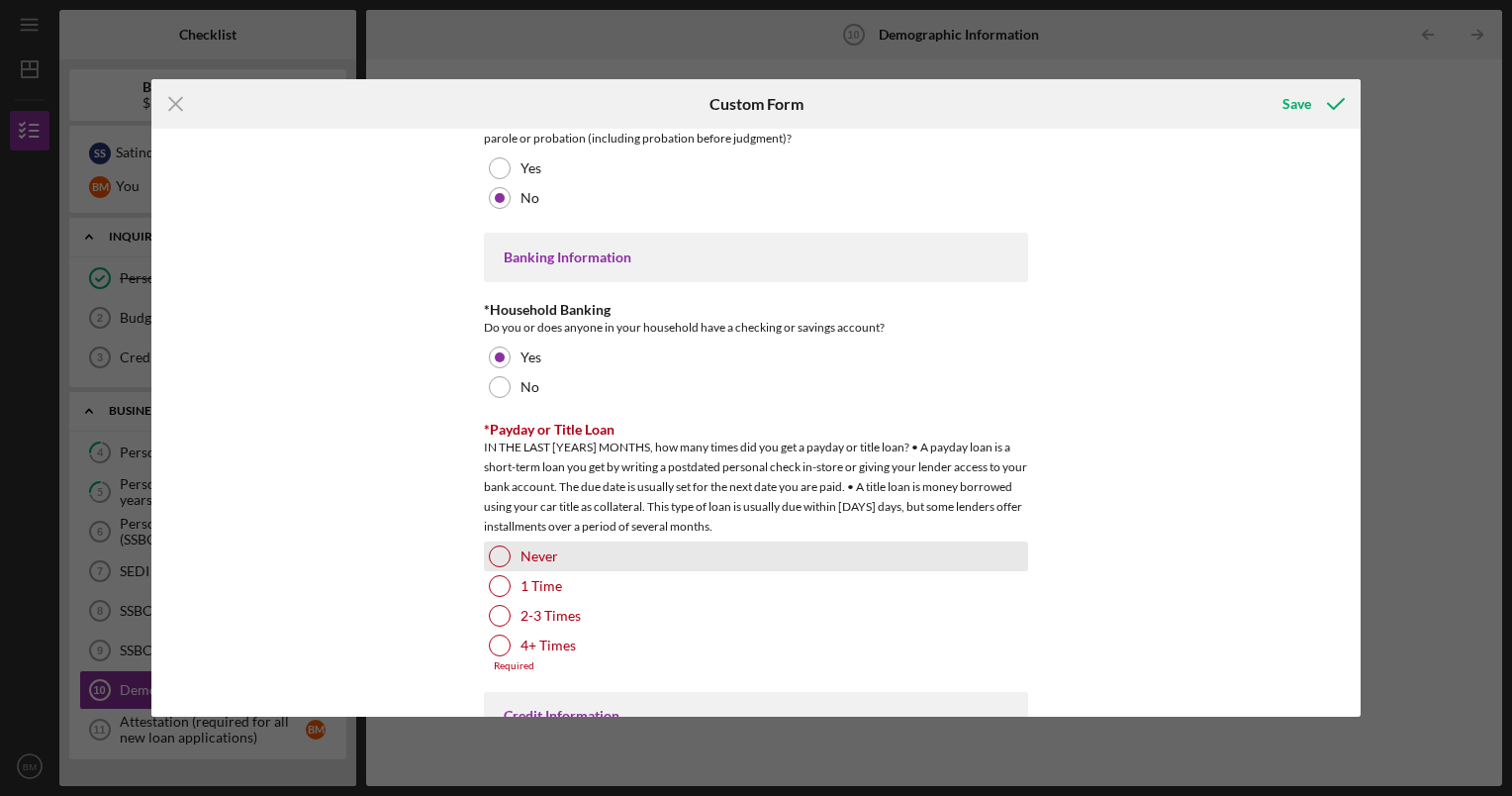 click at bounding box center (500, 556) 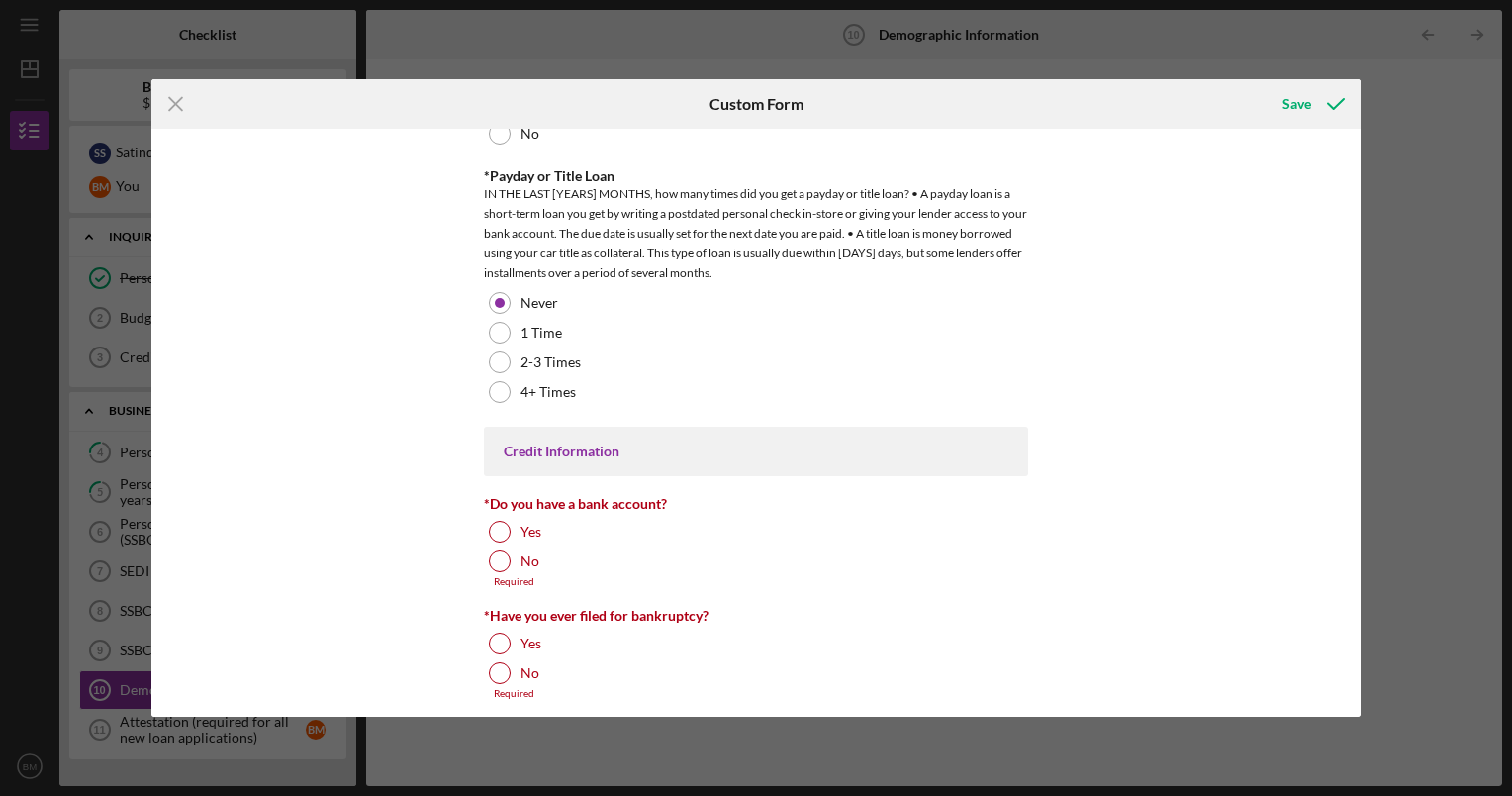 scroll, scrollTop: 4012, scrollLeft: 0, axis: vertical 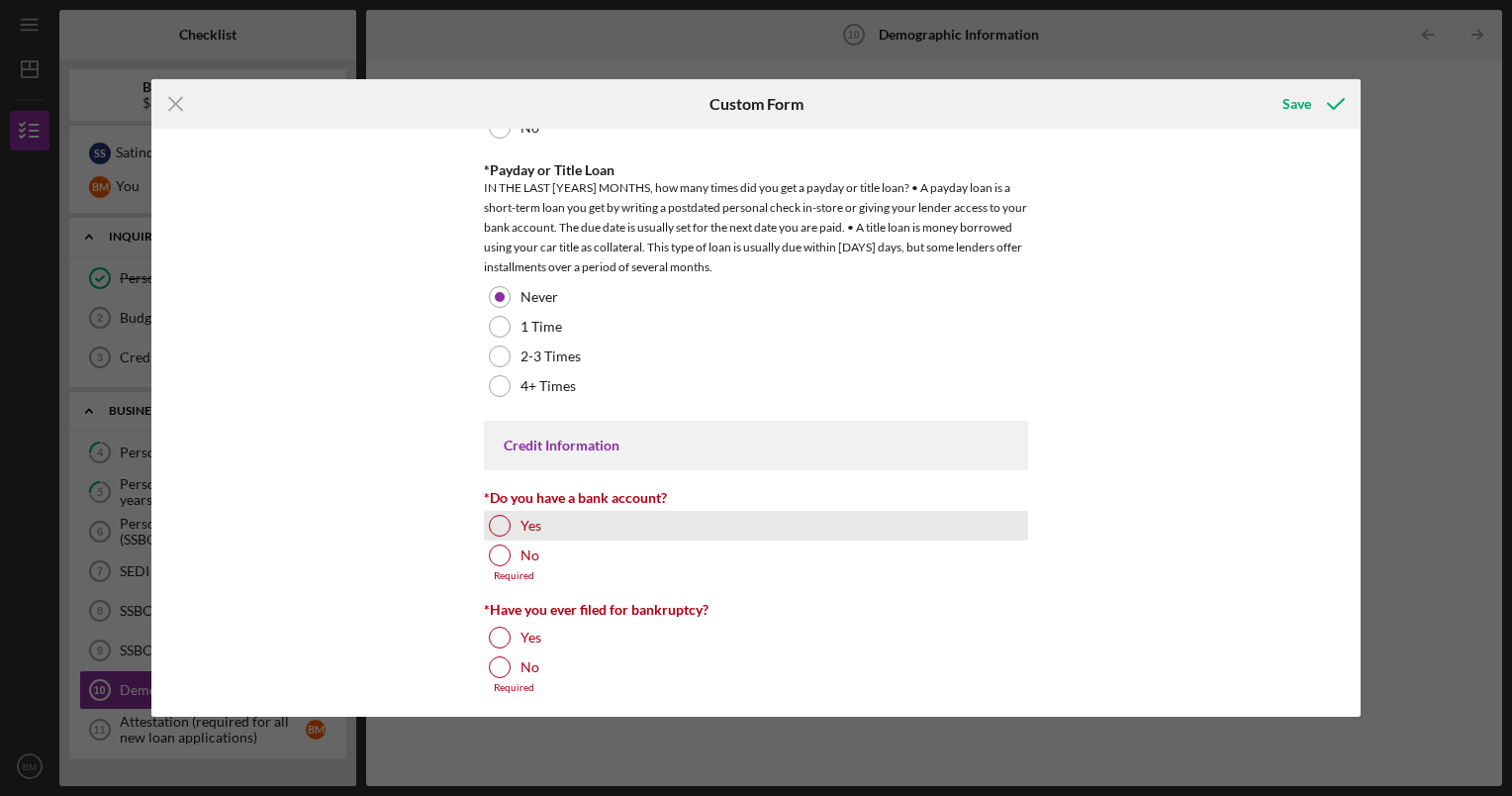 click at bounding box center (500, 526) 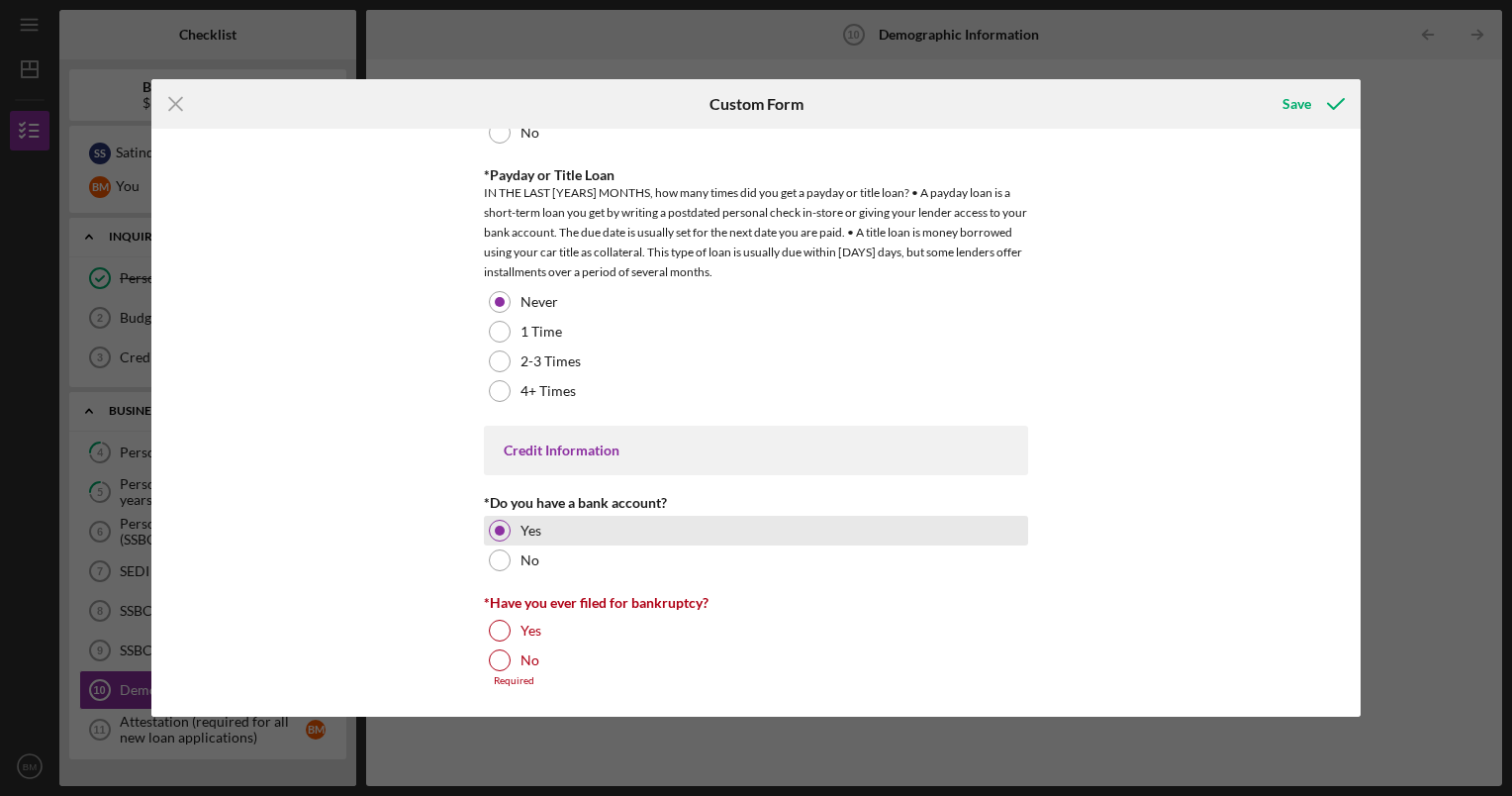 scroll, scrollTop: 4000, scrollLeft: 0, axis: vertical 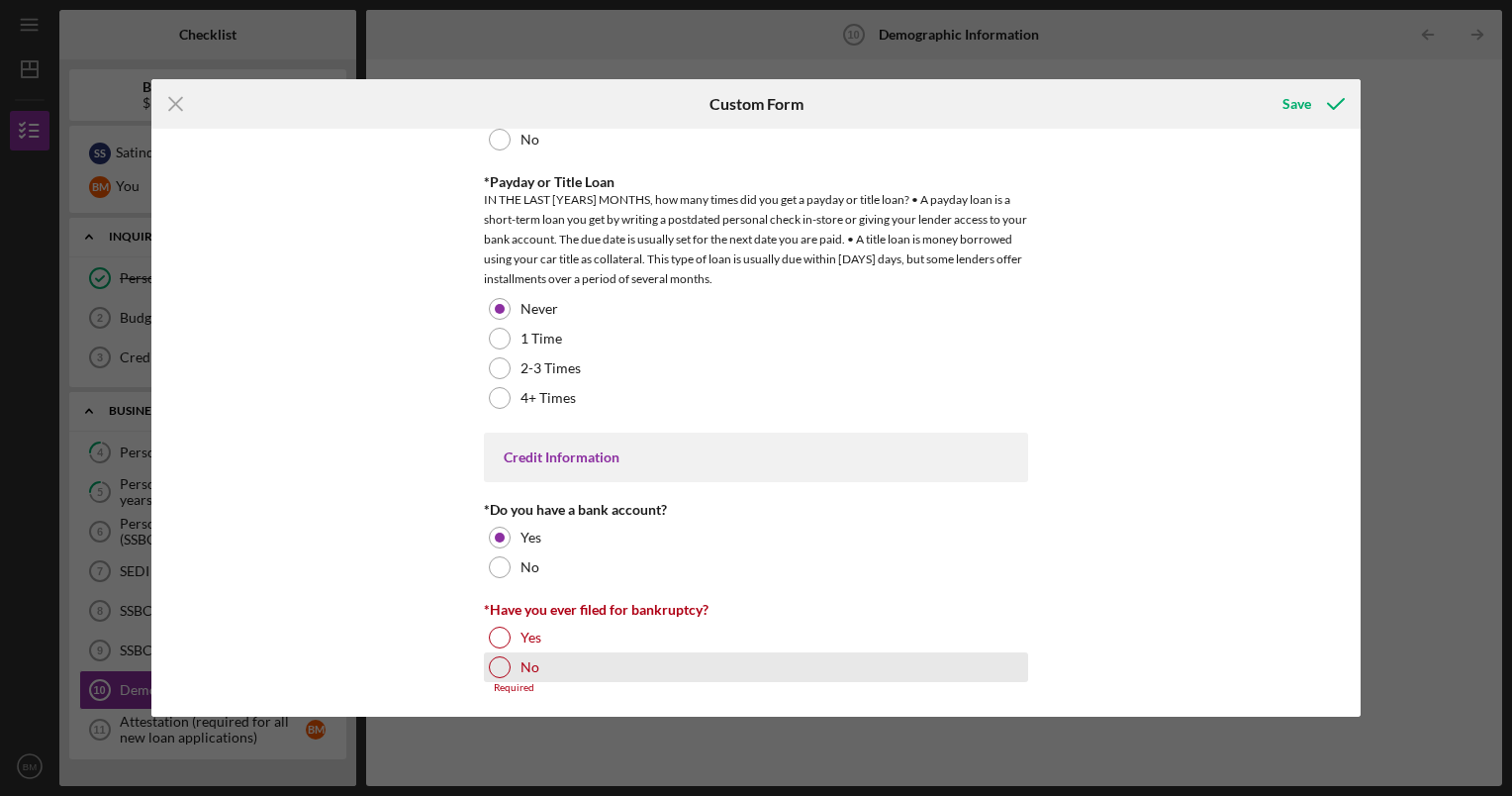 click at bounding box center (500, 667) 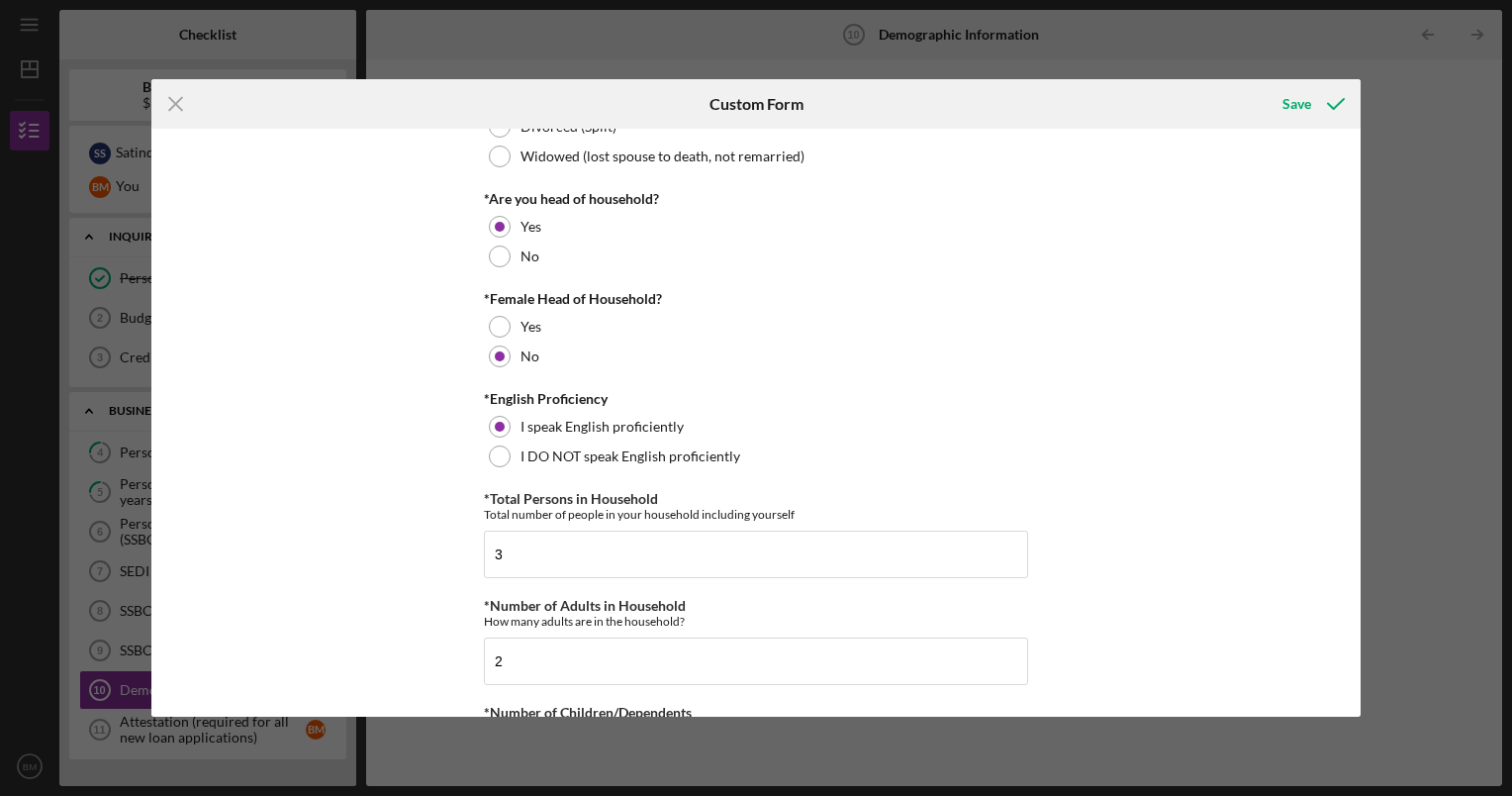 scroll, scrollTop: 0, scrollLeft: 0, axis: both 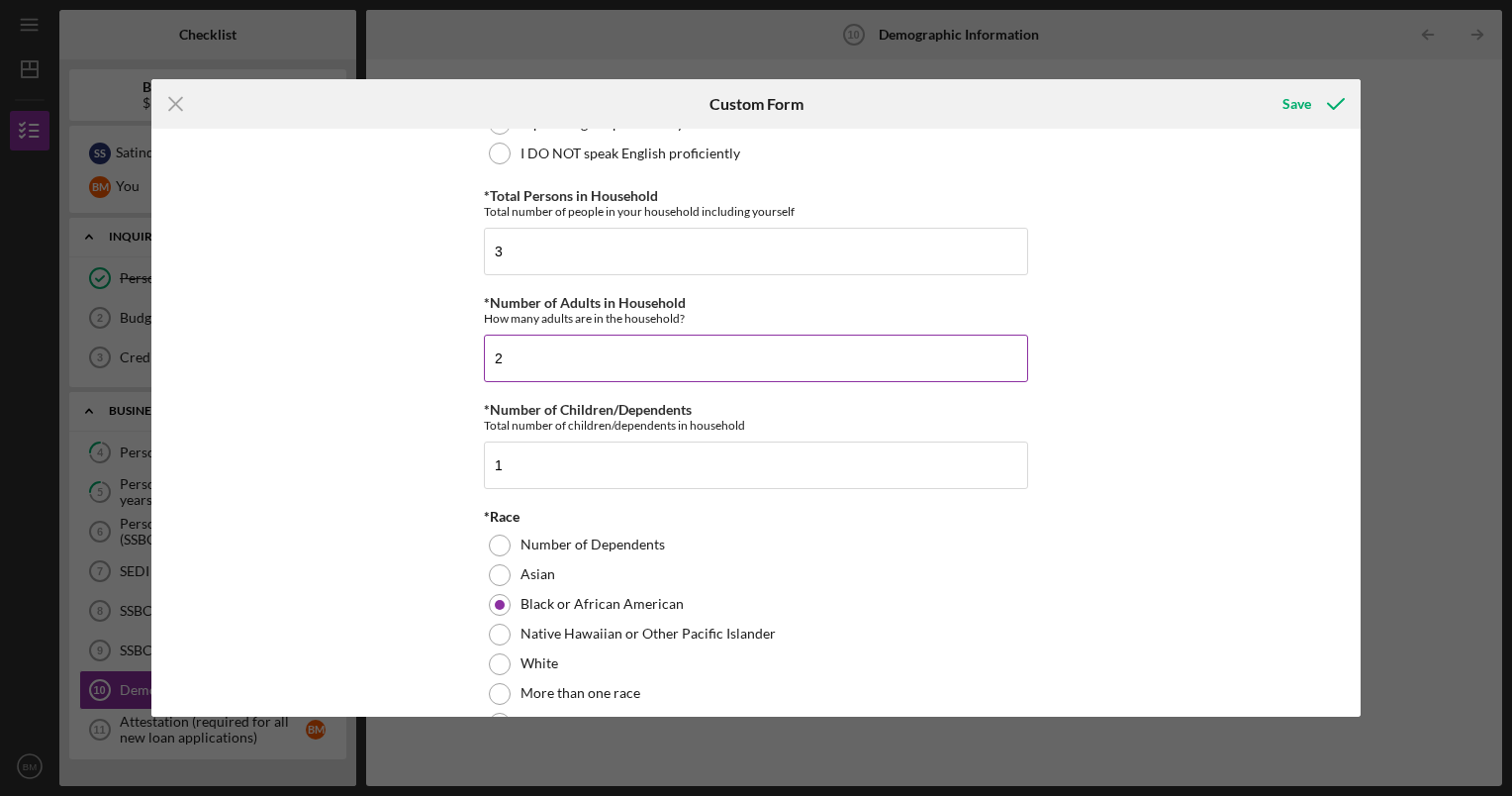 click on "2" at bounding box center (756, 358) 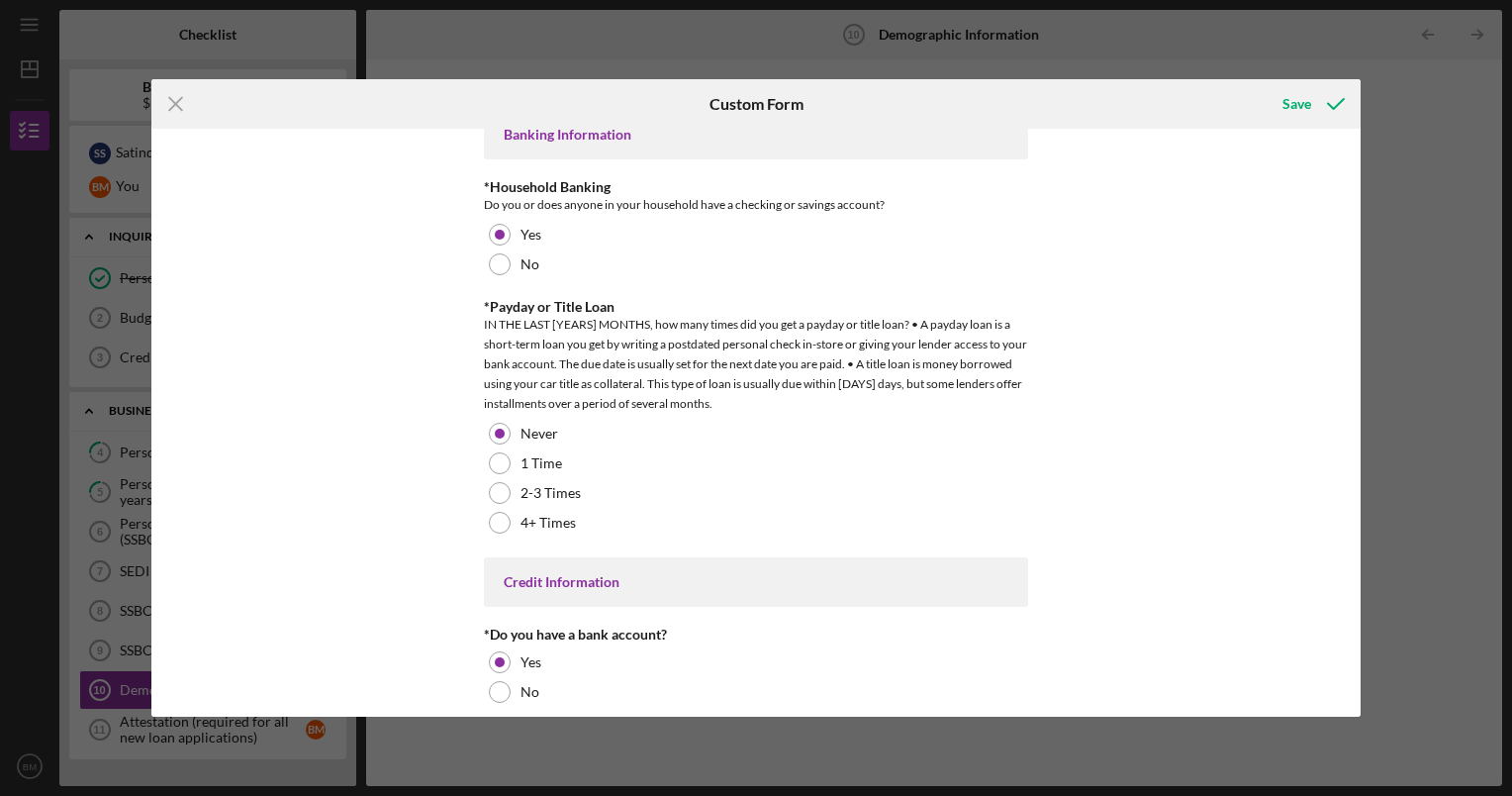 scroll, scrollTop: 3989, scrollLeft: 0, axis: vertical 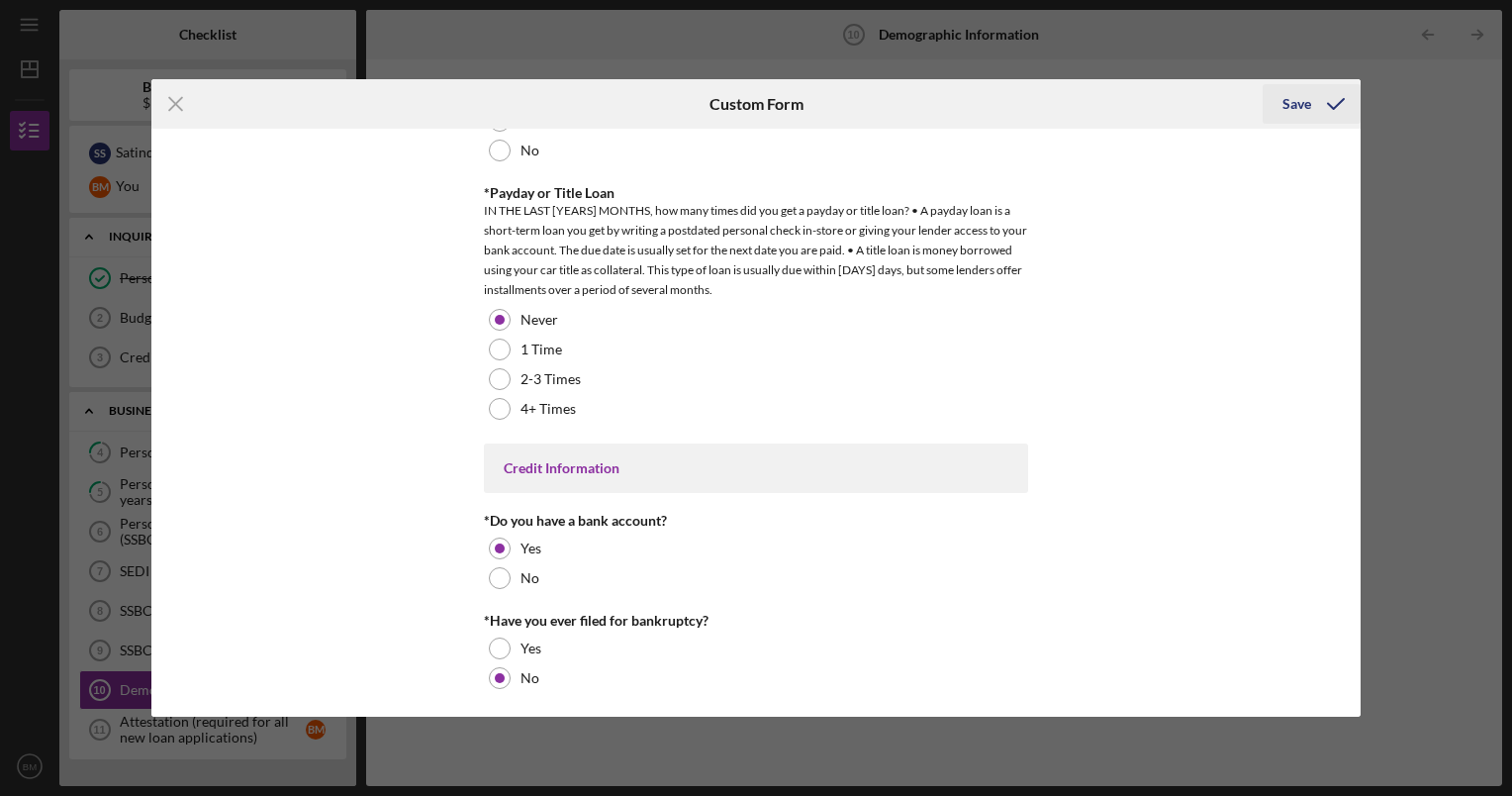 click on "Save" at bounding box center [1296, 104] 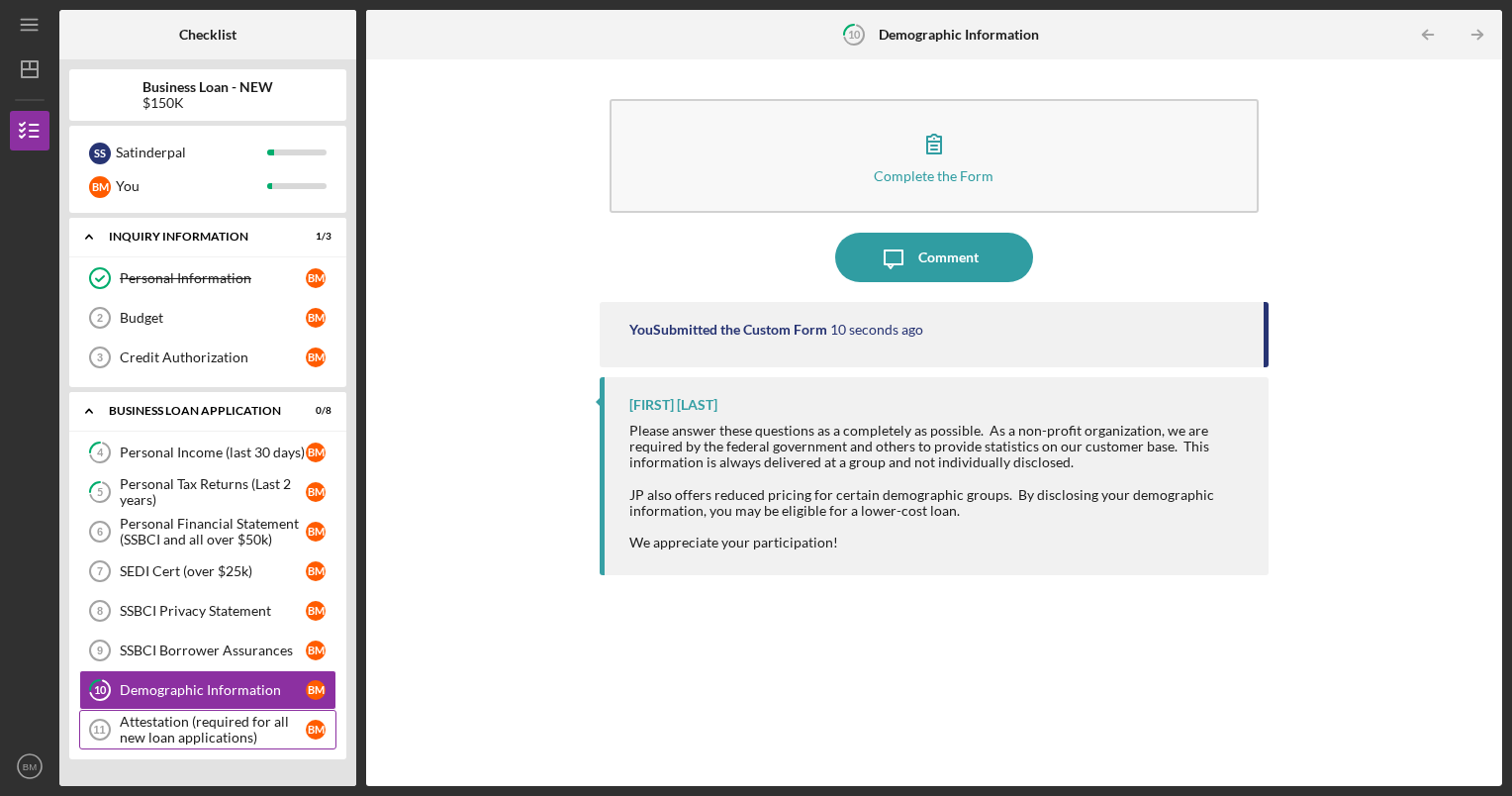 click on "Attestation (required for all new loan applications)" at bounding box center (213, 730) 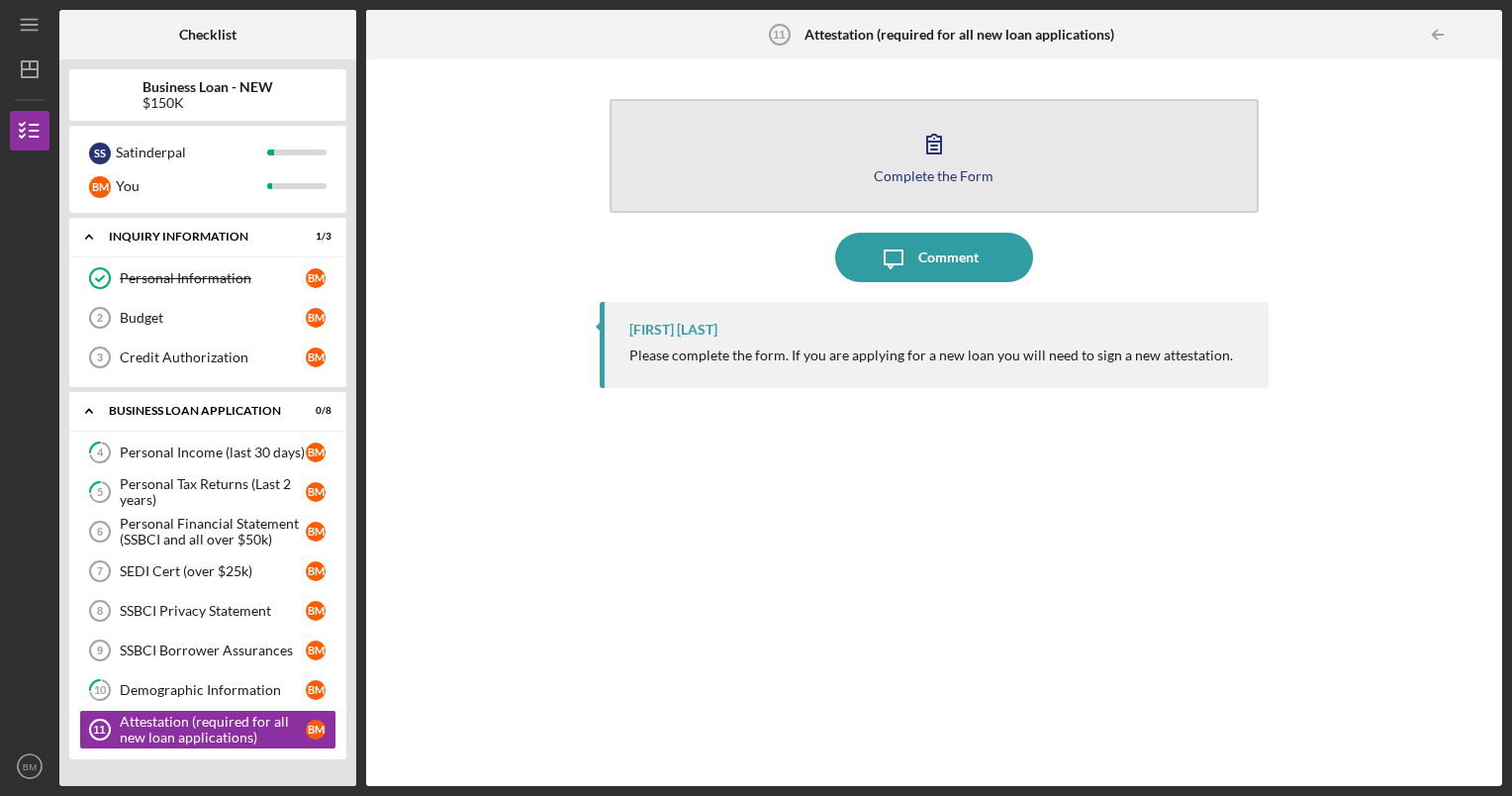 click on "Complete the Form" at bounding box center (933, 175) 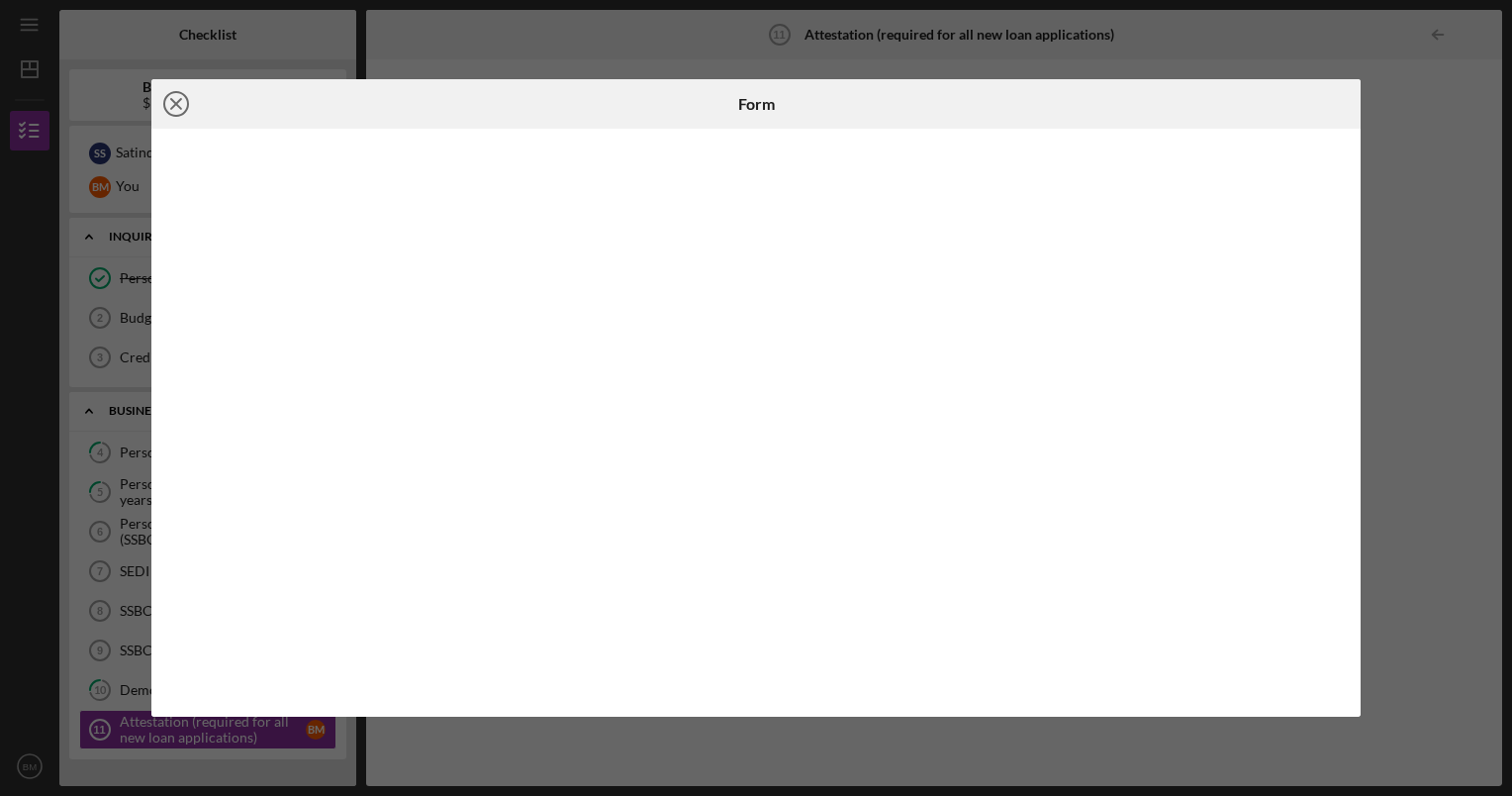 click on "Icon/Close" 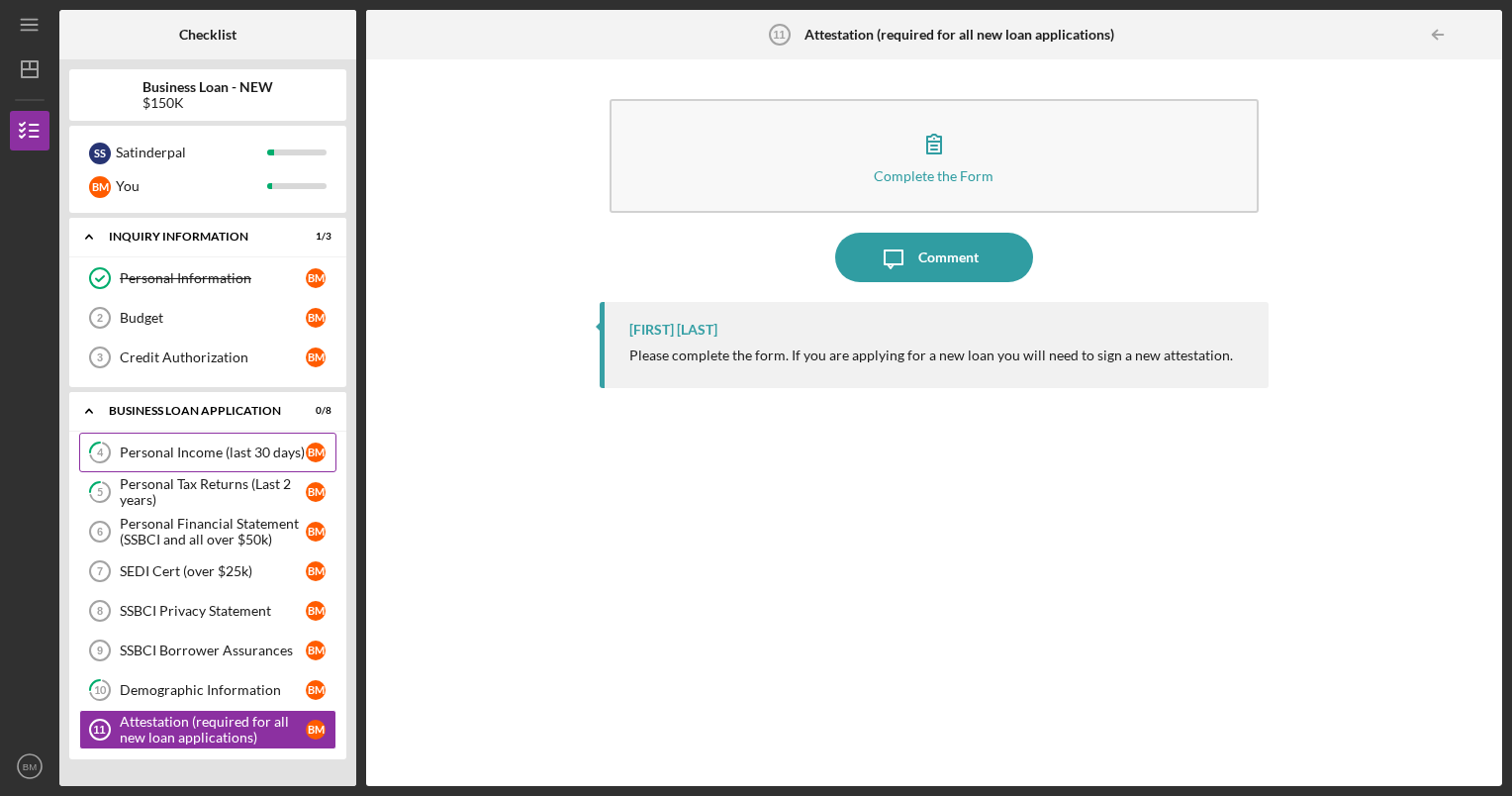 click on "Personal Income (last 30 days)" at bounding box center [213, 452] 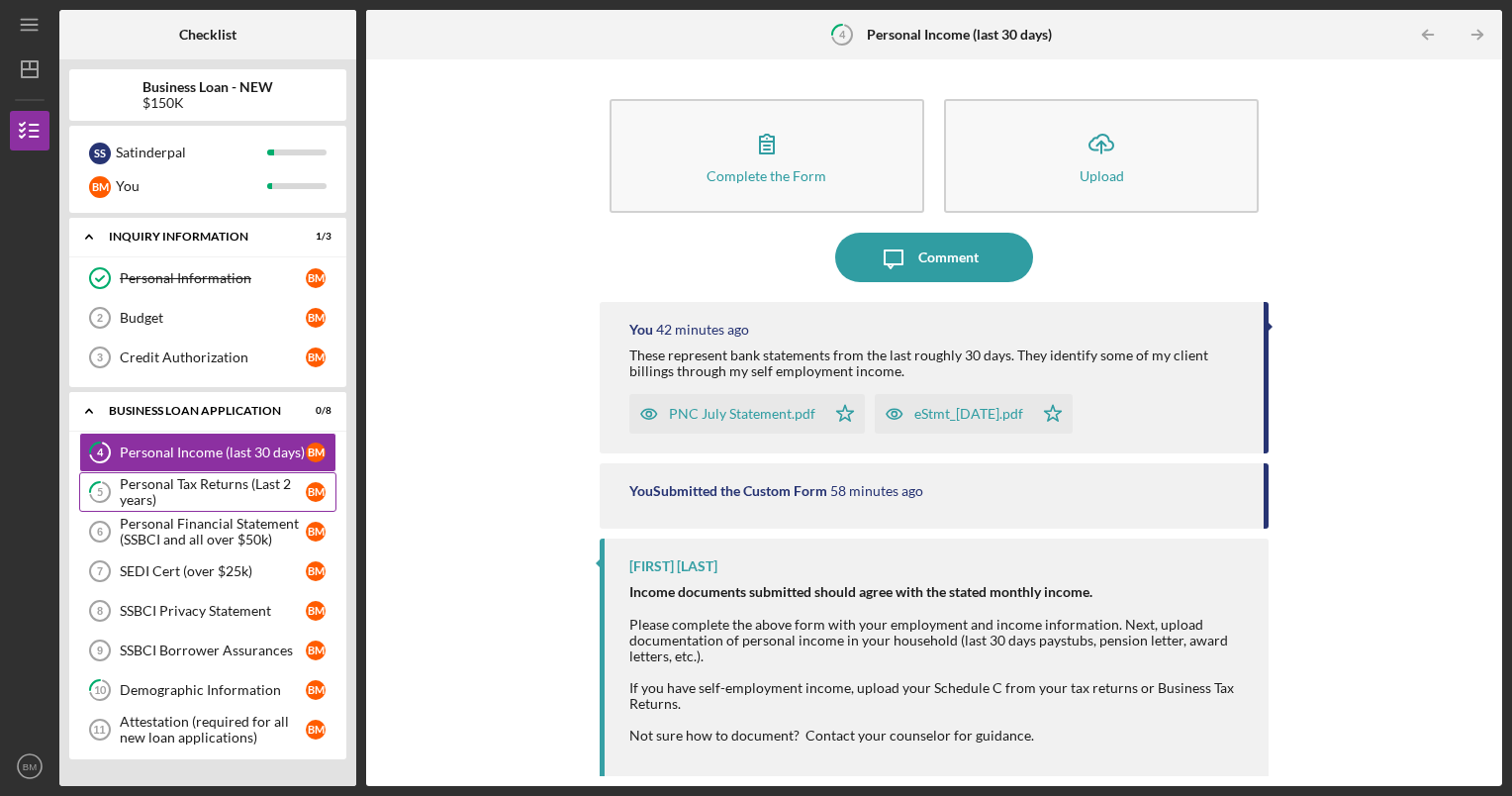 click on "Personal Tax Returns (Last 2 years)" at bounding box center (213, 492) 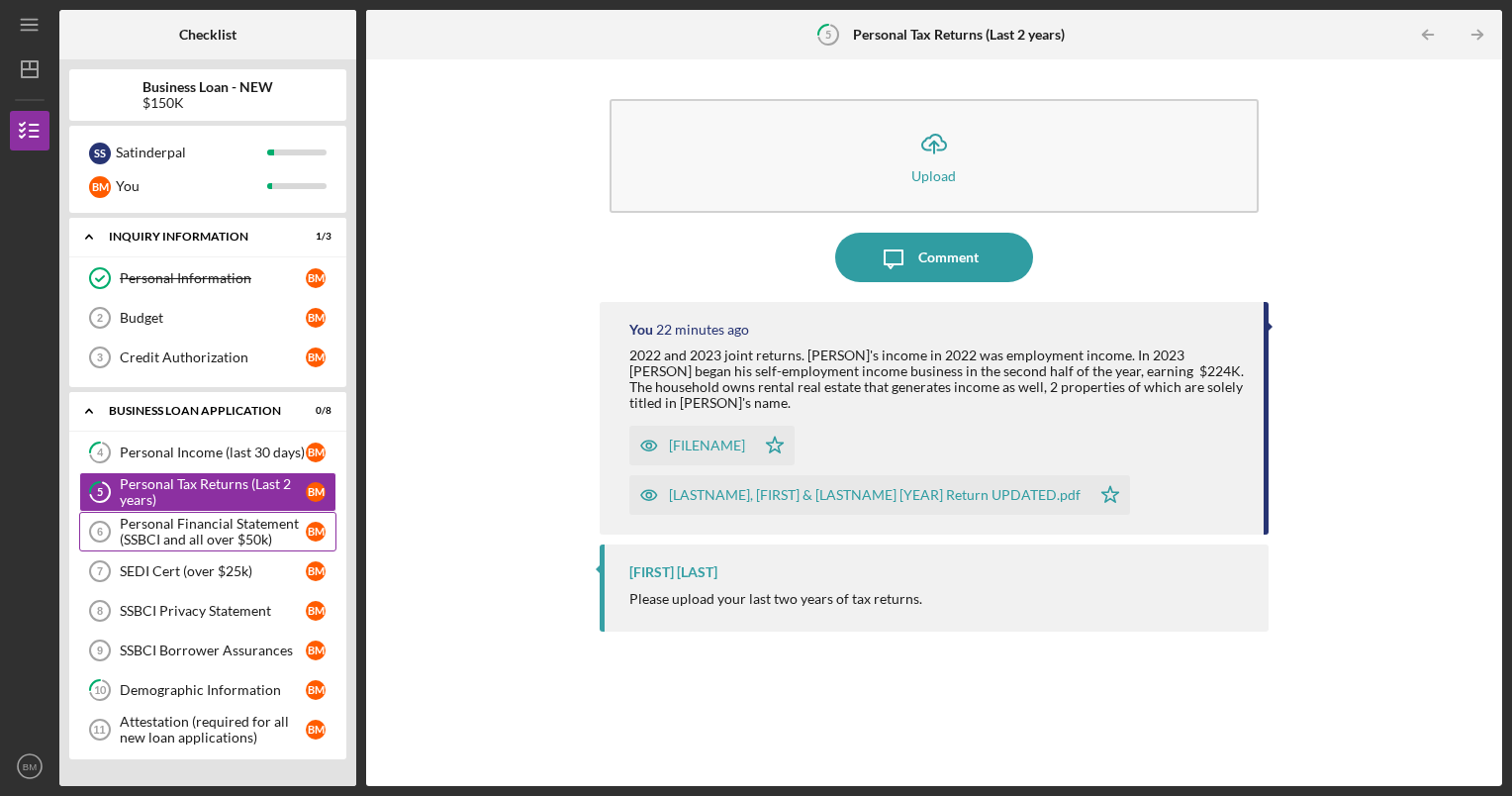 click on "Personal Financial Statement (SSBCI and all over $50k)" at bounding box center (213, 532) 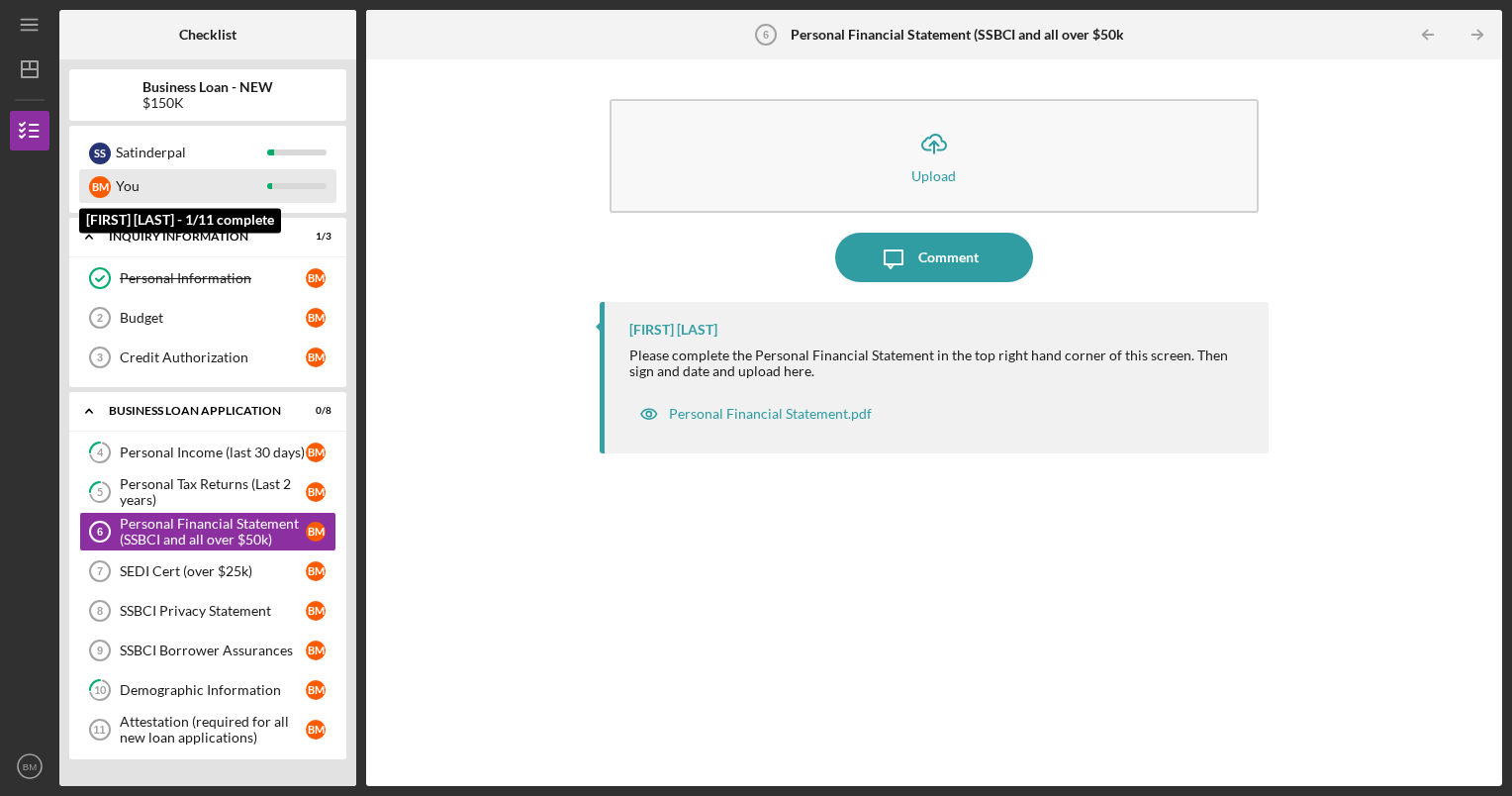 click on "You" at bounding box center [191, 186] 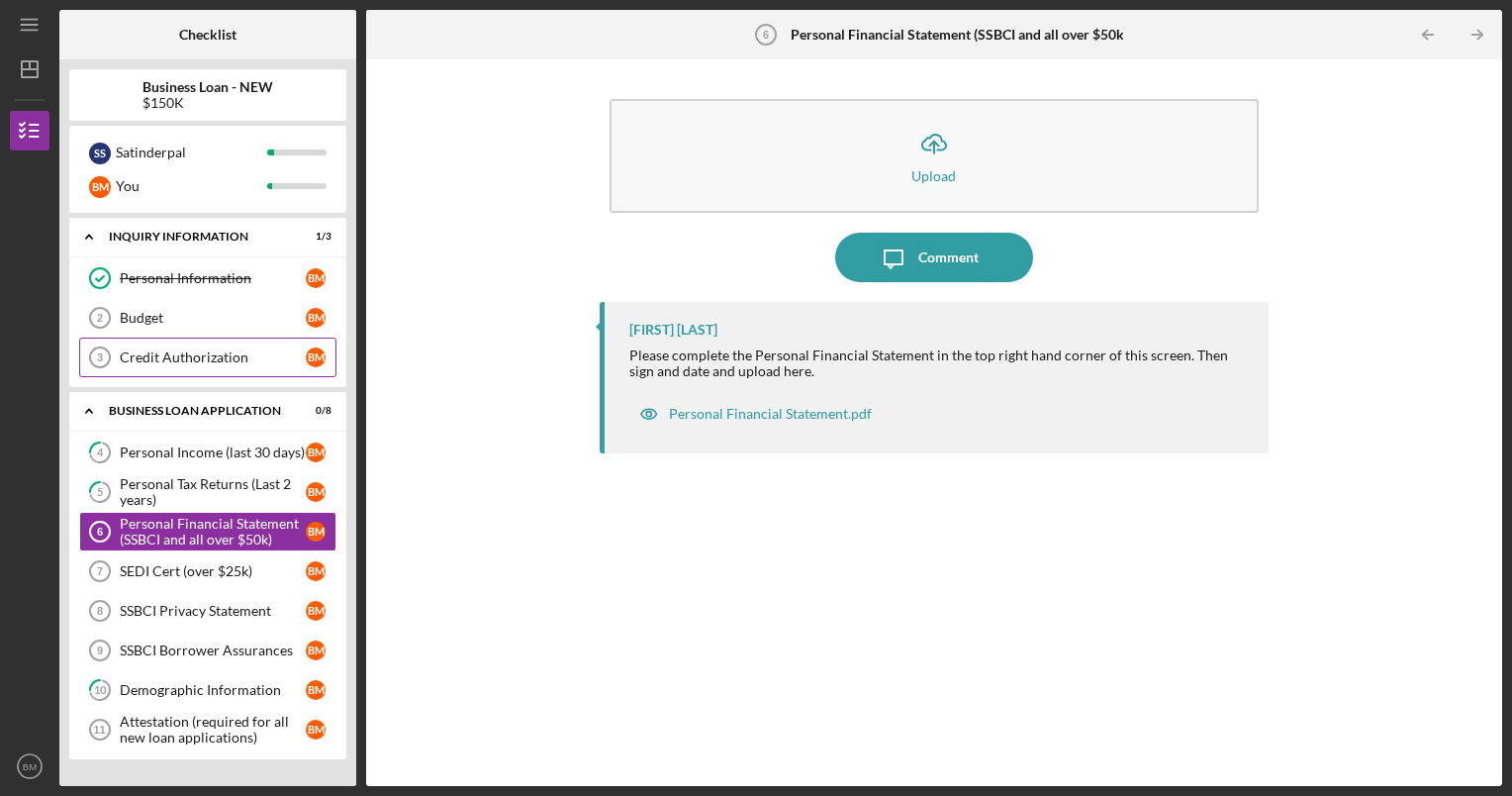 click on "Credit Authorization 3 Credit Authorization B M" at bounding box center (208, 357) 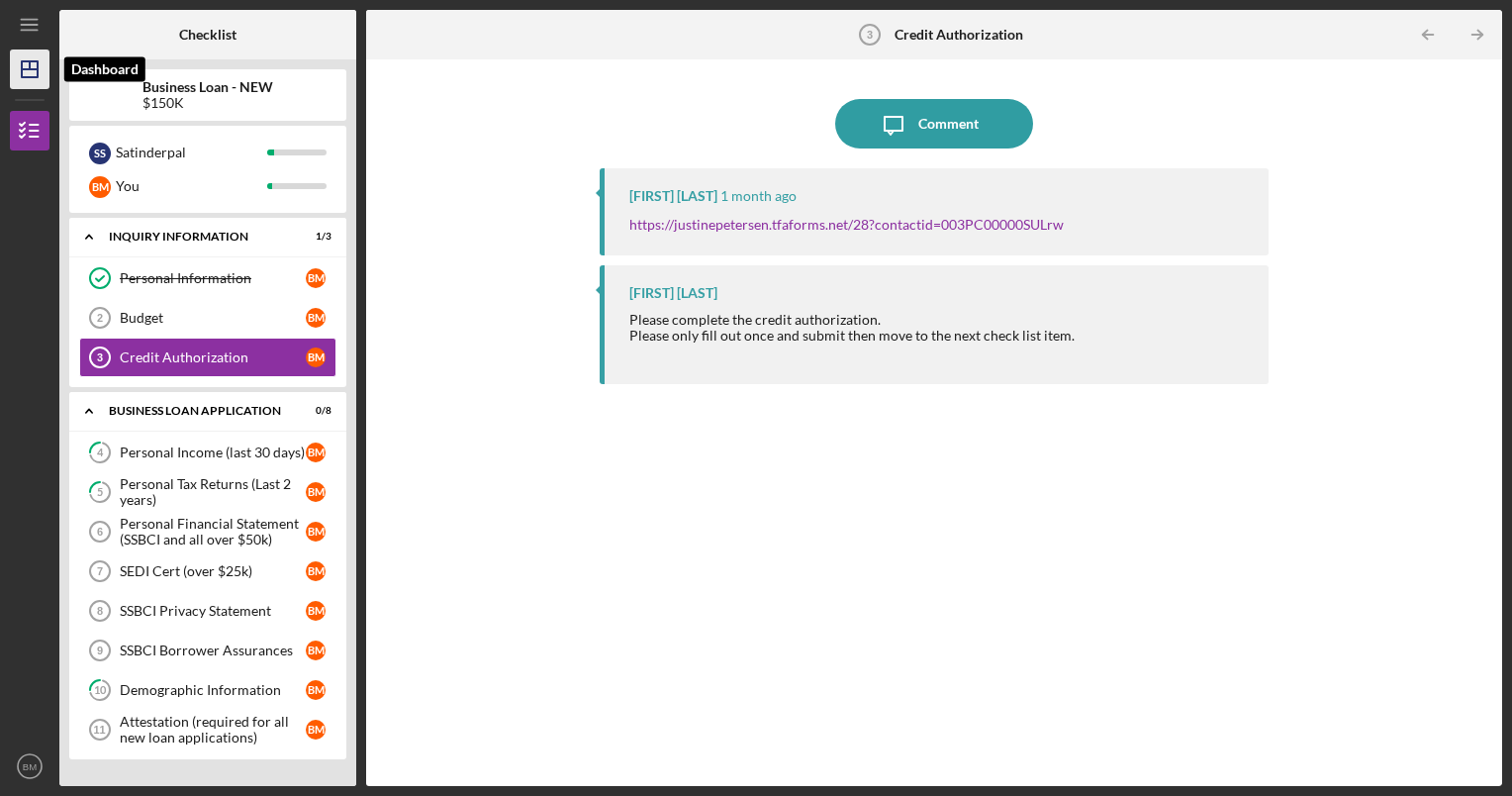 click on "Icon/Dashboard" 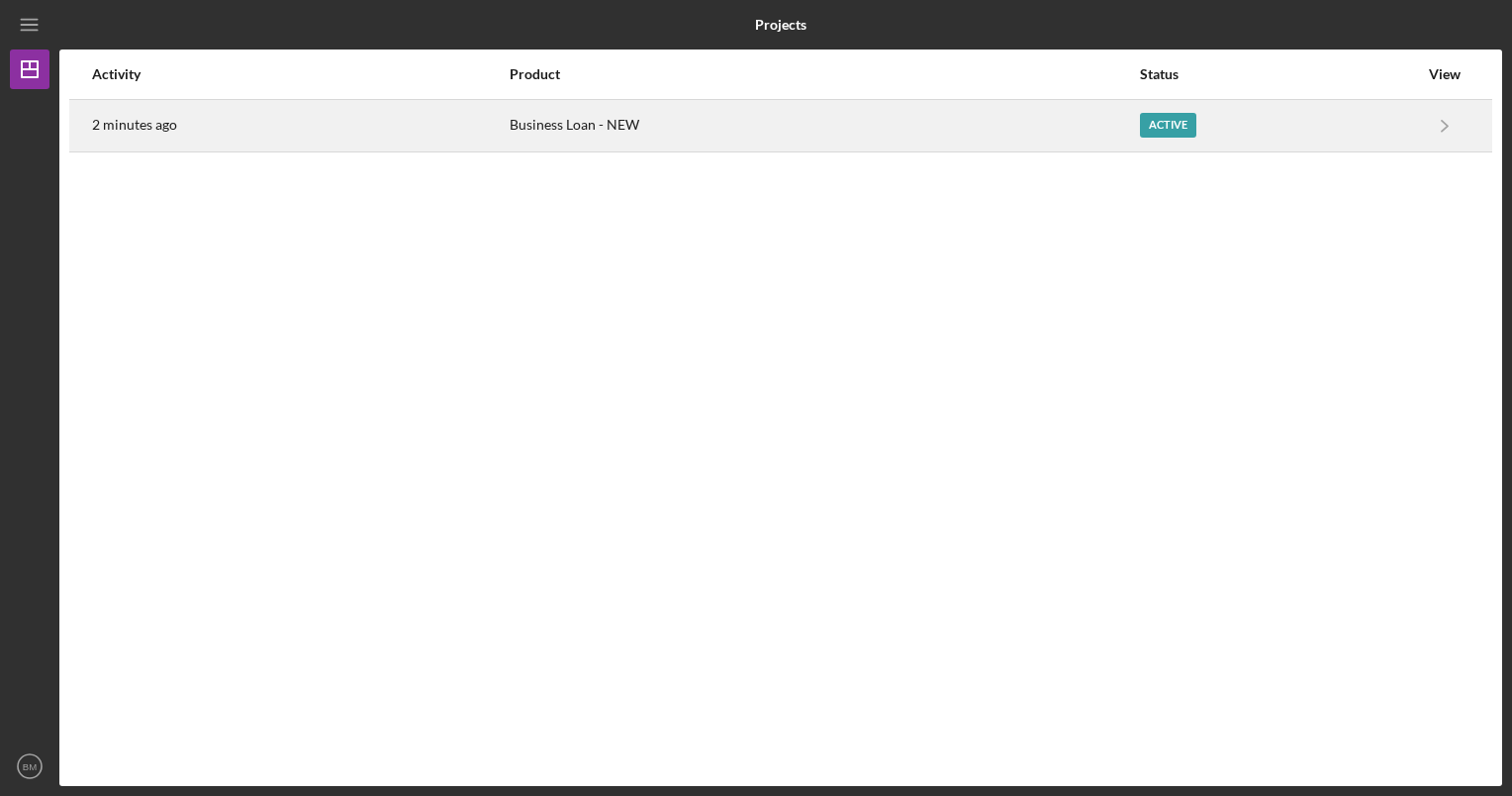 click on "Business Loan - NEW" at bounding box center (823, 126) 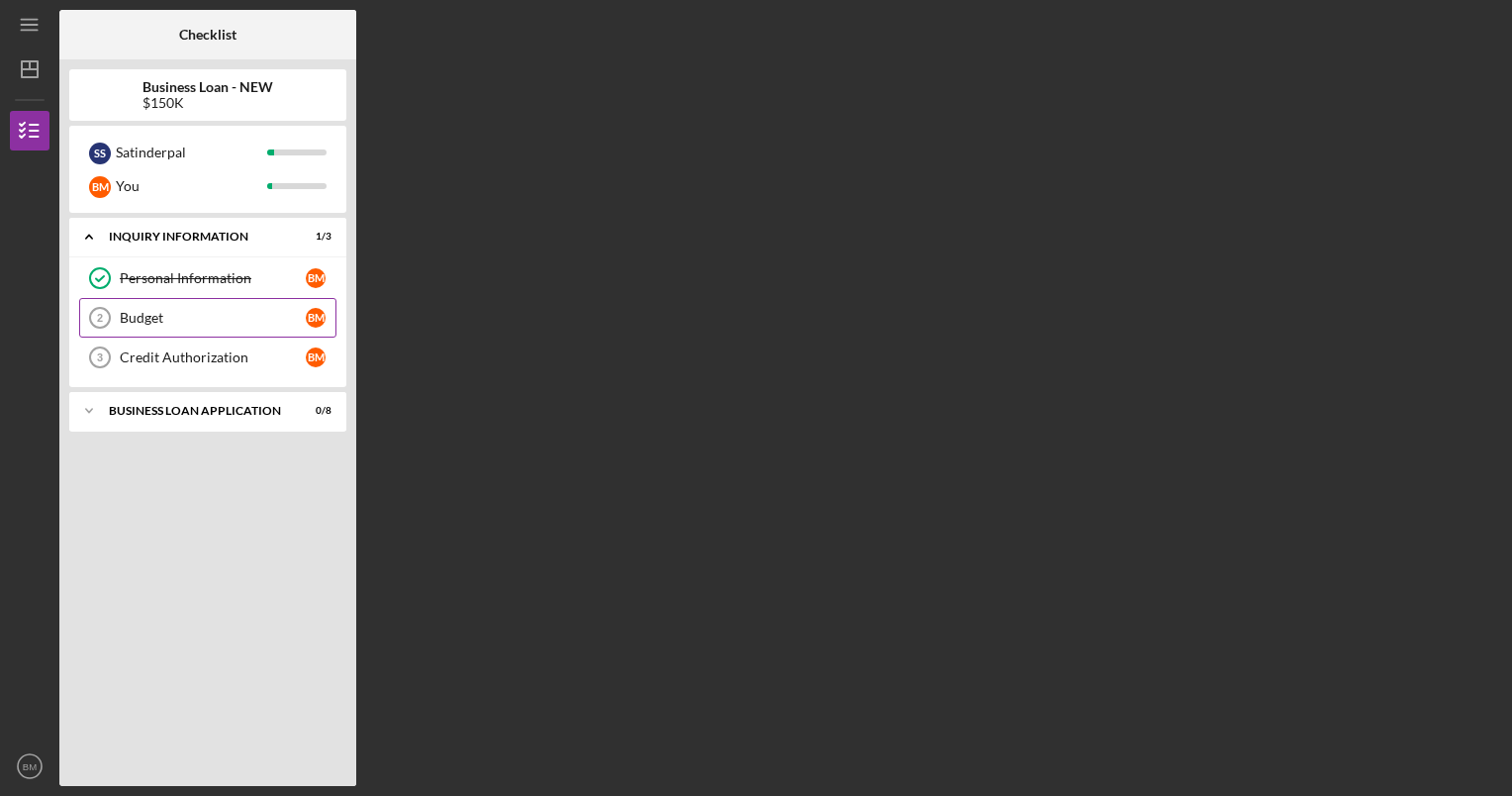 click on "Budget 2 Budget B M" at bounding box center [208, 318] 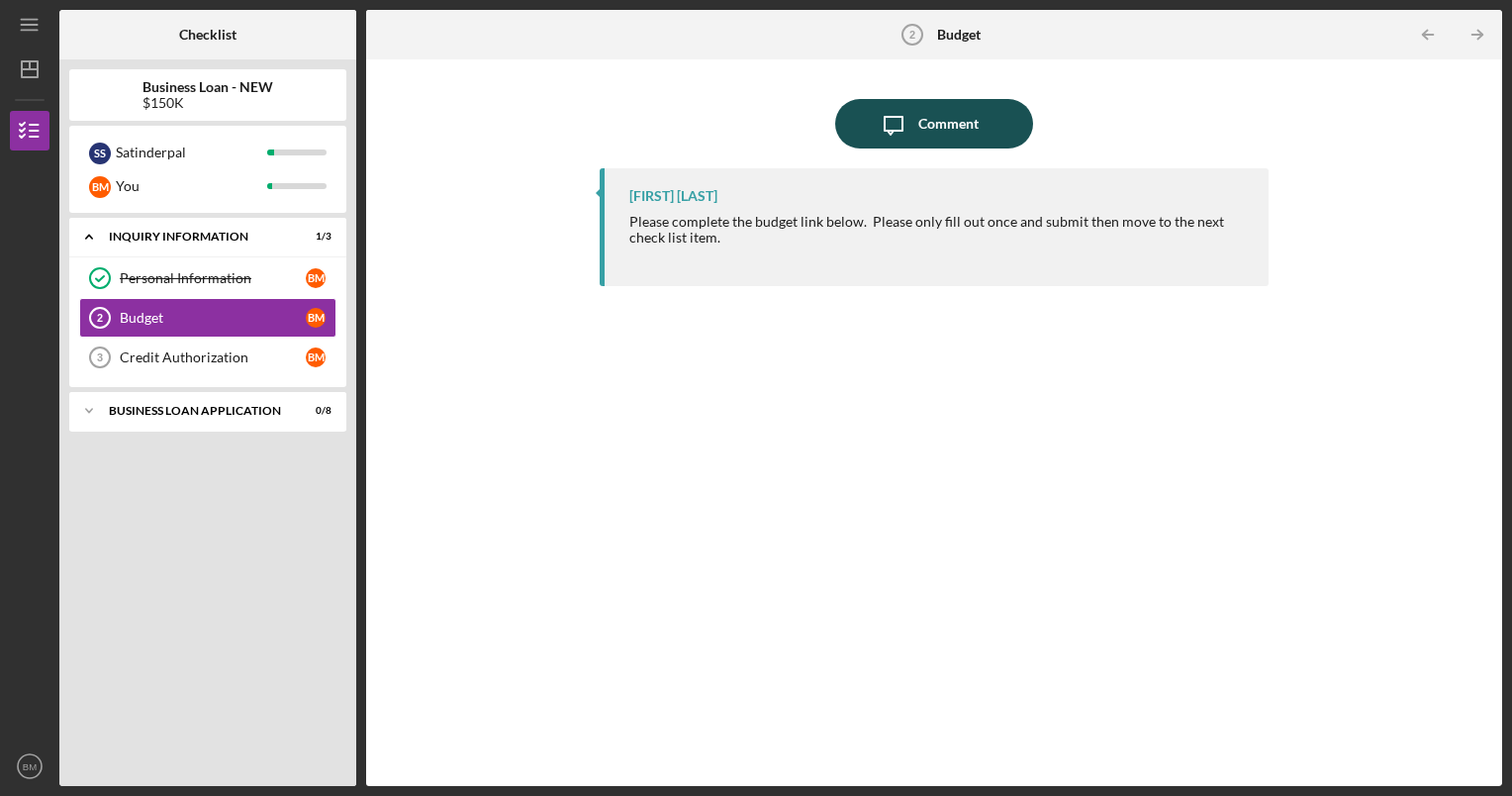click on "Icon/Message" 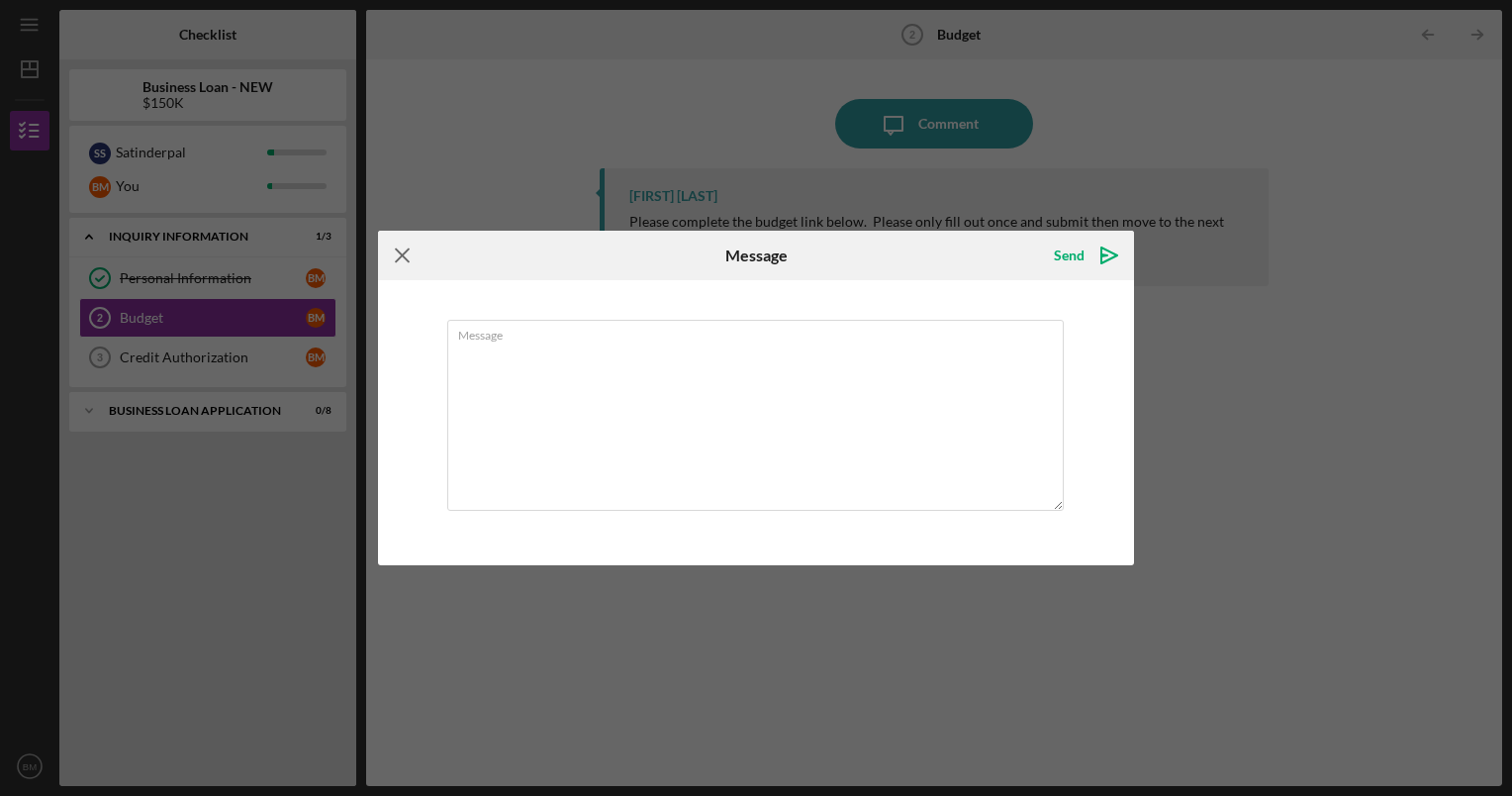 click on "Icon/Menu Close" 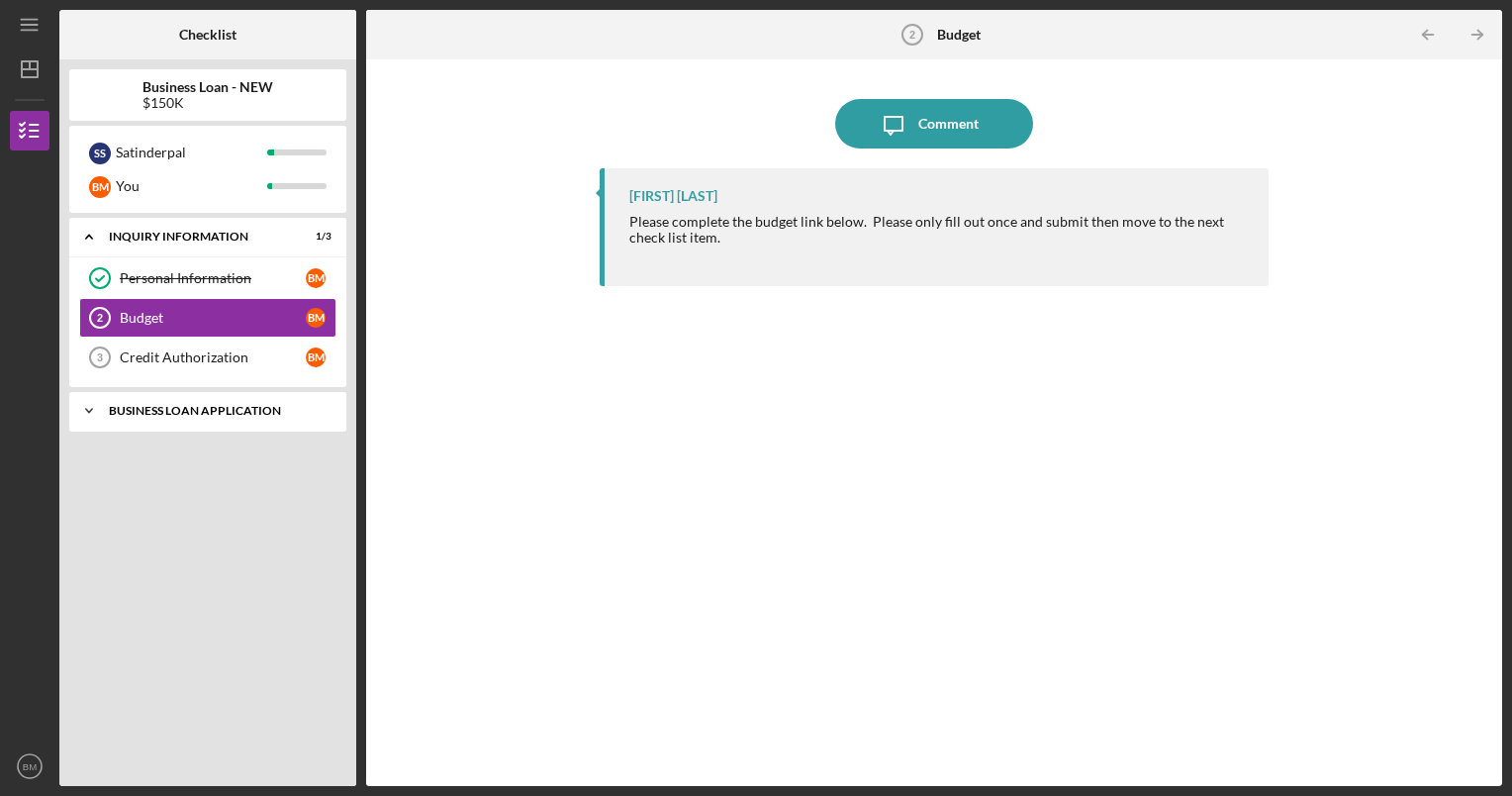 click on "Icon/Expander BUSINESS LOAN APPLICATION  0 / 8" at bounding box center [208, 411] 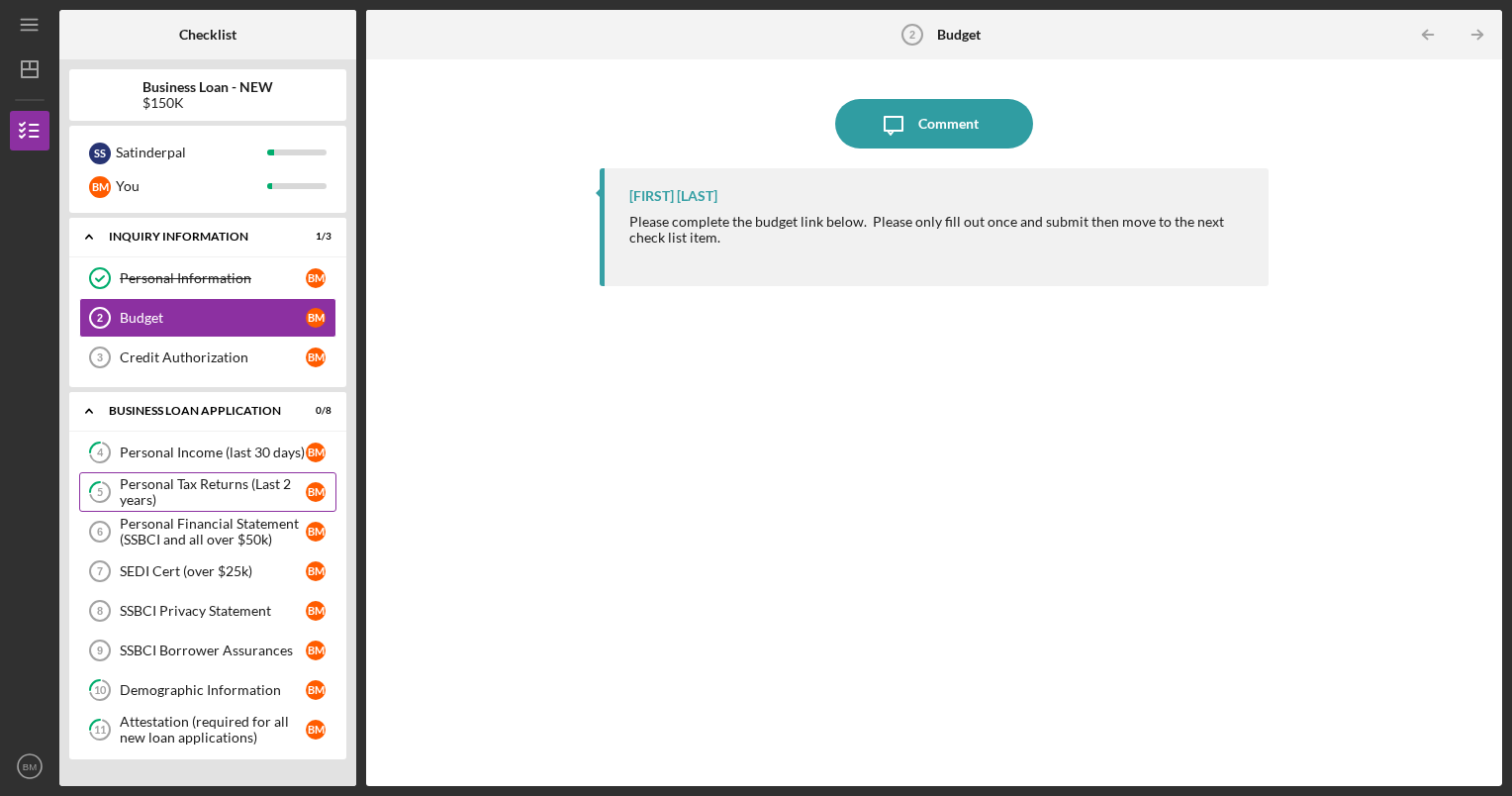 click on "Personal Tax Returns (Last 2 years)" at bounding box center (213, 492) 